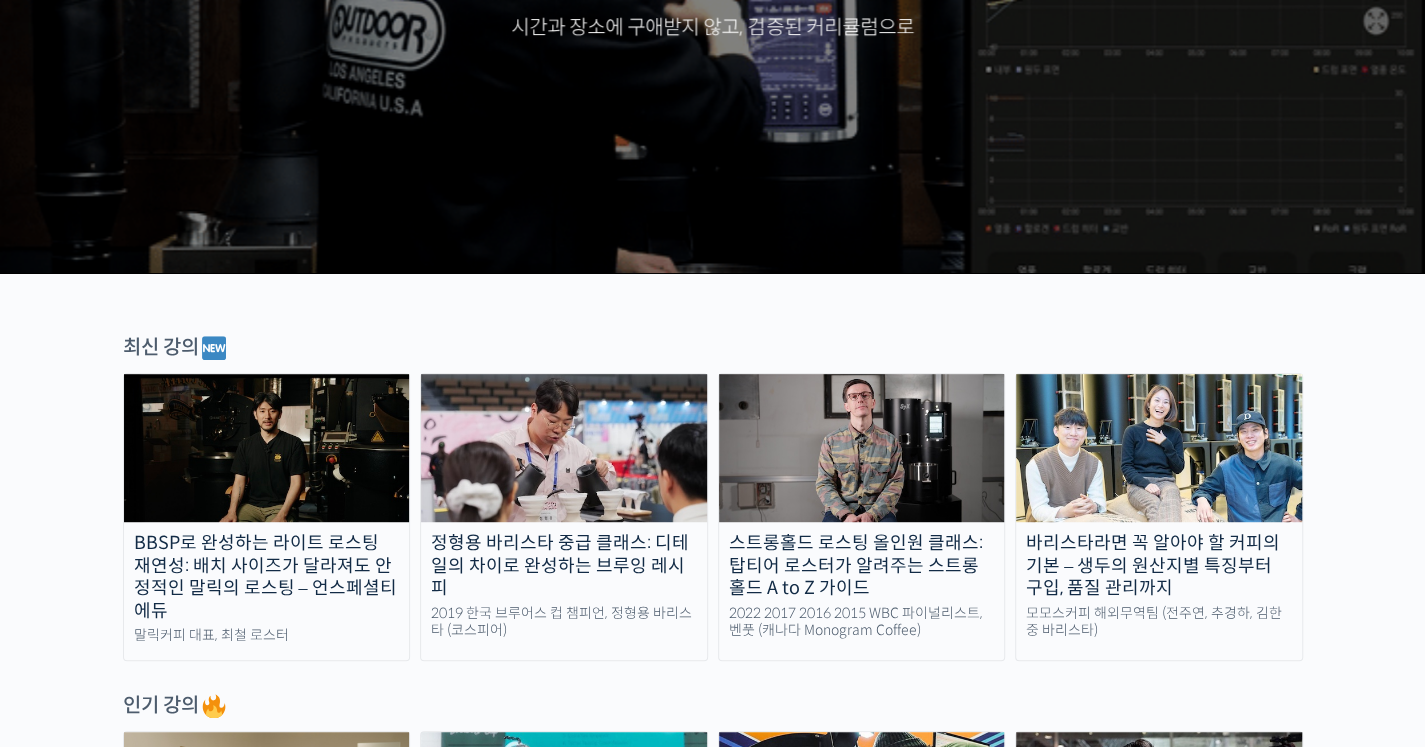 scroll, scrollTop: 403, scrollLeft: 0, axis: vertical 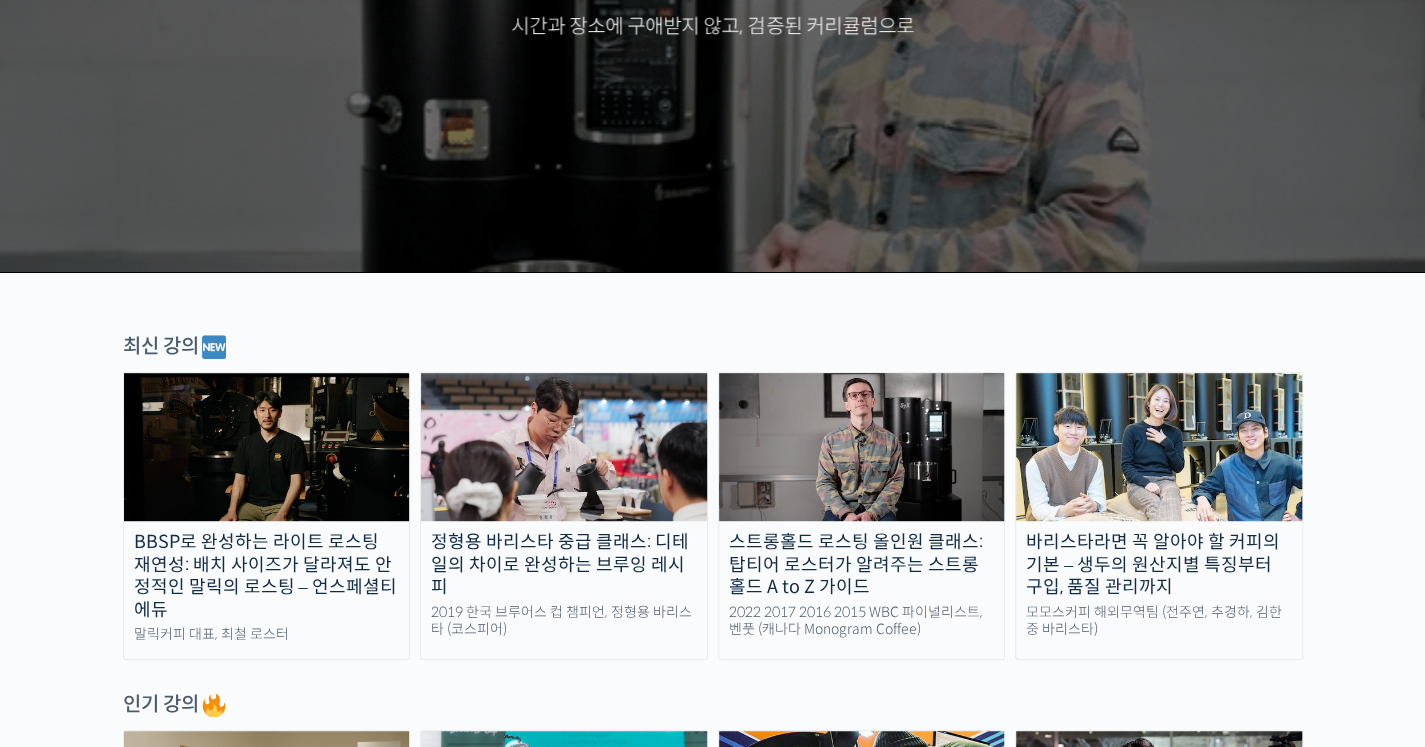 click on "스트롱홀드 로스팅 올인원 클래스: 탑티어 로스터가 알려주는 스트롱홀드 A to Z 가이드" at bounding box center [862, 565] 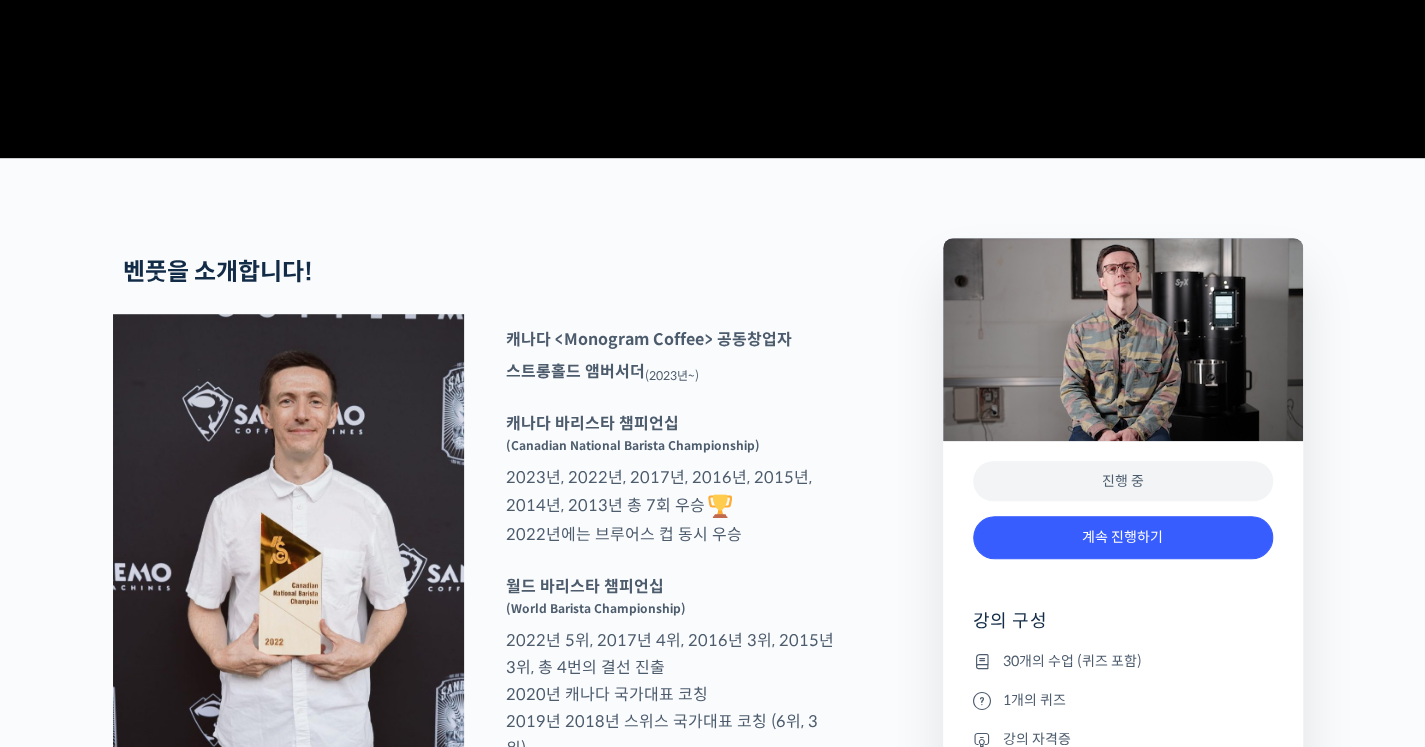 scroll, scrollTop: 617, scrollLeft: 0, axis: vertical 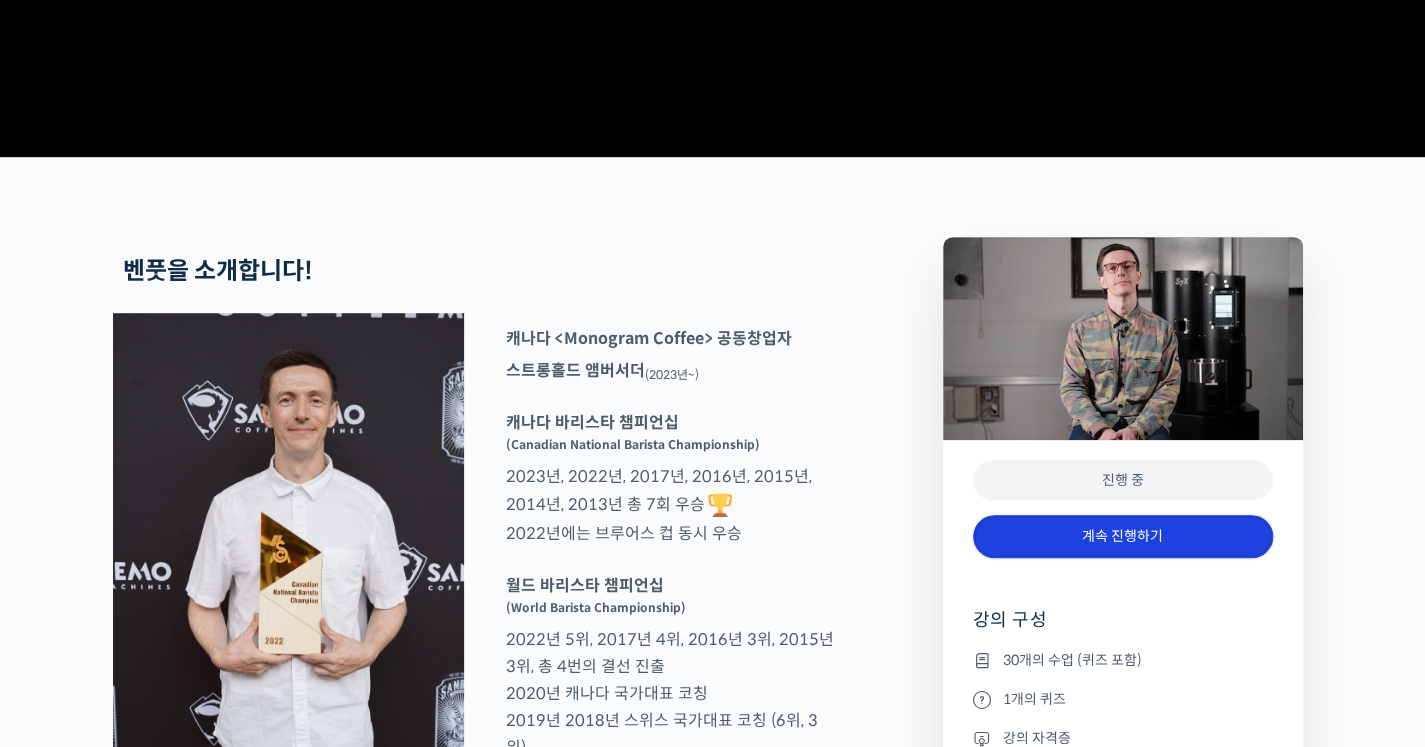 click on "계속 진행하기" at bounding box center (1123, 536) 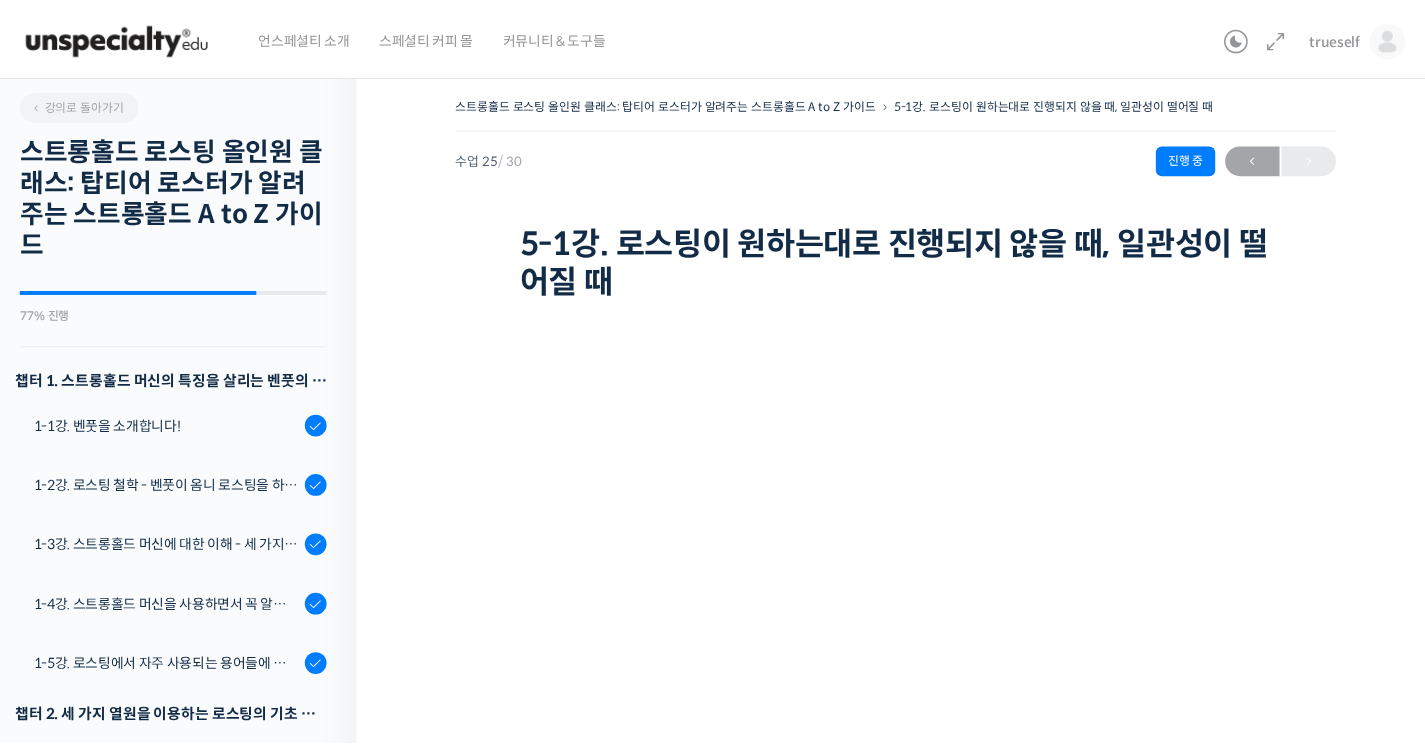 scroll, scrollTop: 0, scrollLeft: 0, axis: both 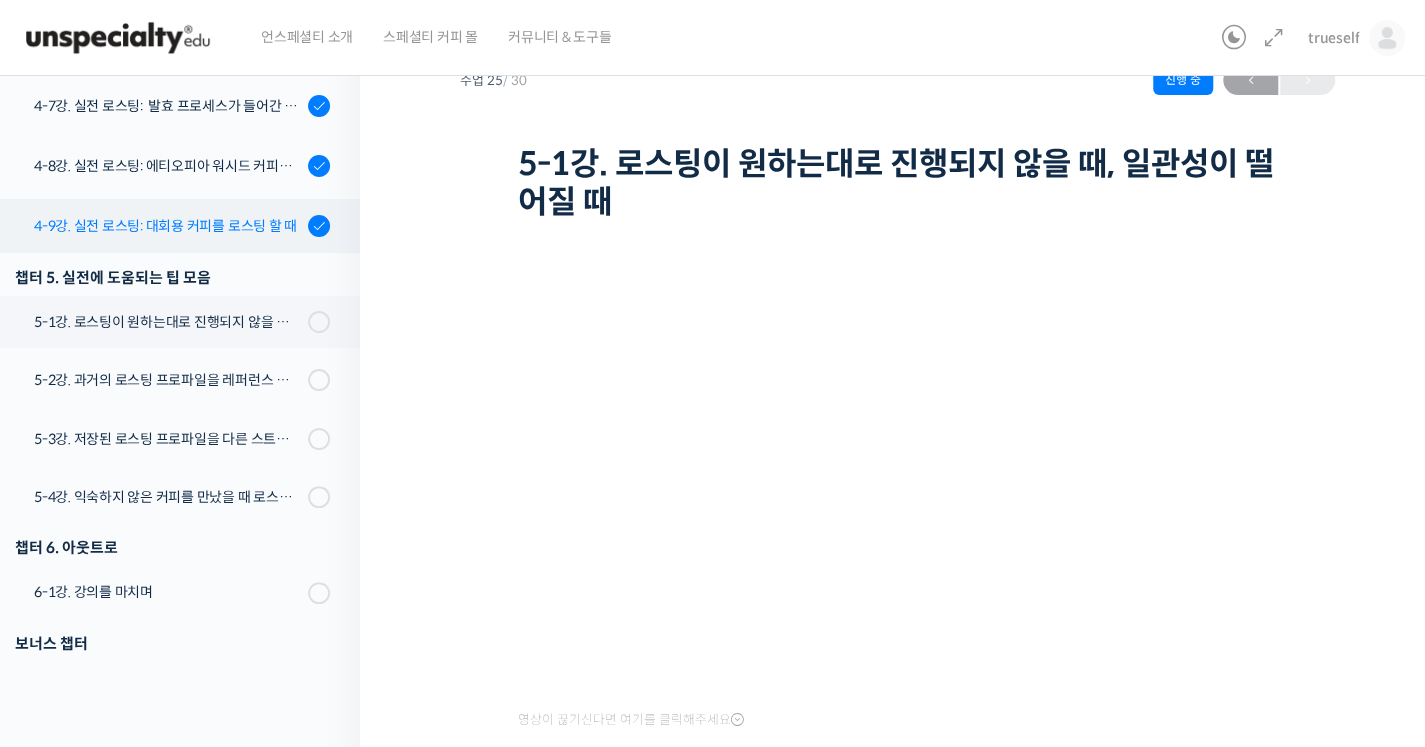 click on "4-9강. 실전 로스팅: 대회용 커피를 로스팅 할 때" at bounding box center (168, 226) 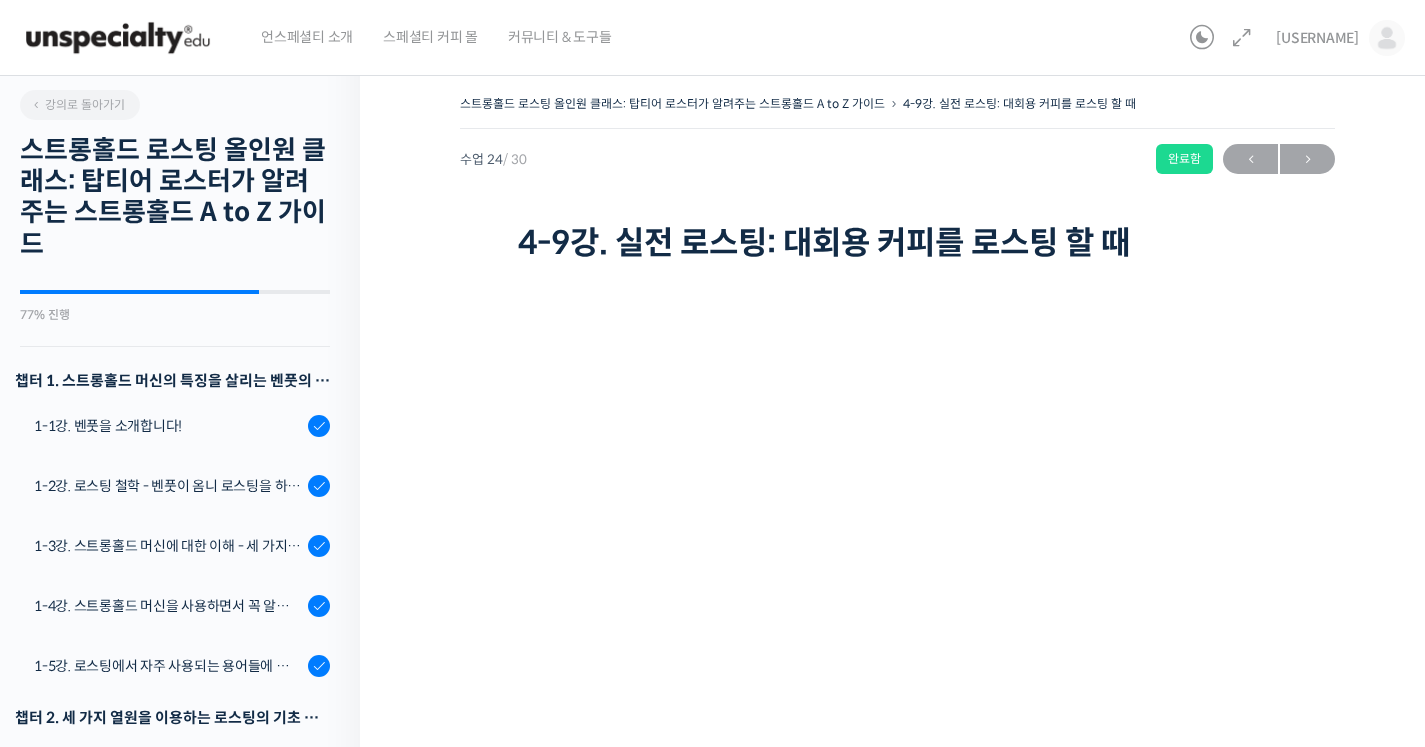scroll, scrollTop: 0, scrollLeft: 0, axis: both 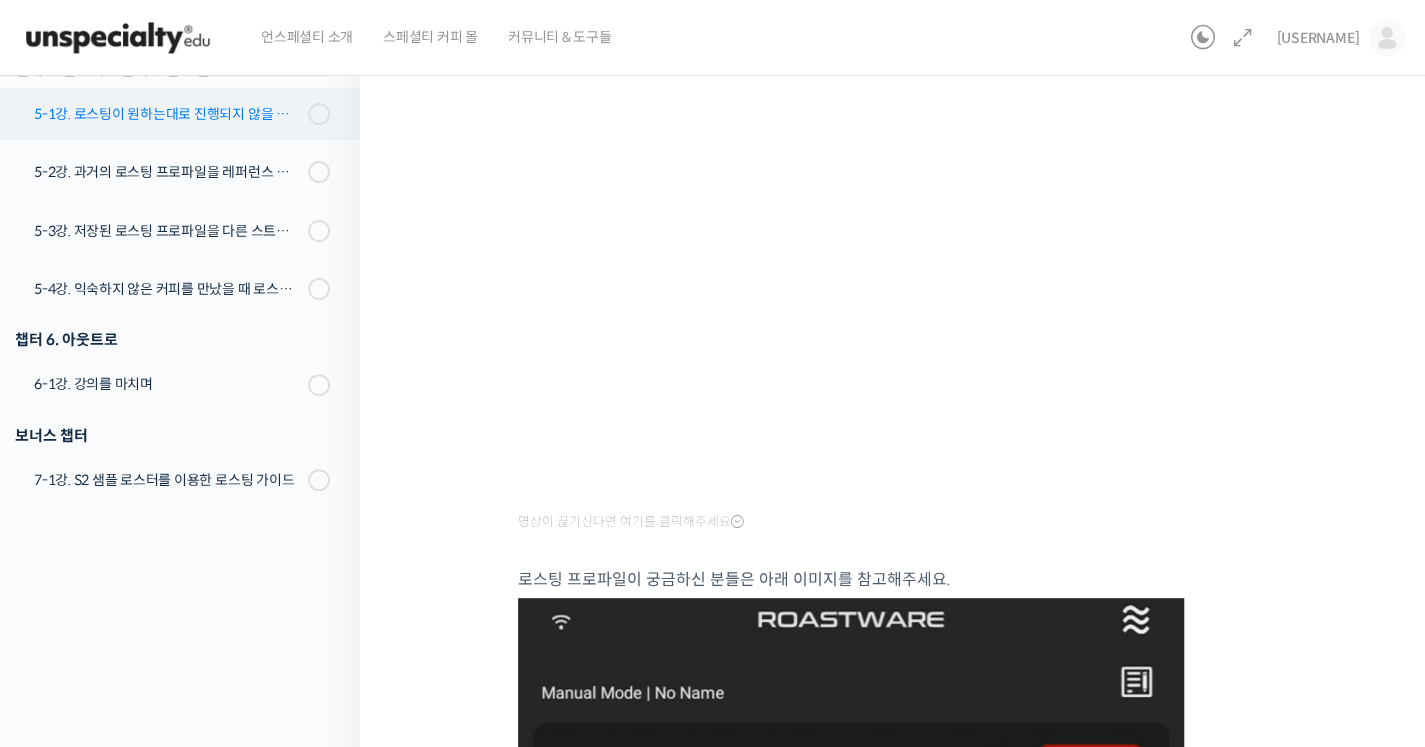 click on "5-1강. 로스팅이 원하는대로 진행되지 않을 때, 일관성이 떨어질 때" at bounding box center (168, 114) 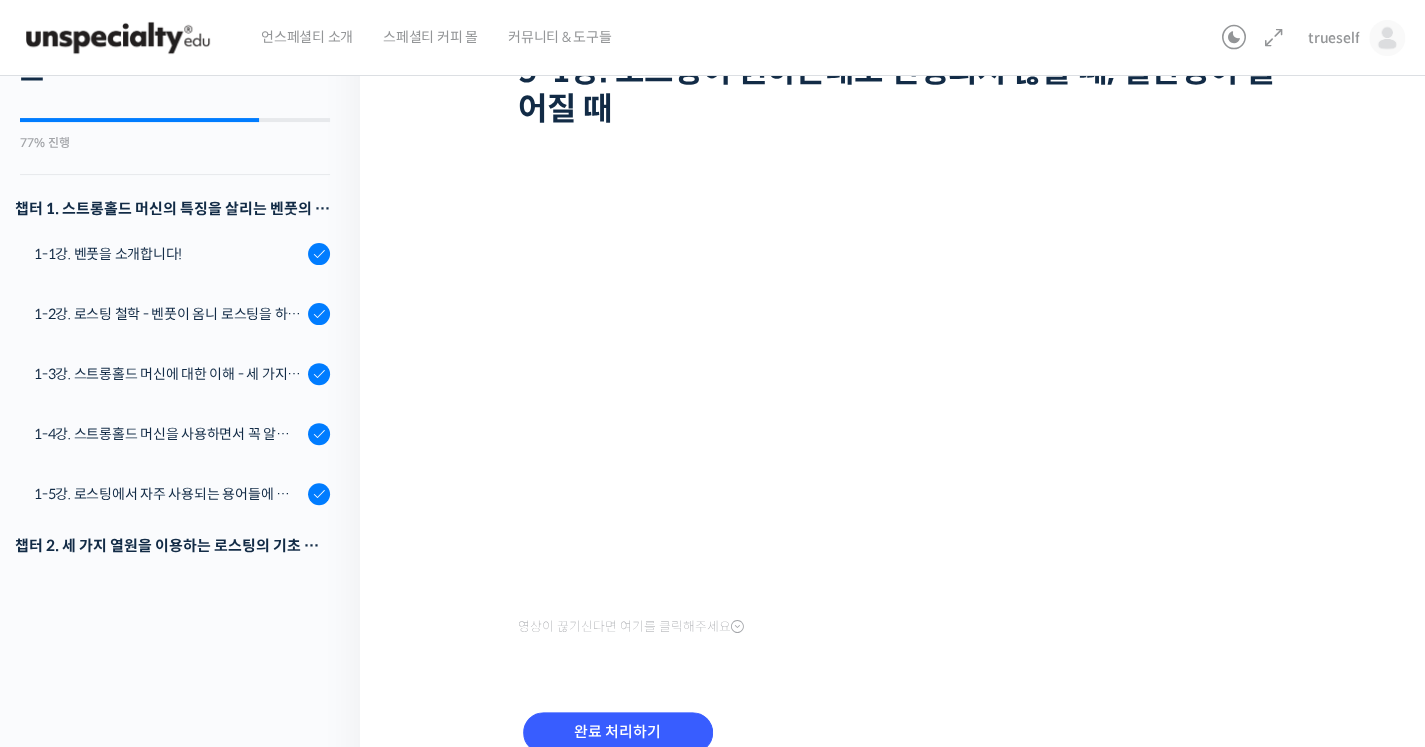scroll, scrollTop: 196, scrollLeft: 0, axis: vertical 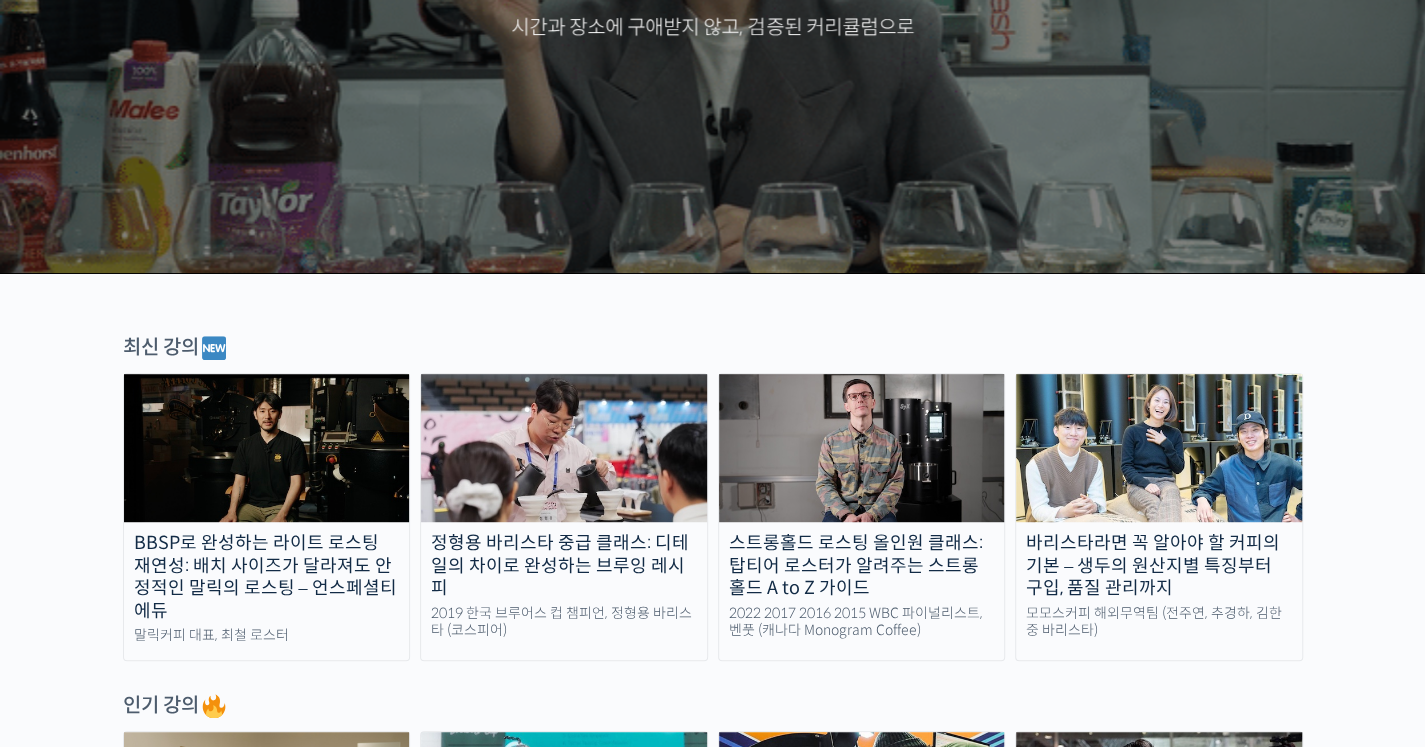 click at bounding box center [862, 448] 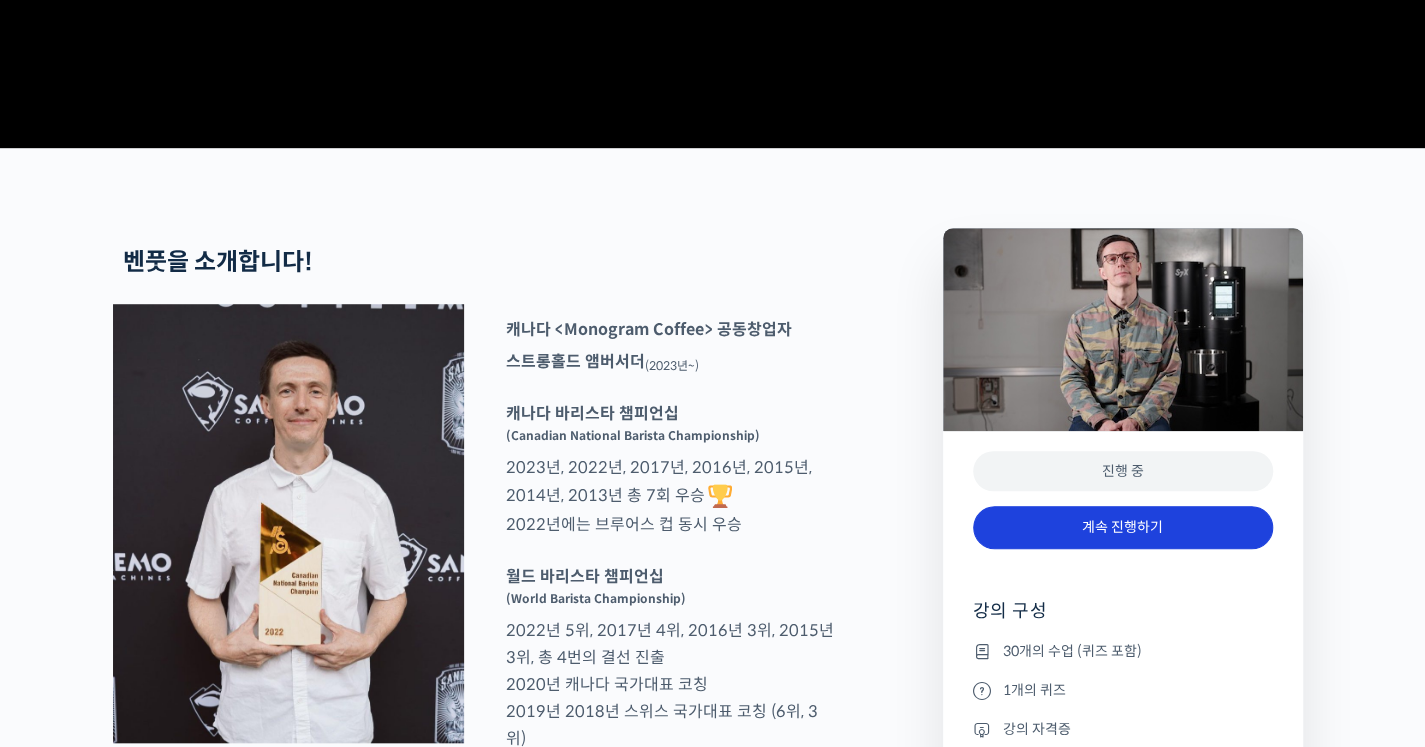 scroll, scrollTop: 627, scrollLeft: 0, axis: vertical 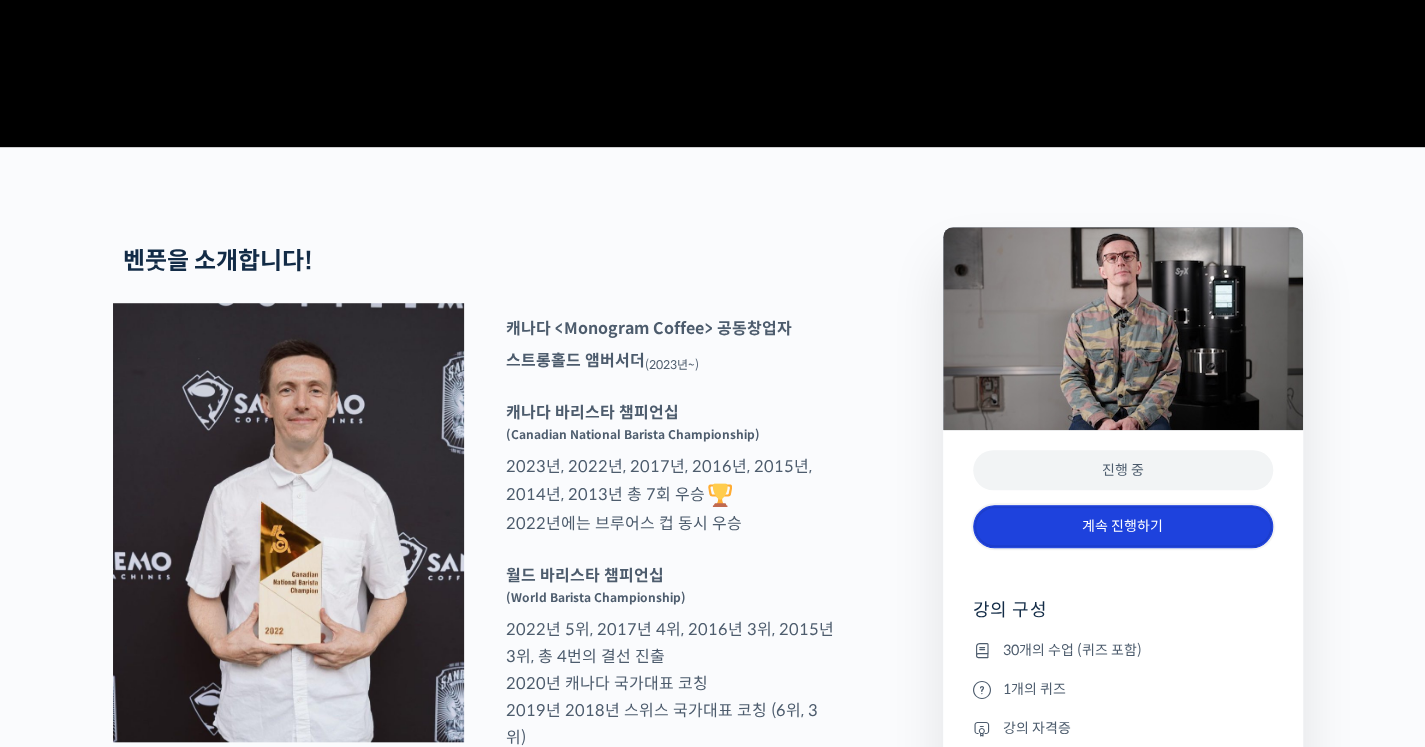 click on "계속 진행하기" at bounding box center (1123, 526) 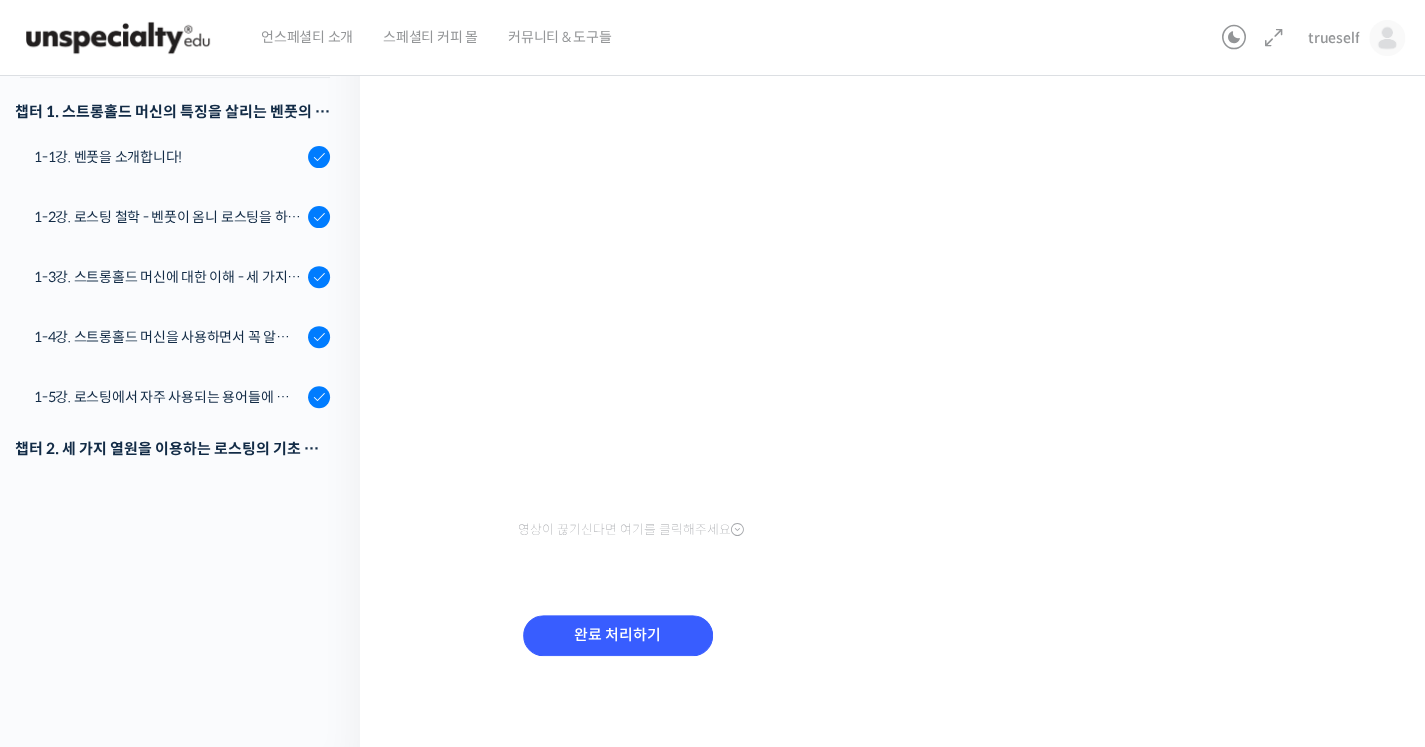 scroll, scrollTop: 269, scrollLeft: 0, axis: vertical 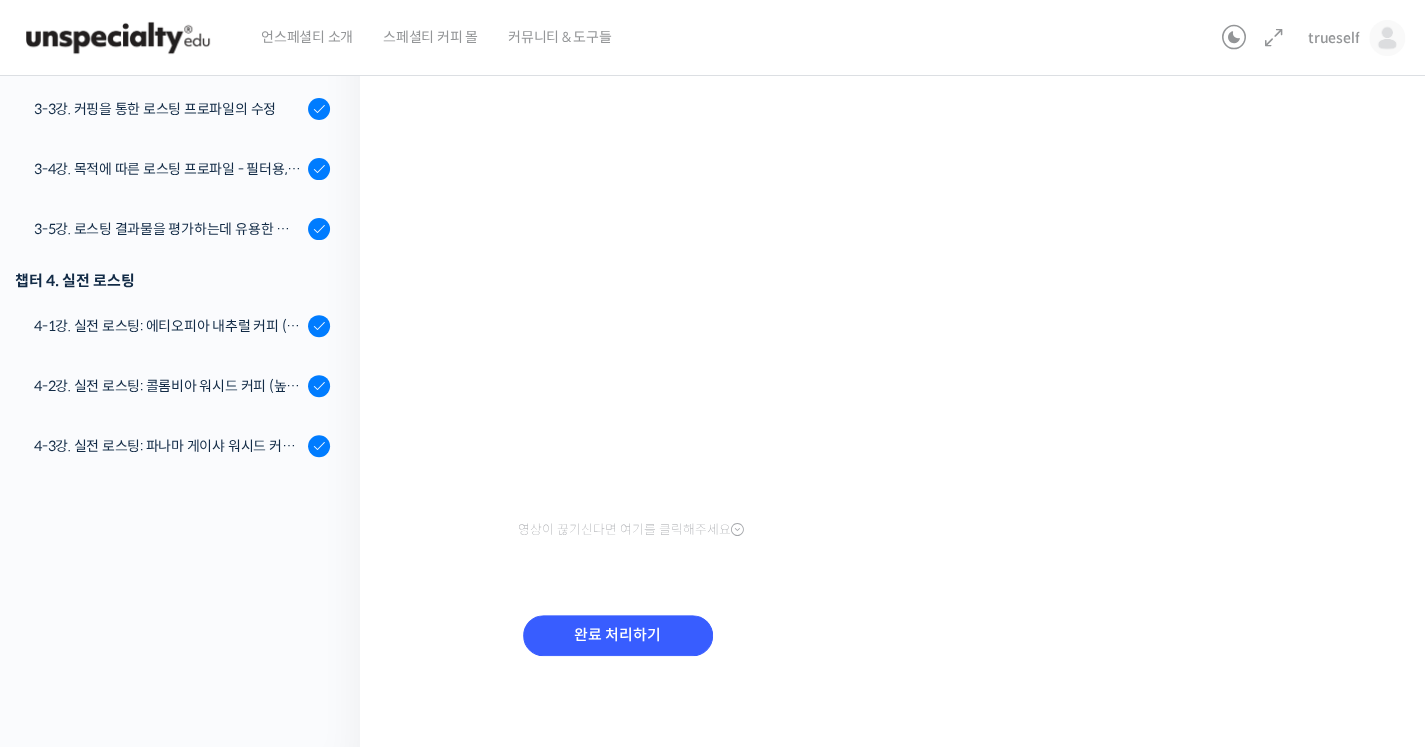 click at bounding box center (118, 38) 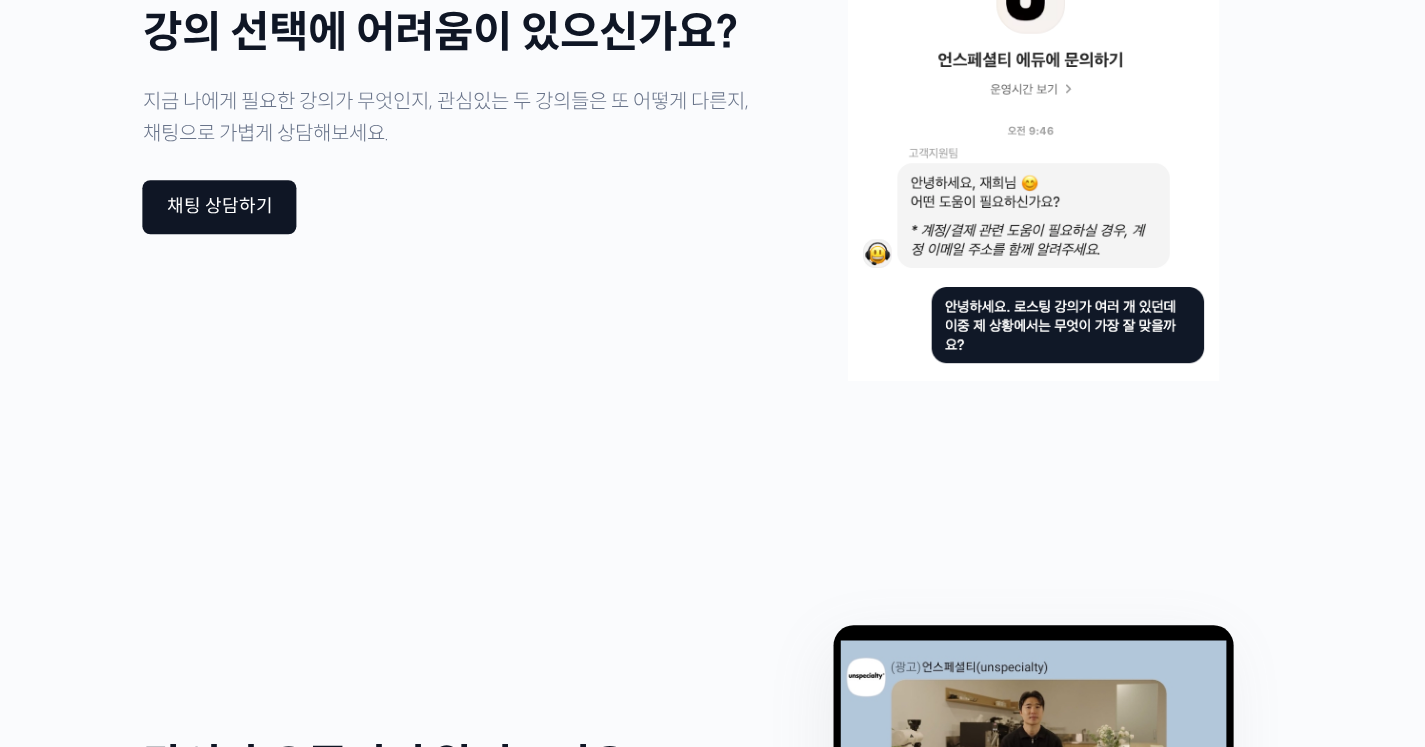 scroll, scrollTop: 5129, scrollLeft: 0, axis: vertical 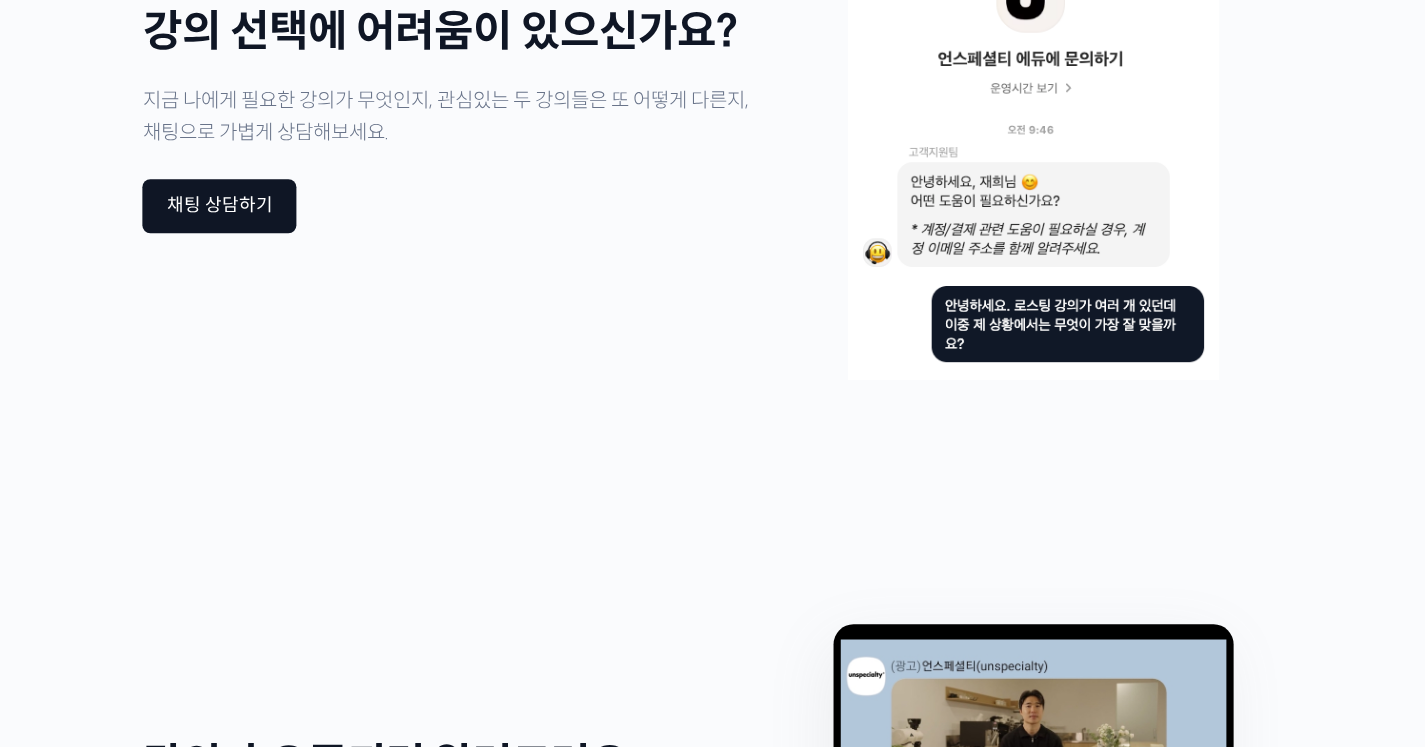 click on "강의 선택에 어려움이 있으신가요? 지금 나에게 필요한 강의가 무엇인지, 관심있는 두 강의들은 또 어떻게 다른지, 채팅으로 가볍게 상담해보세요.
채팅 상담하기" at bounding box center [448, 120] 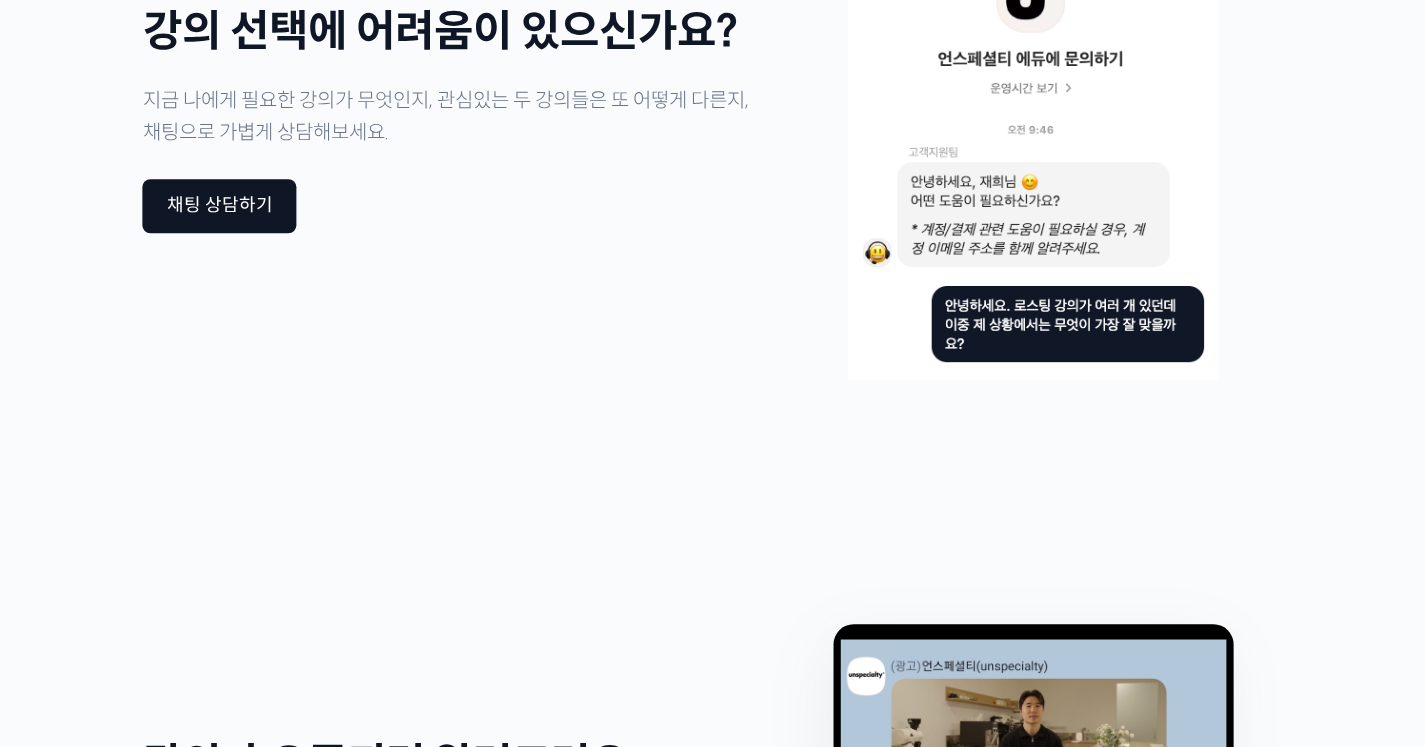 click at bounding box center (1033, 120) 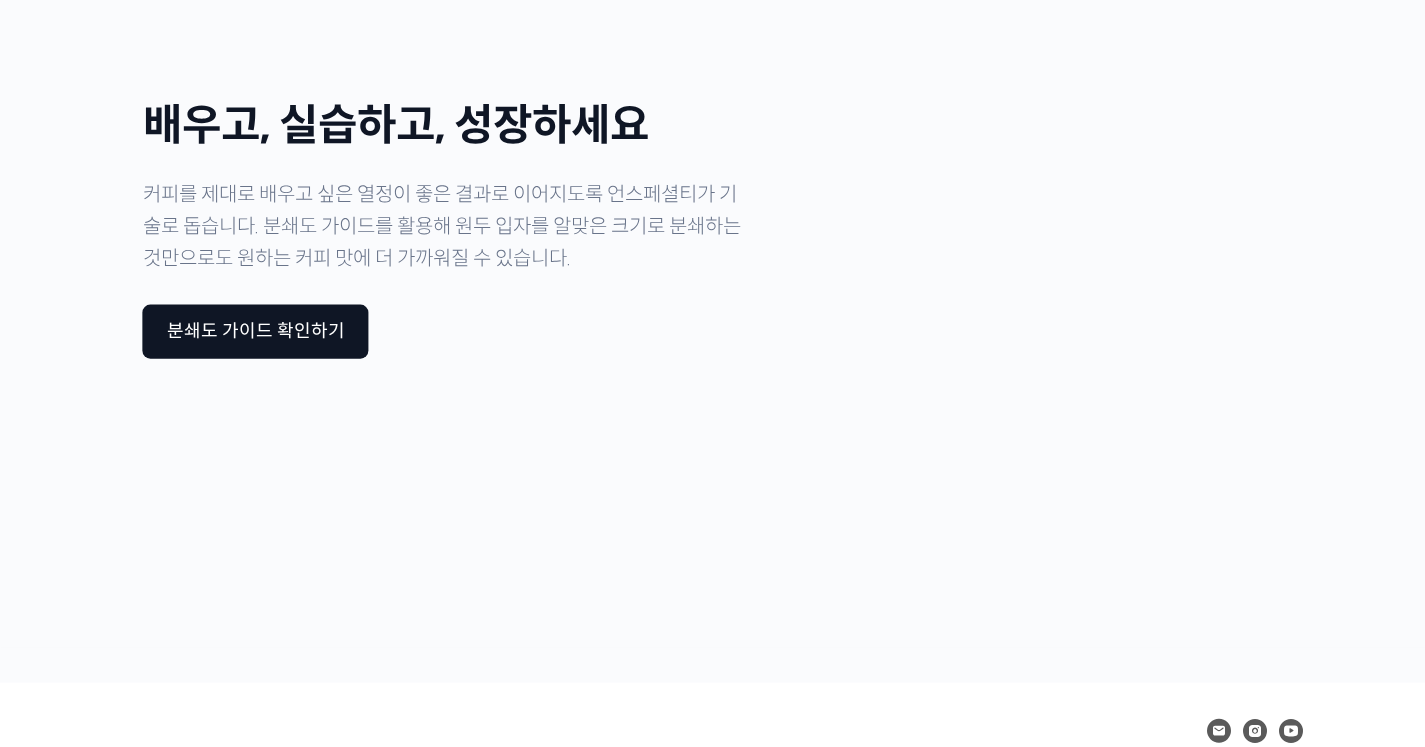 scroll, scrollTop: 6705, scrollLeft: 0, axis: vertical 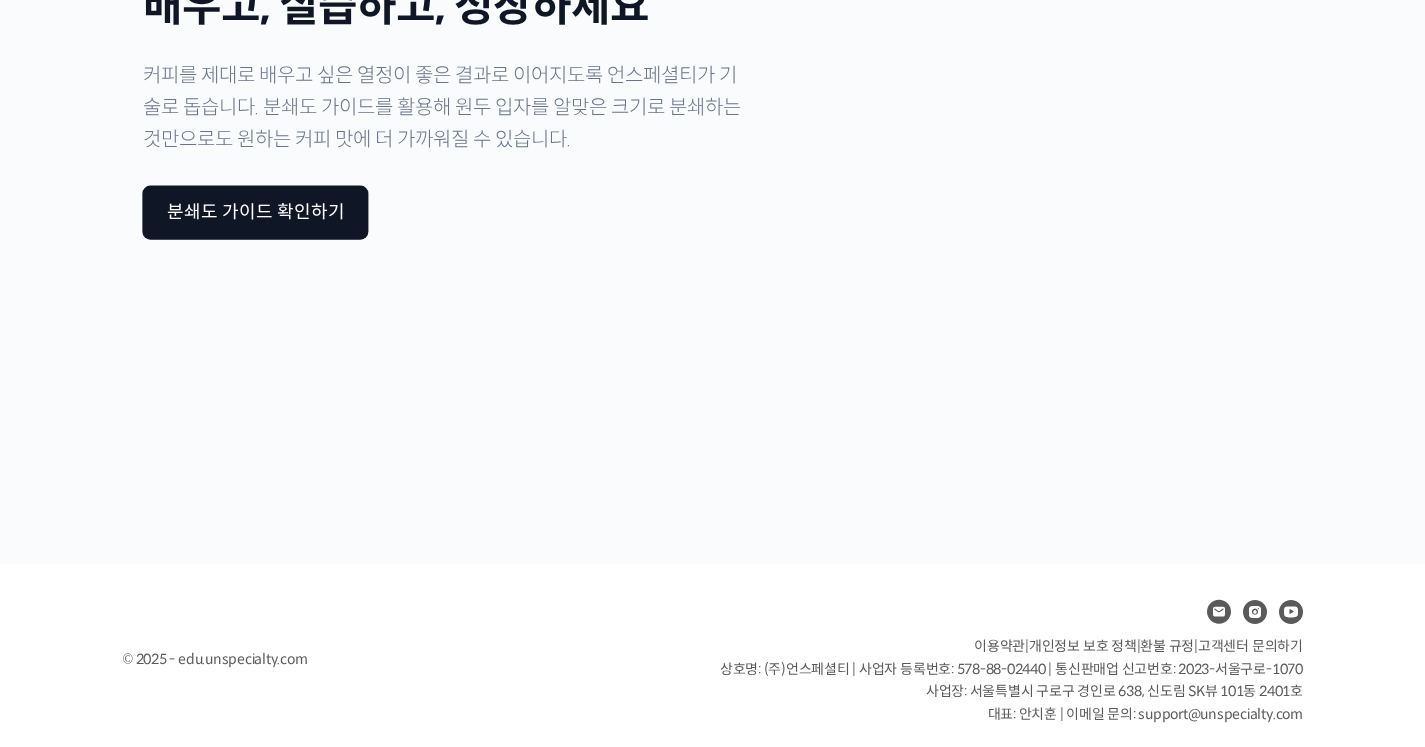 click on "고객센터 문의하기" at bounding box center [1250, 646] 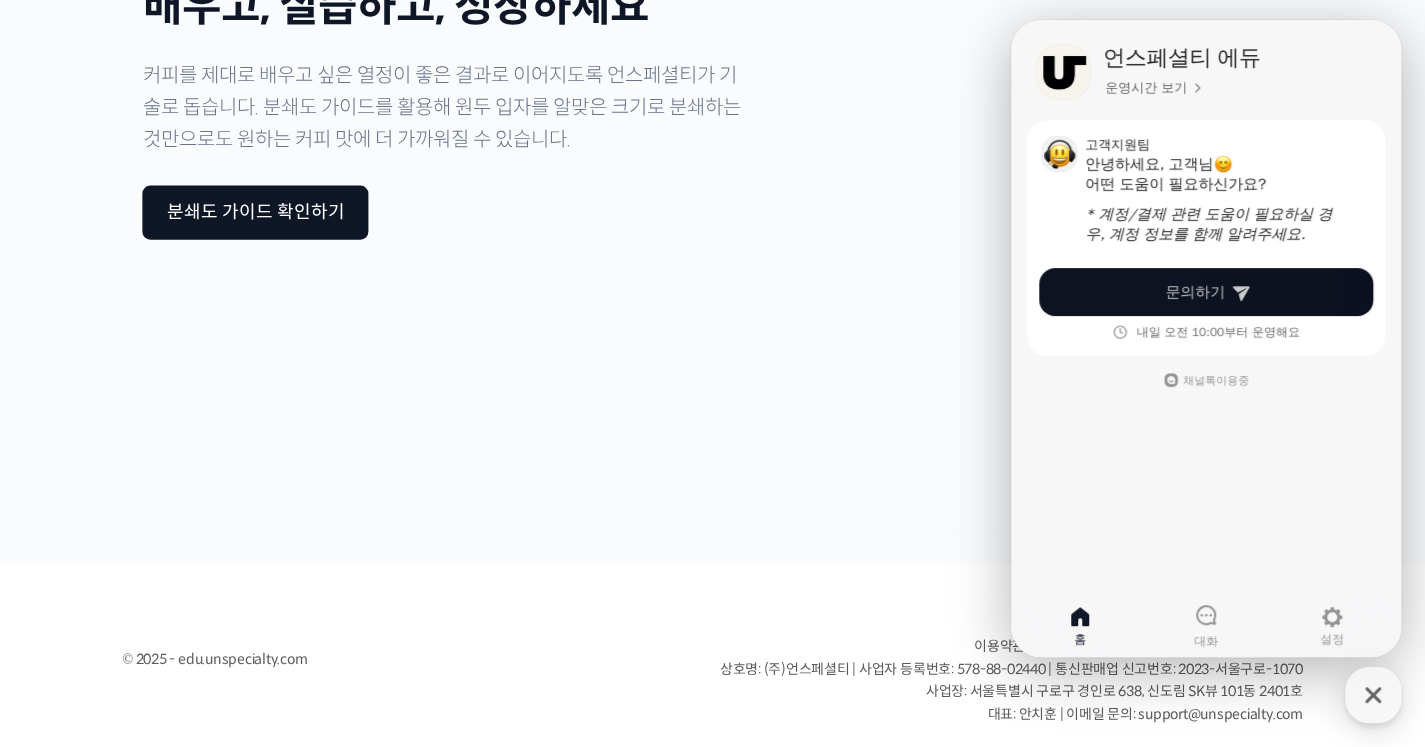 click on "문의하기" at bounding box center [1195, 292] 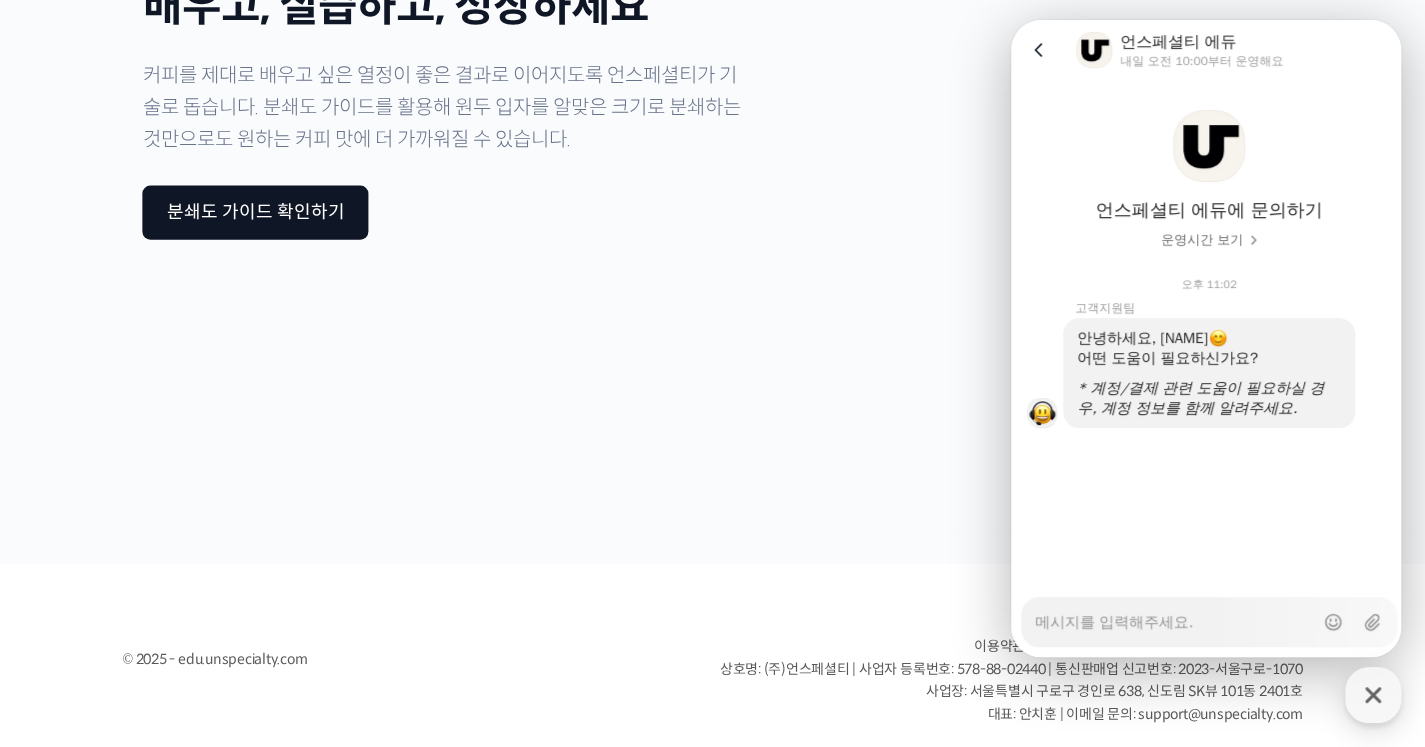 click on "Messenger Input Textarea" at bounding box center [1174, 615] 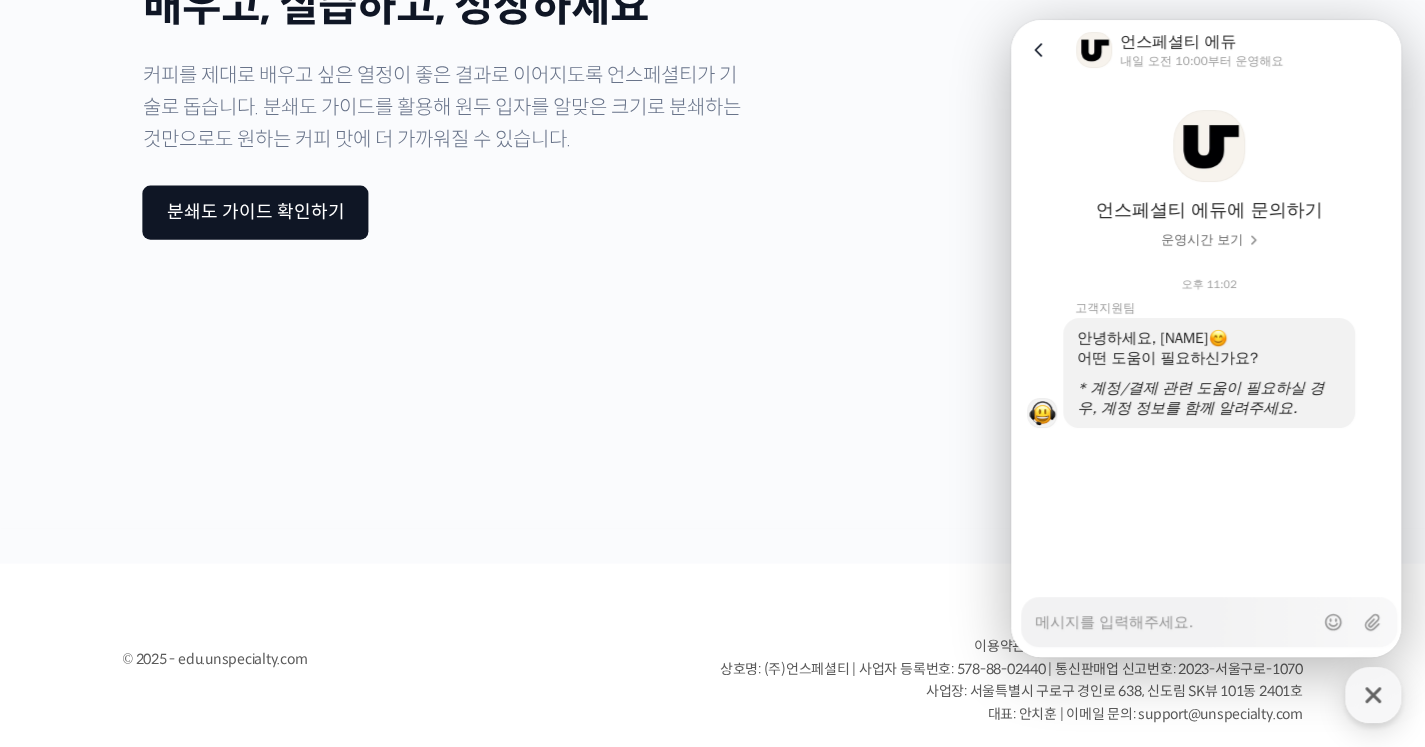 type on "x" 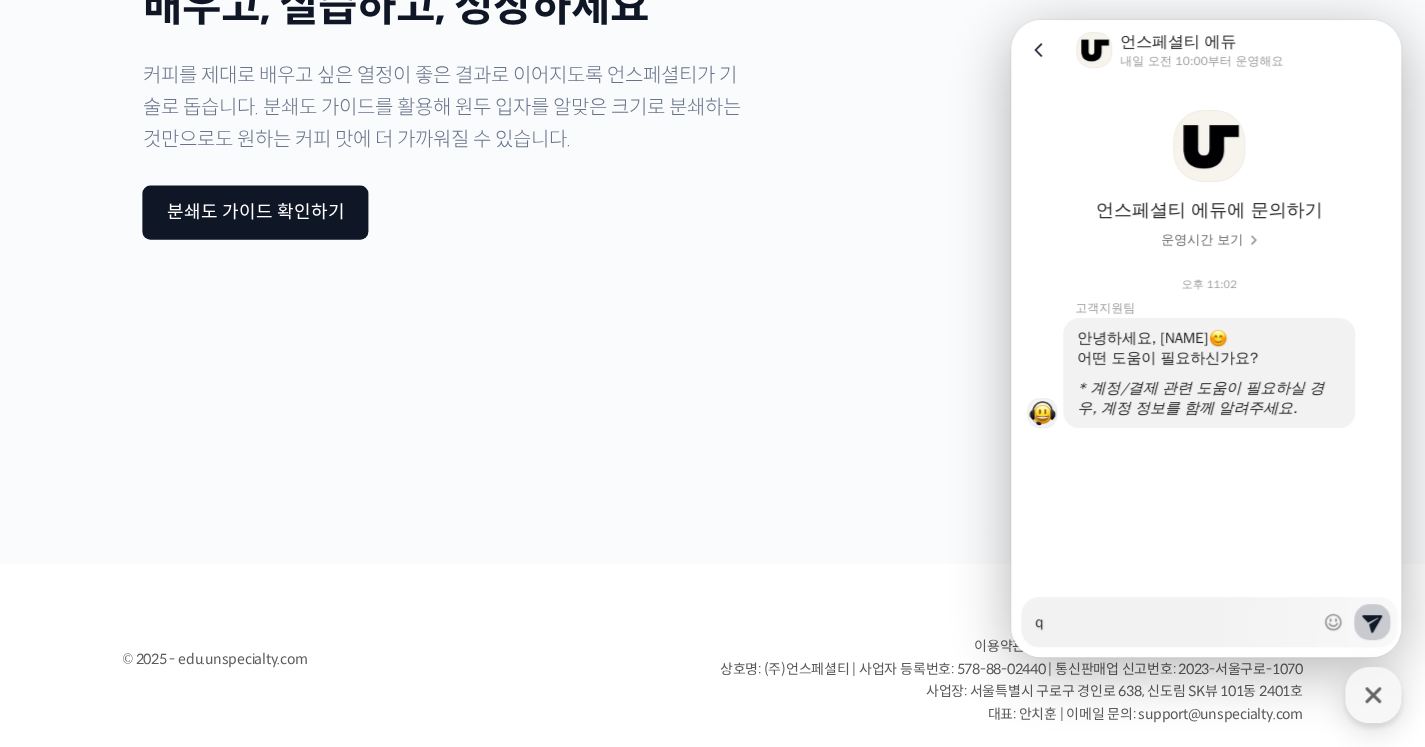 type on "x" 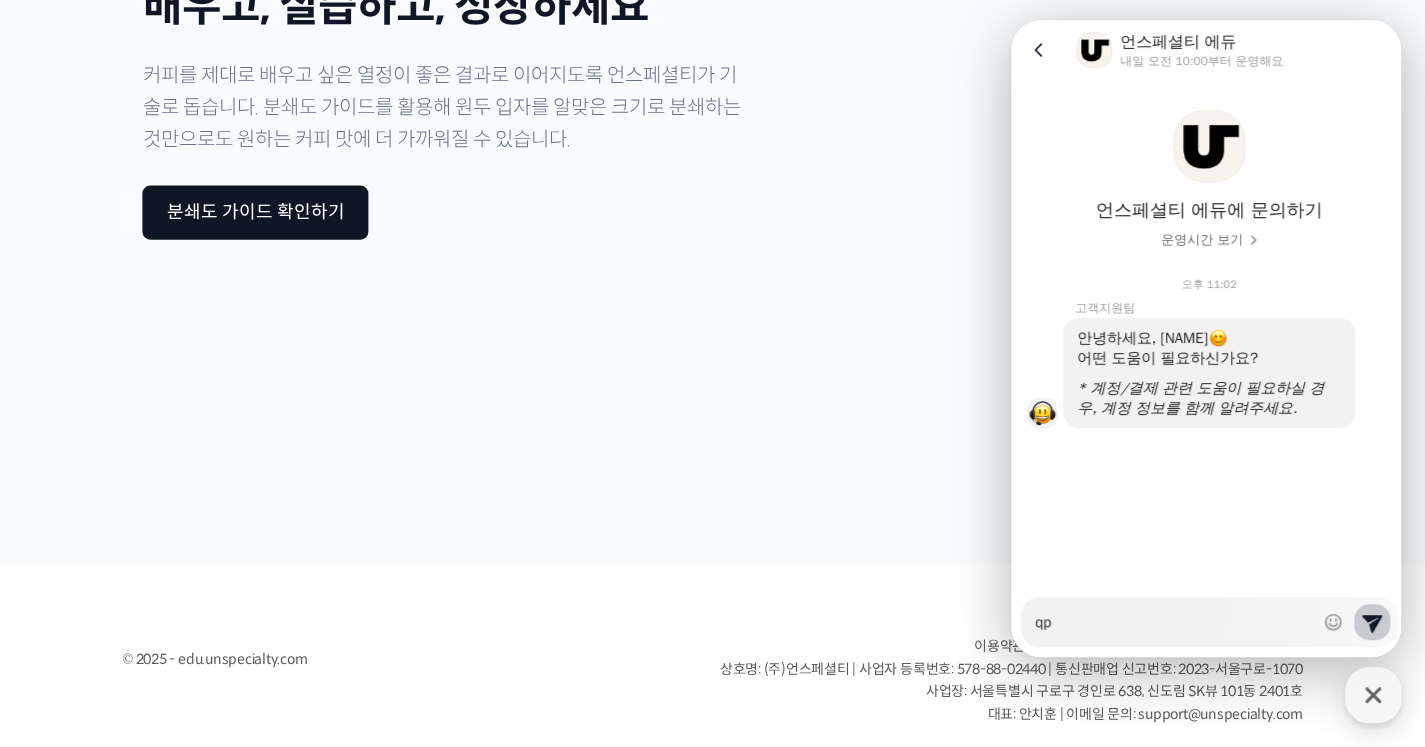 type on "x" 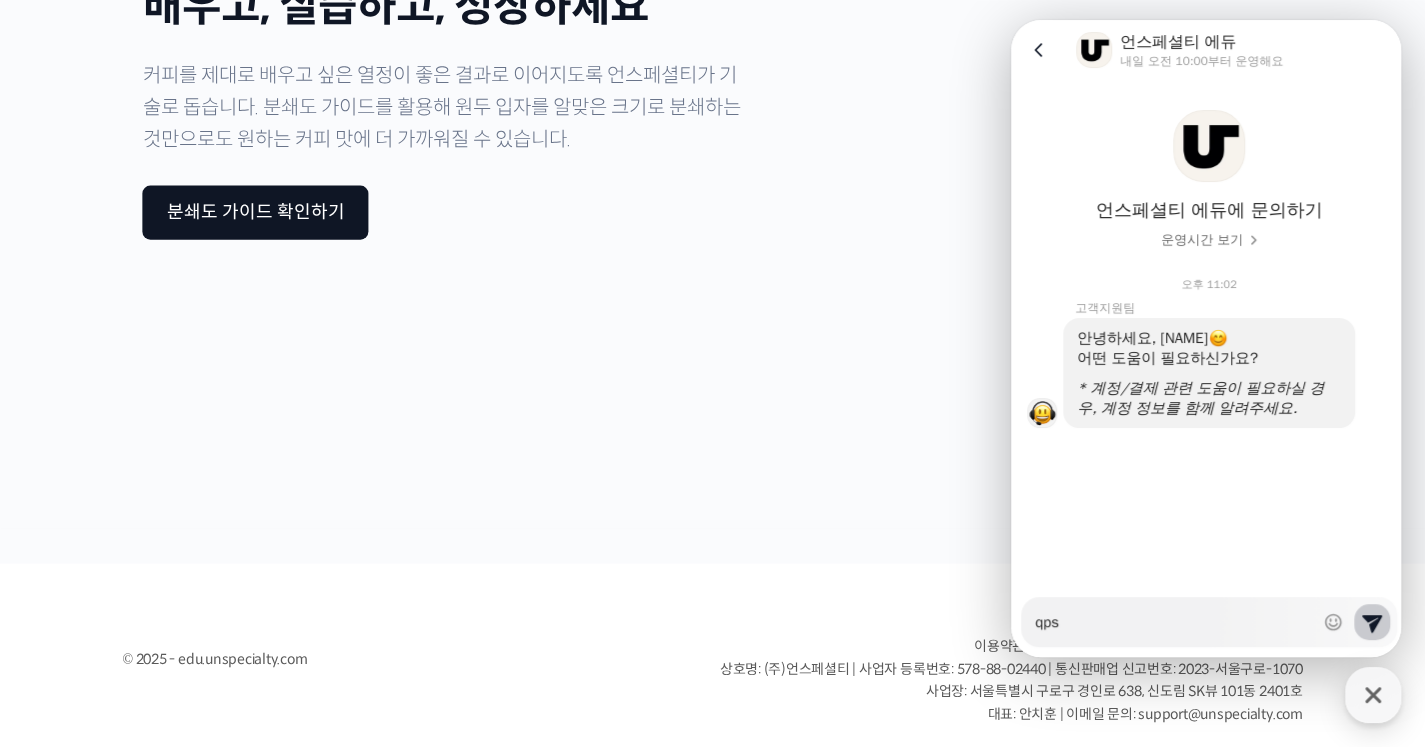 type on "x" 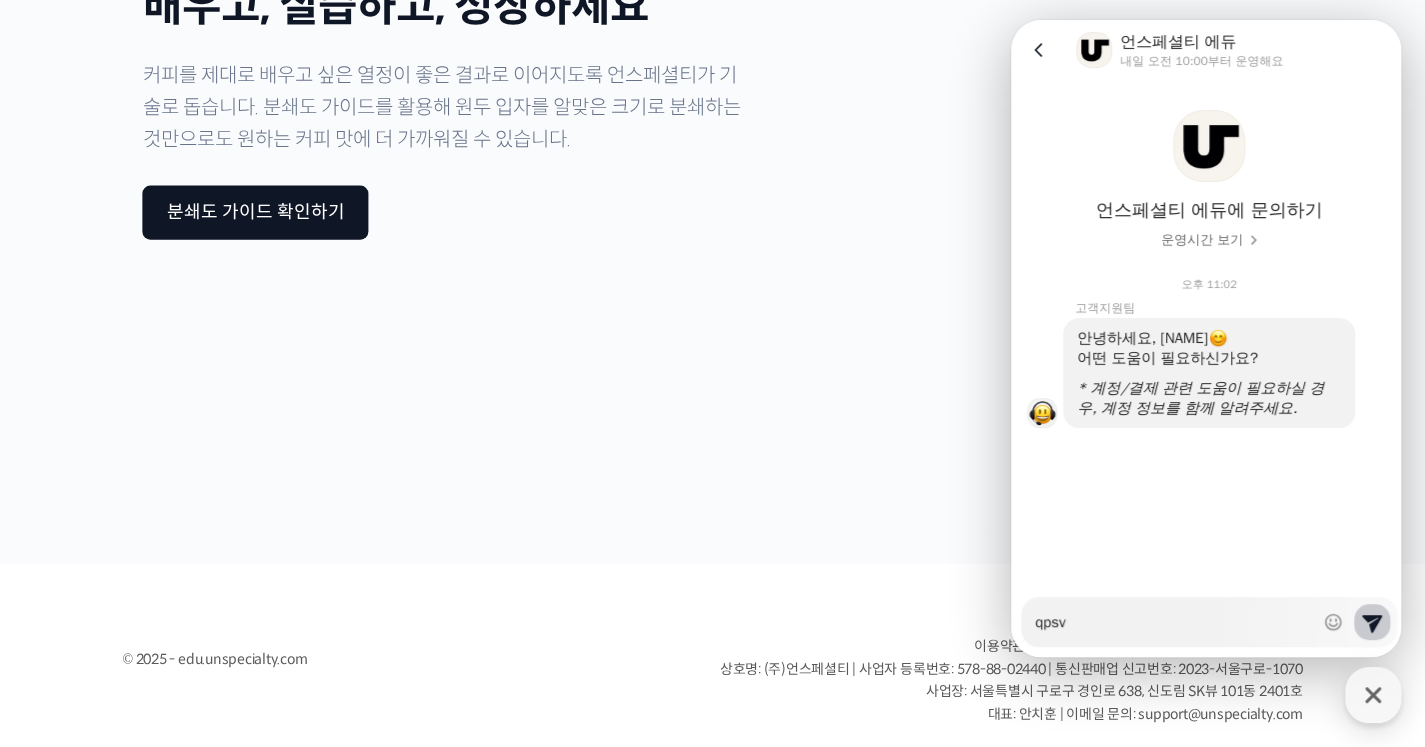 type on "x" 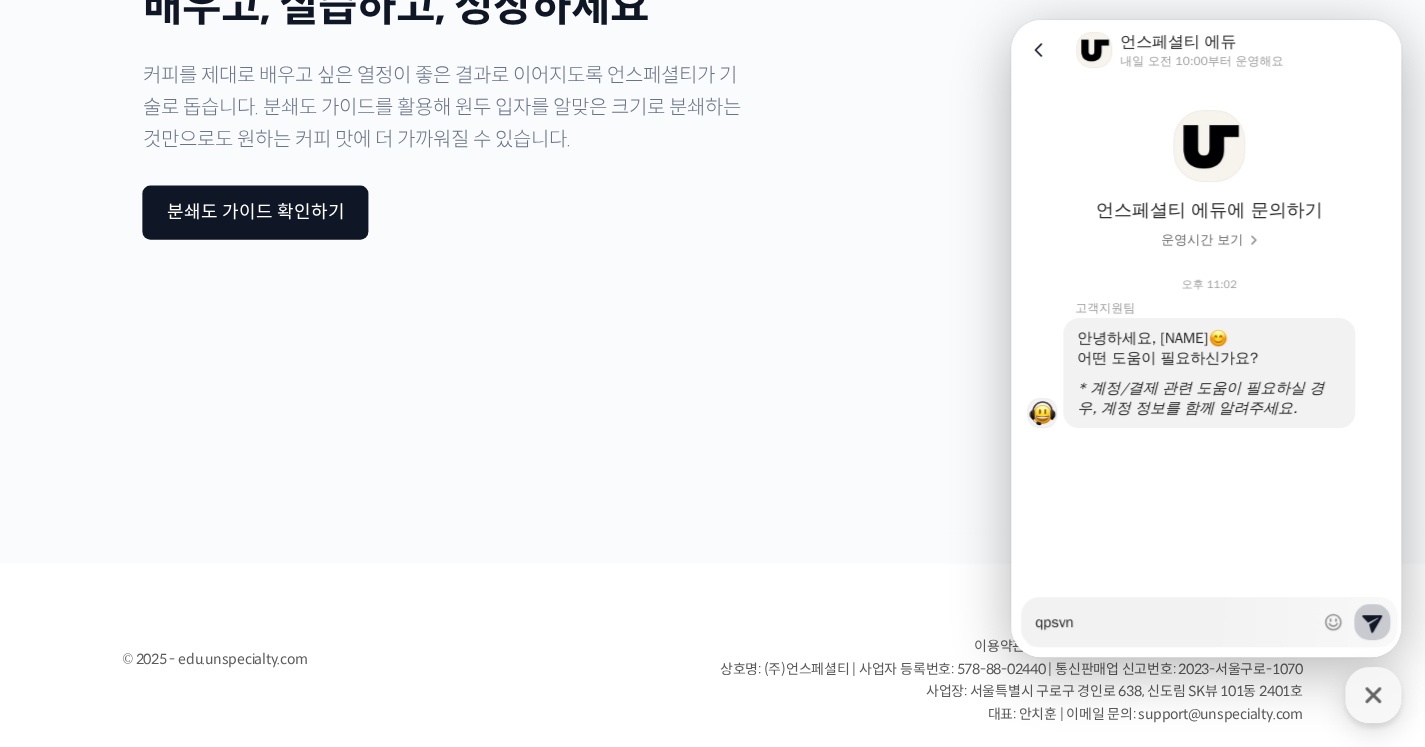 type on "x" 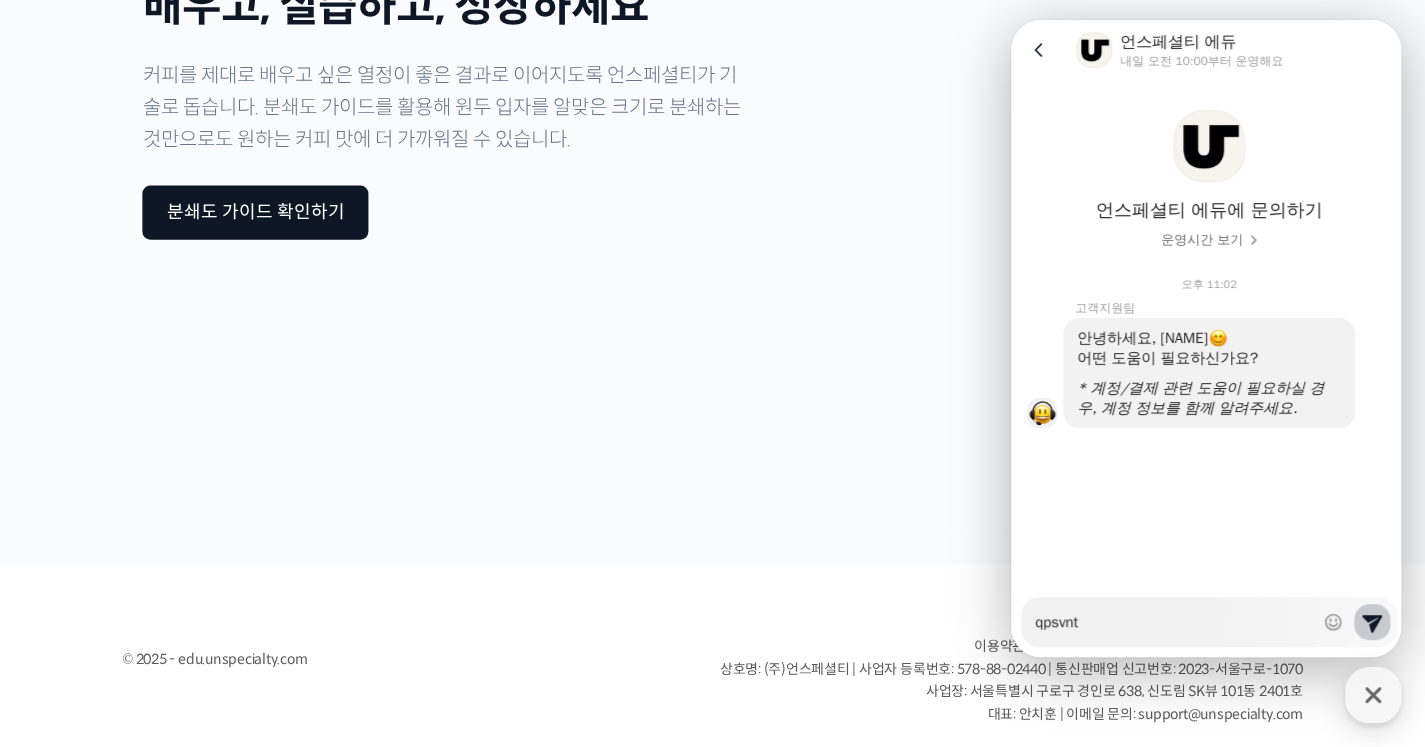 type on "x" 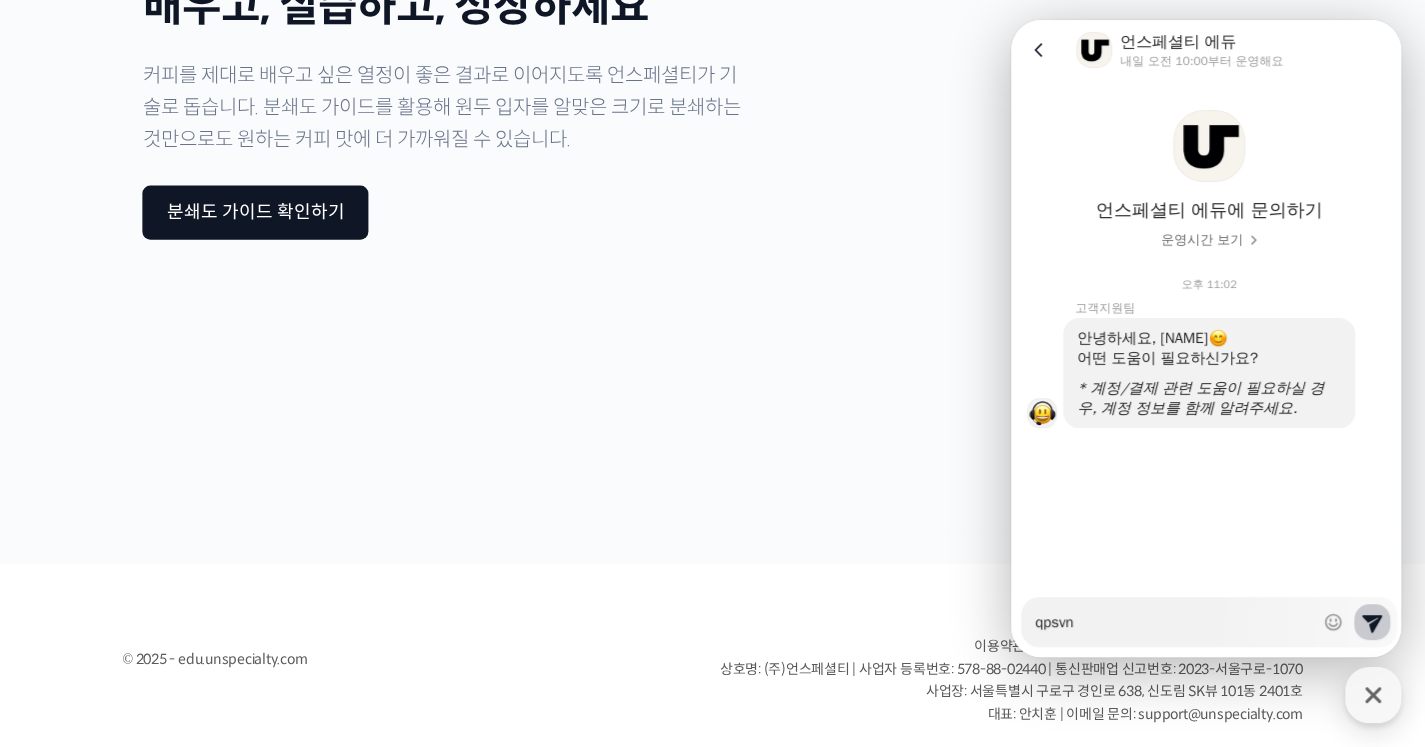 type on "x" 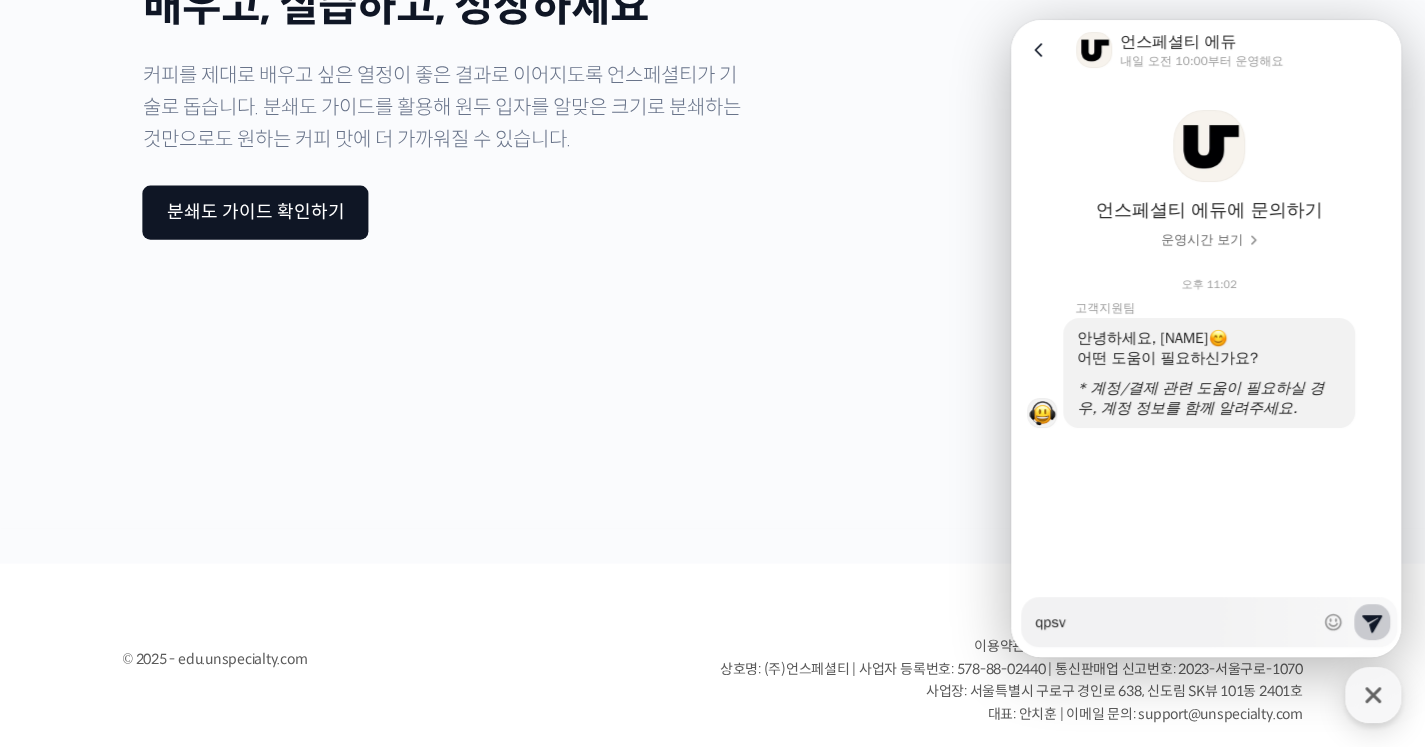 type on "x" 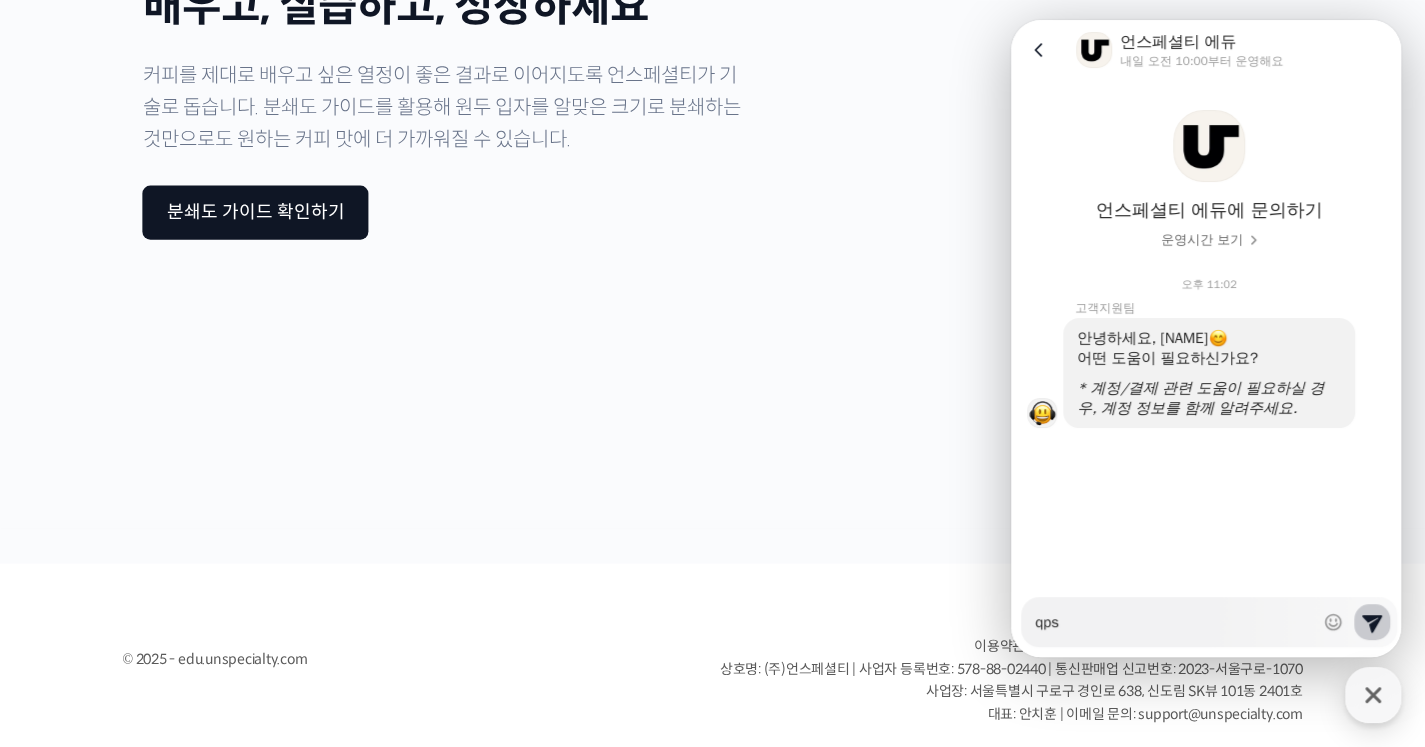 type on "x" 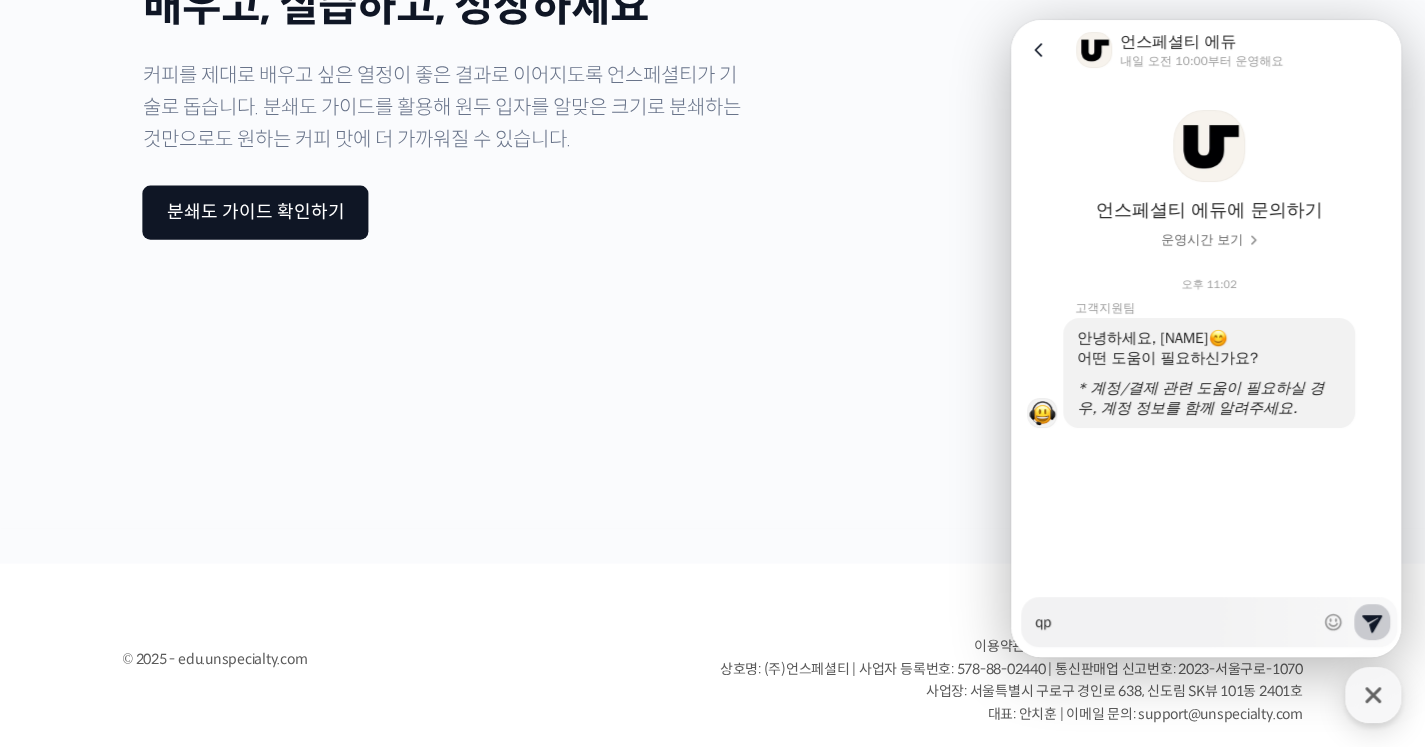type on "x" 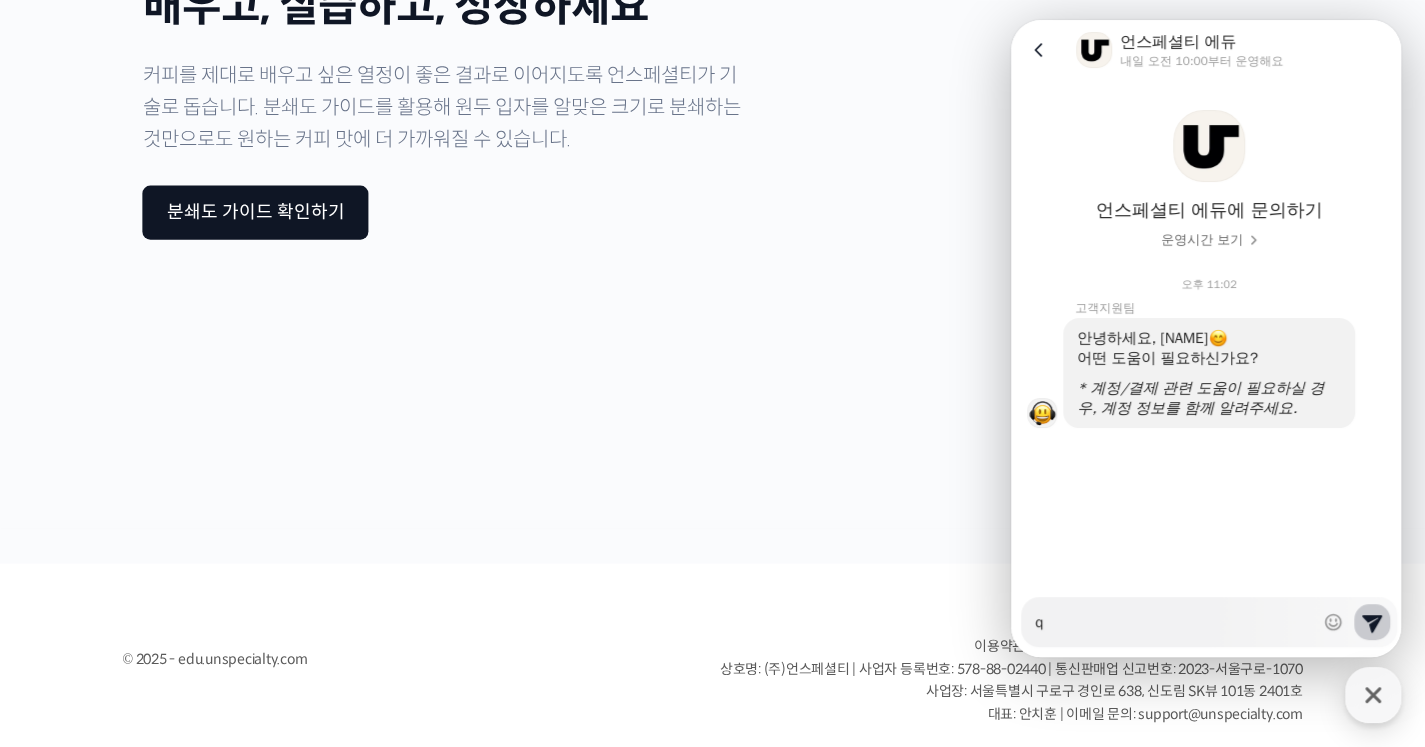 type on "x" 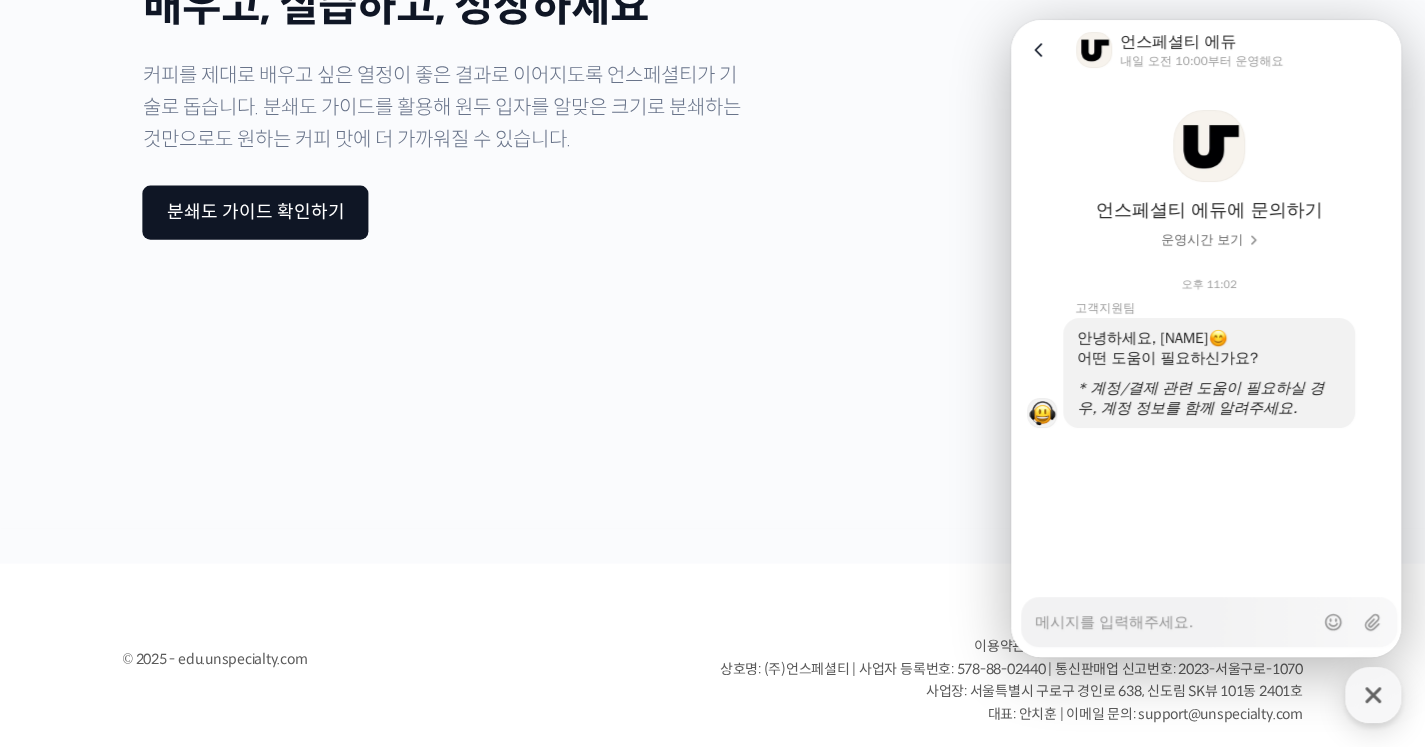 type on "x" 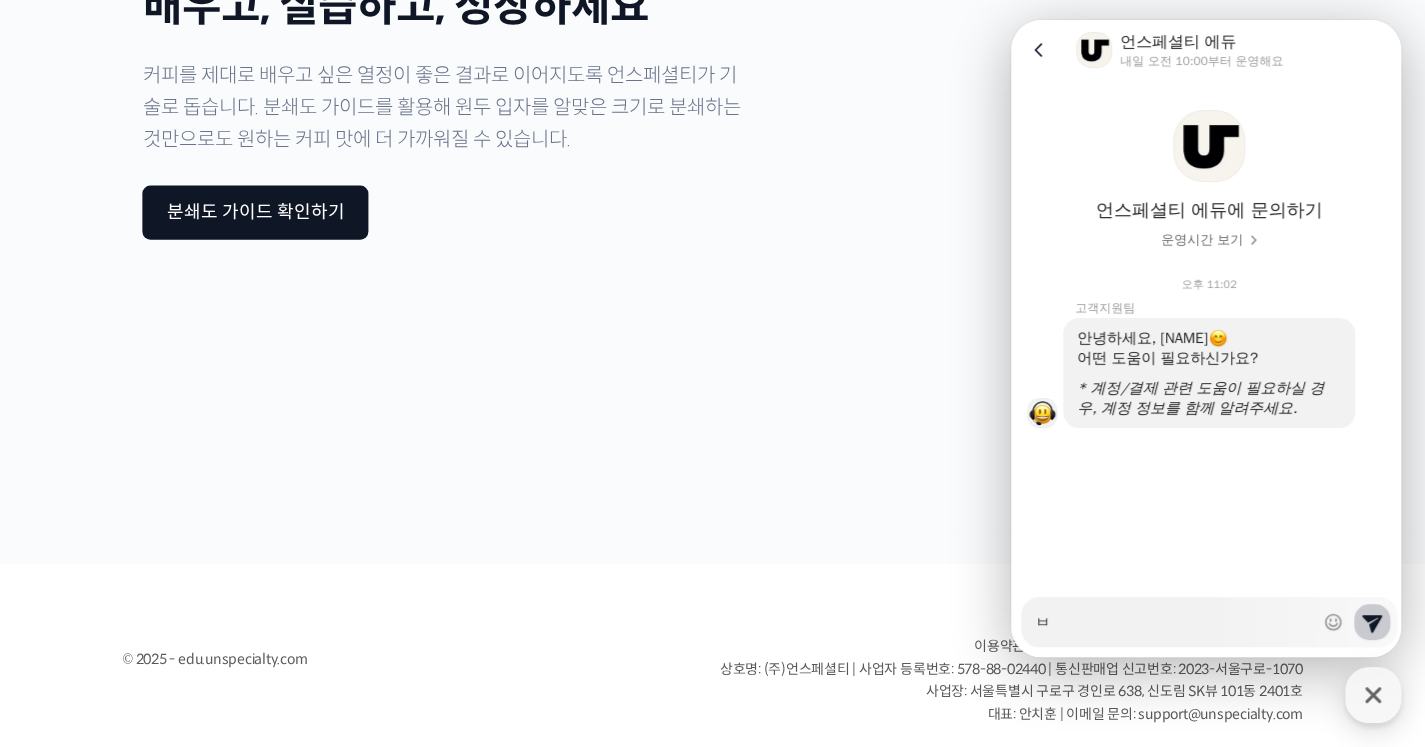 type on "x" 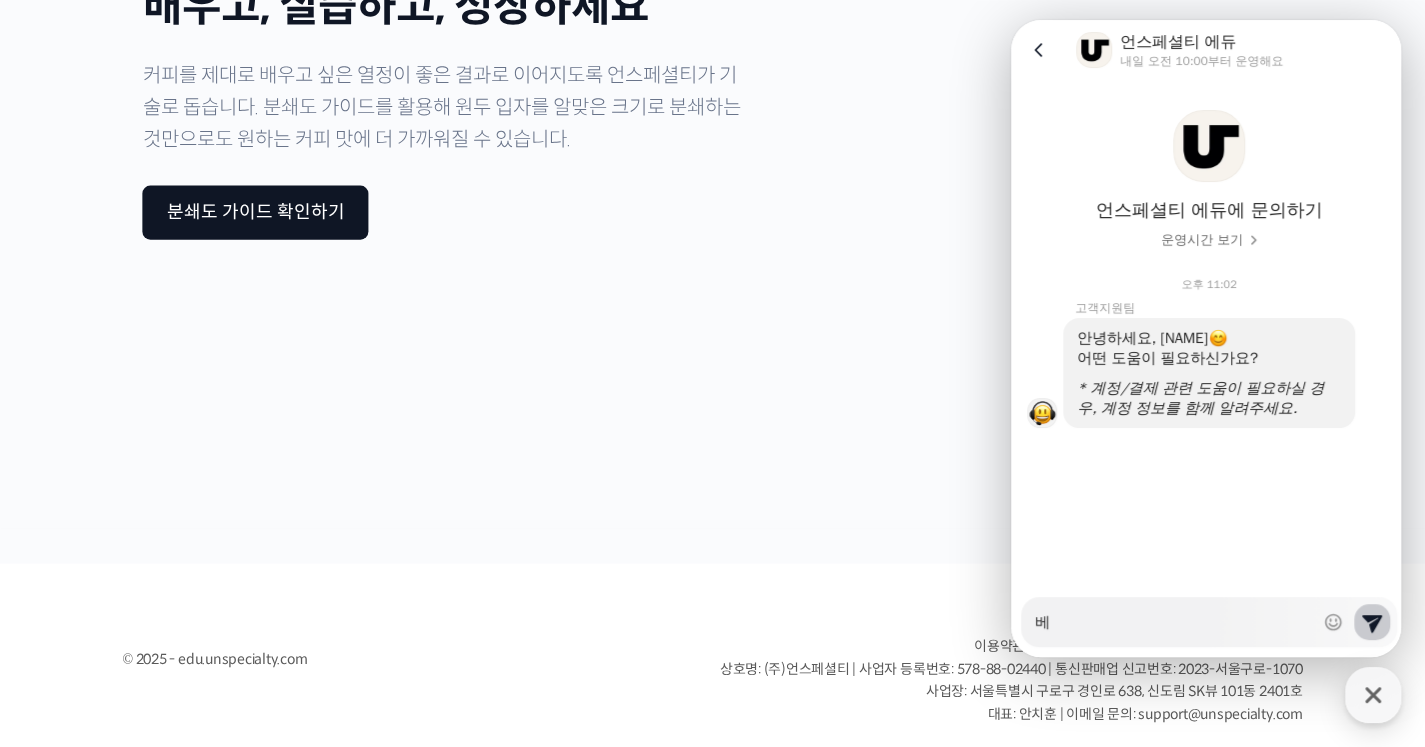 type on "x" 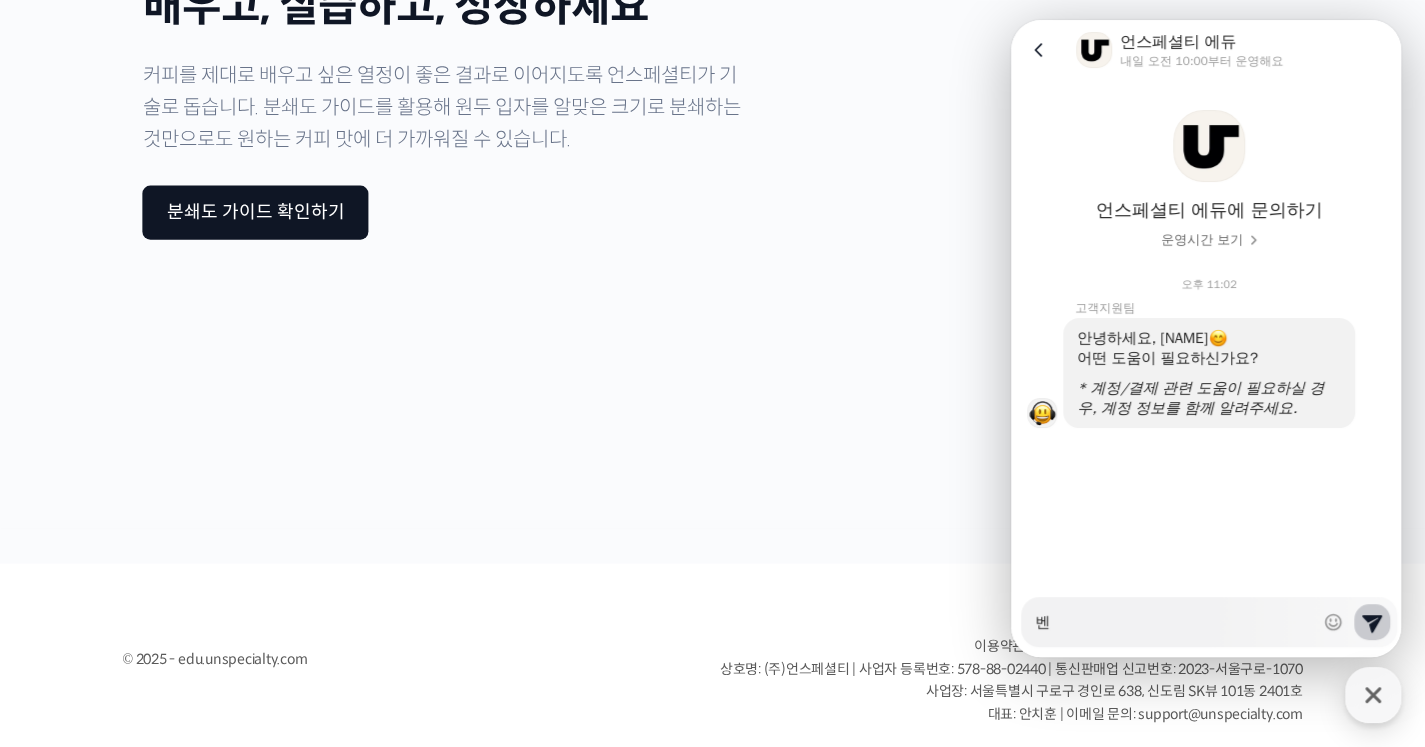 type on "x" 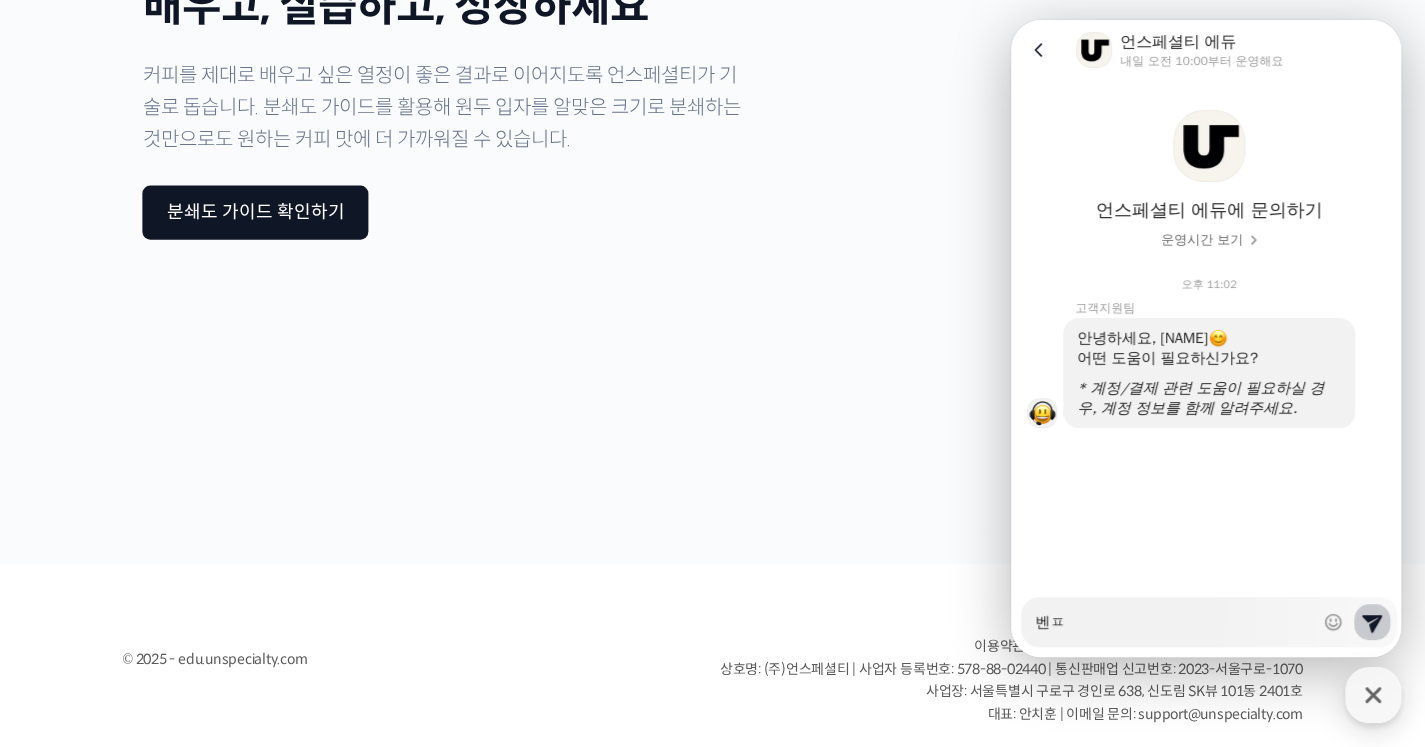type on "x" 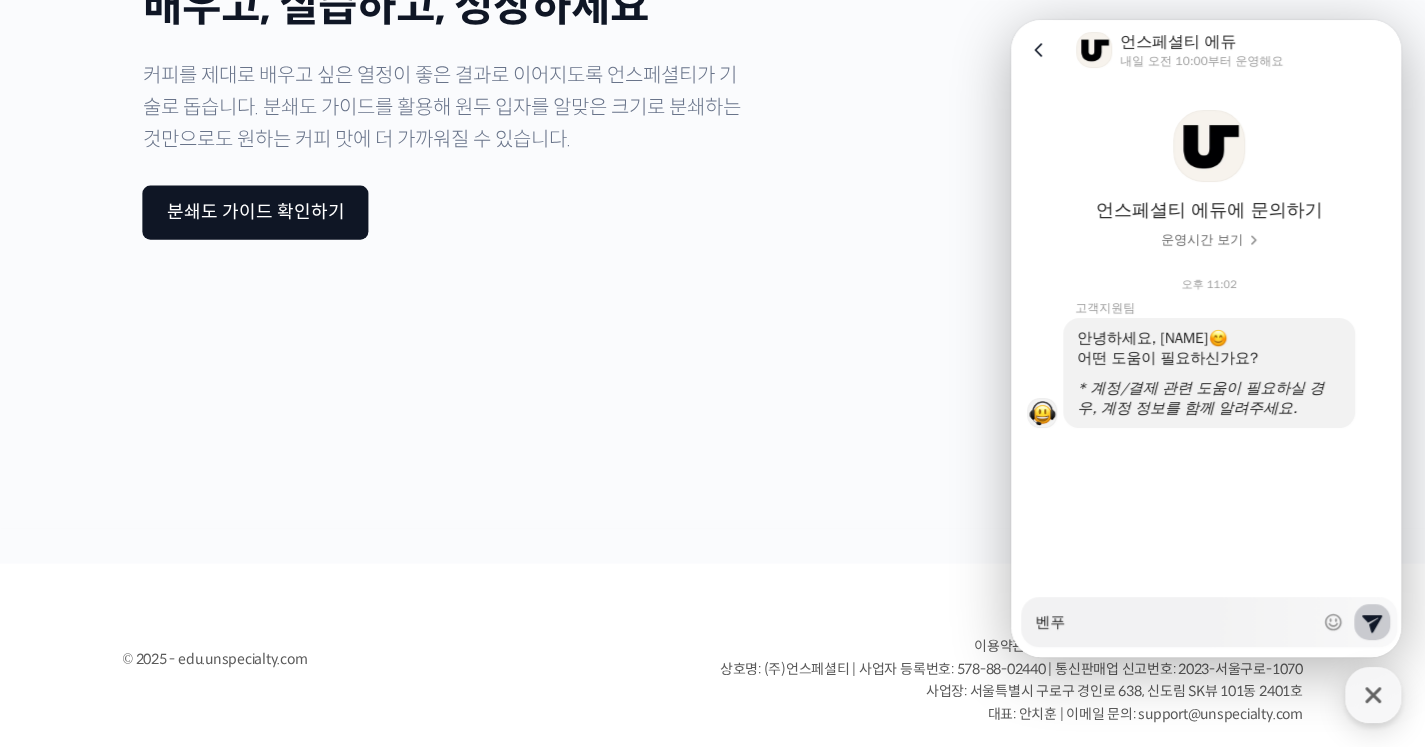 type on "x" 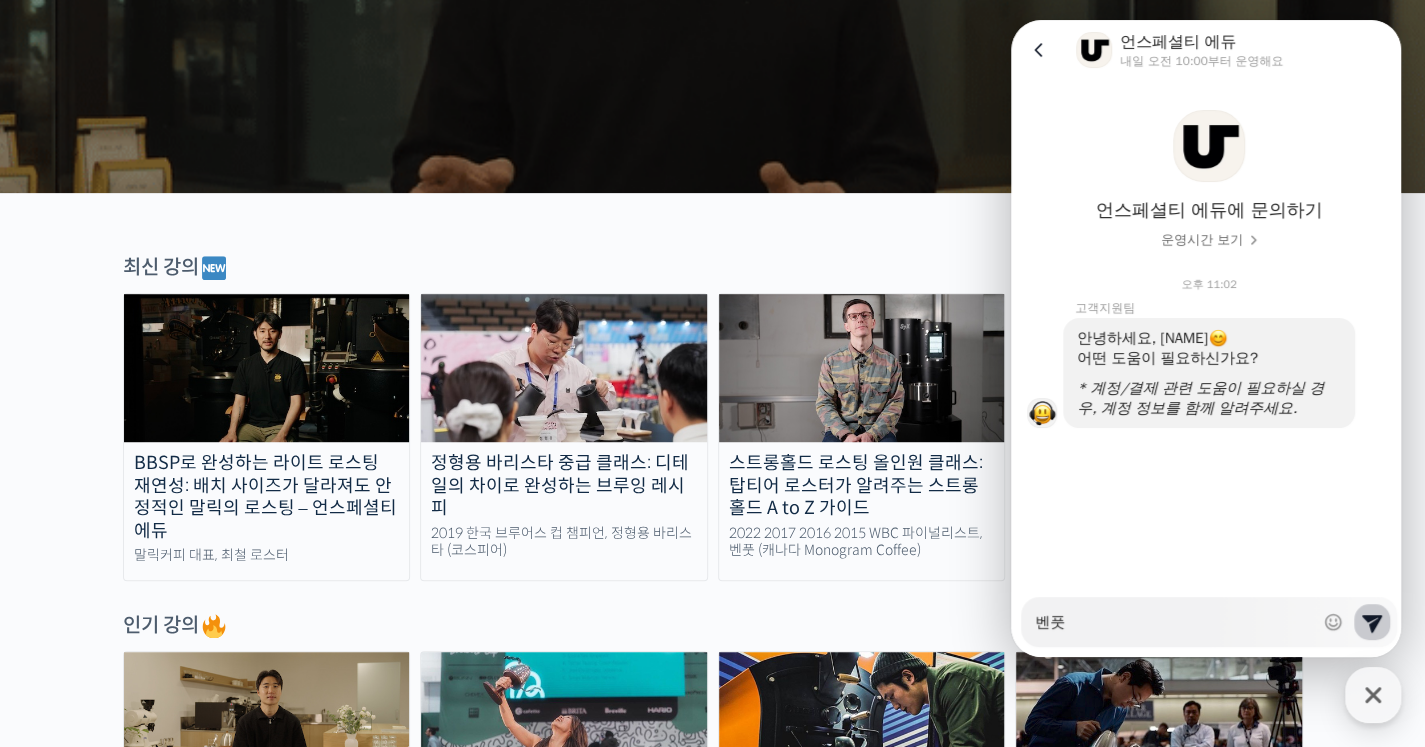 scroll, scrollTop: 481, scrollLeft: 0, axis: vertical 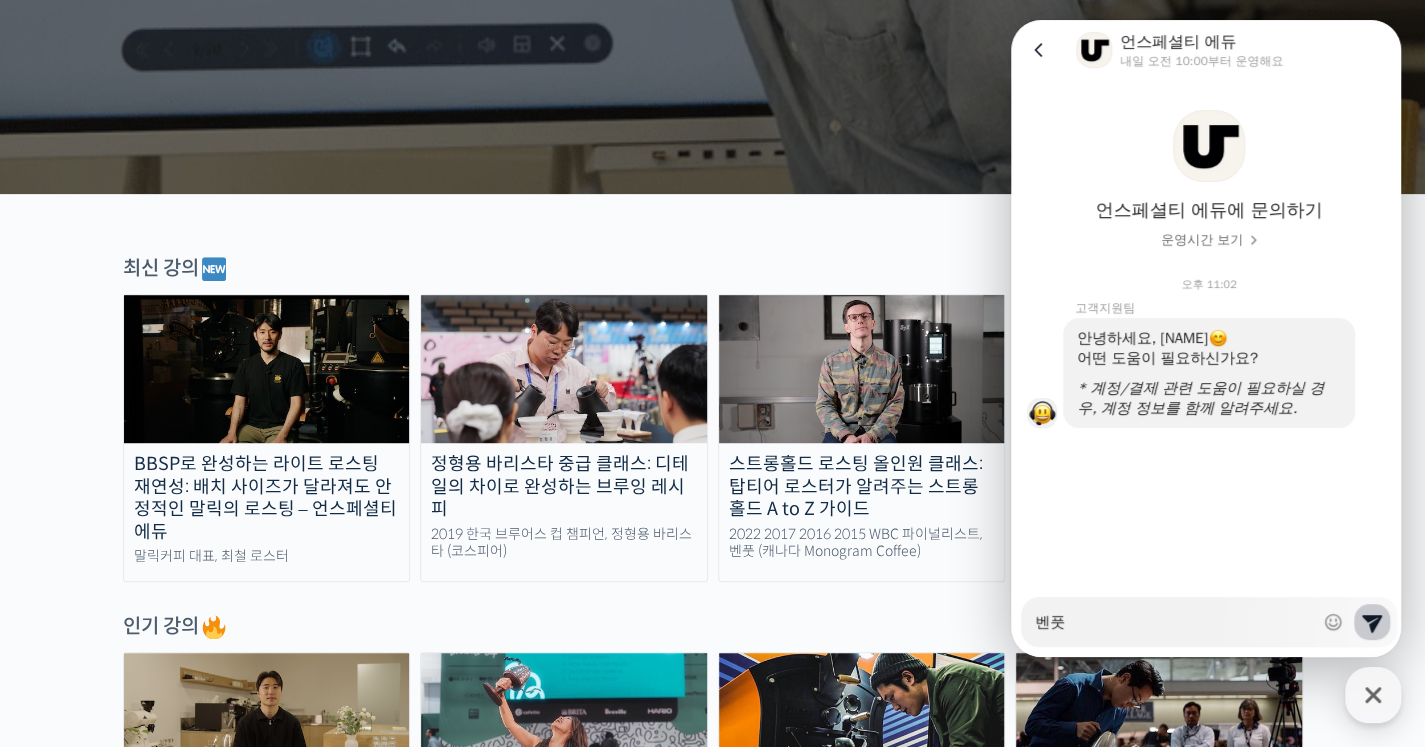 type on "벤풋" 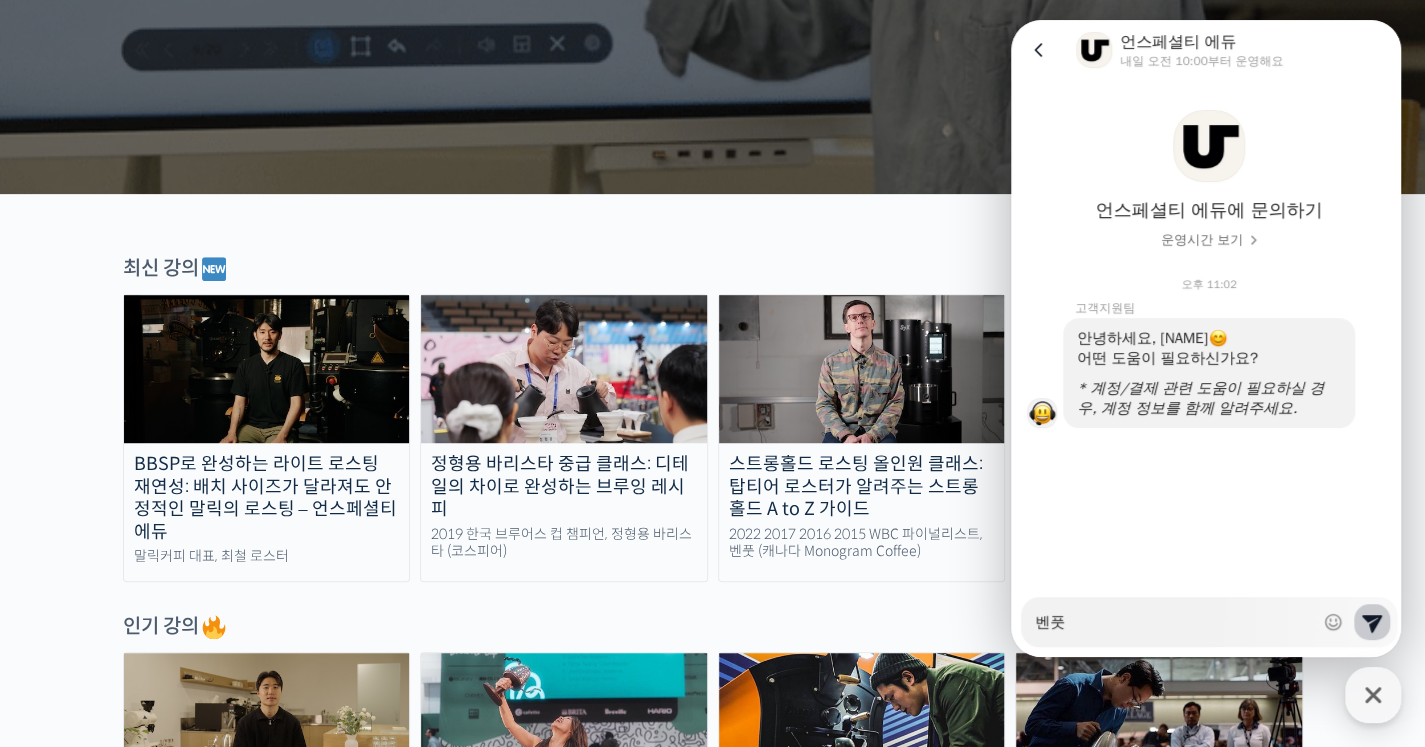 type on "x" 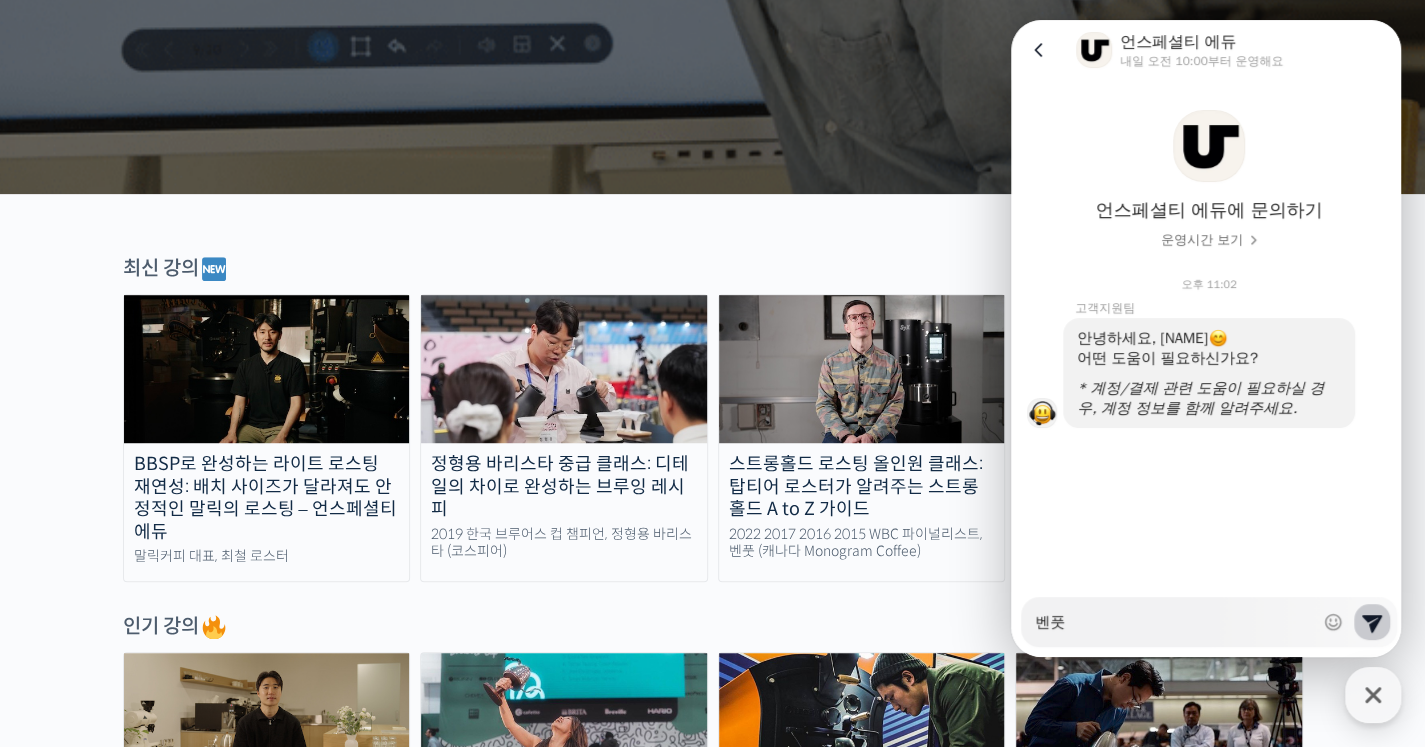 click at bounding box center [862, 369] 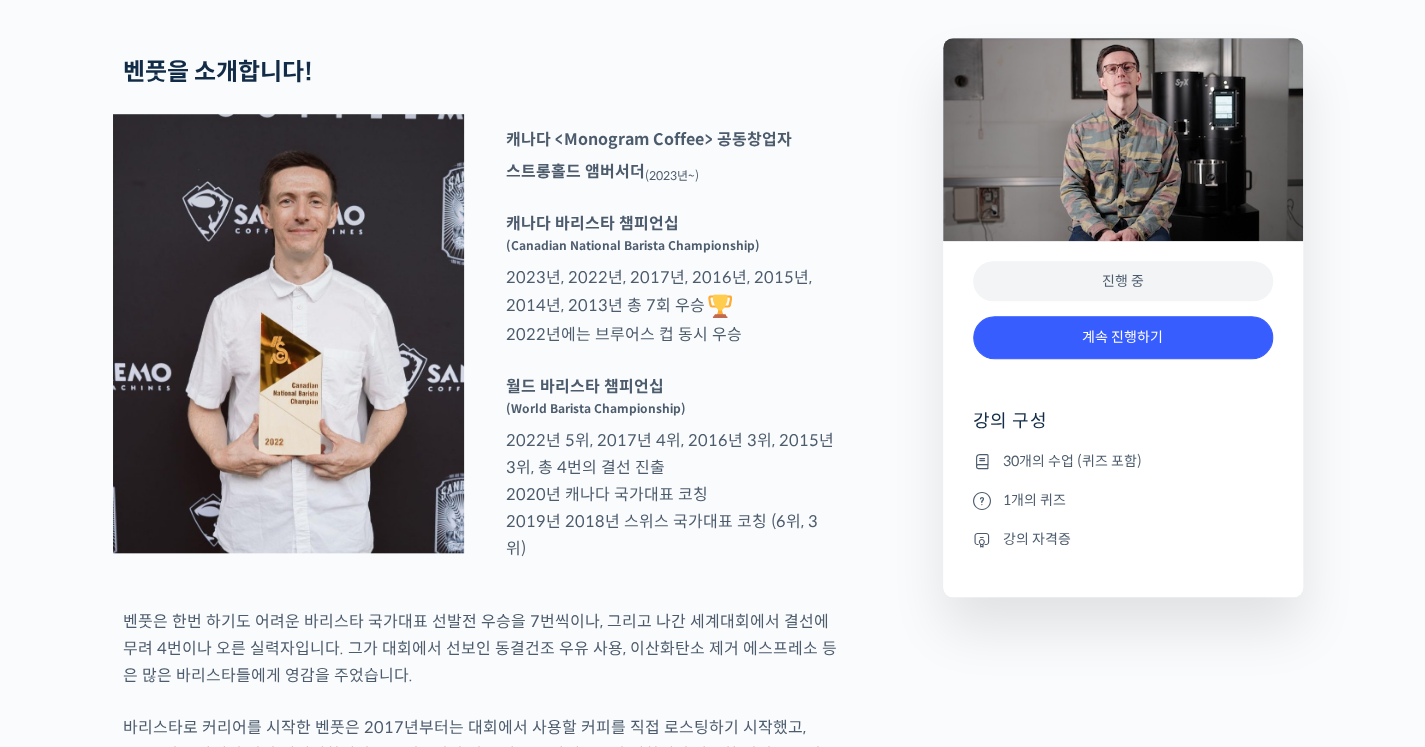 scroll, scrollTop: 818, scrollLeft: 0, axis: vertical 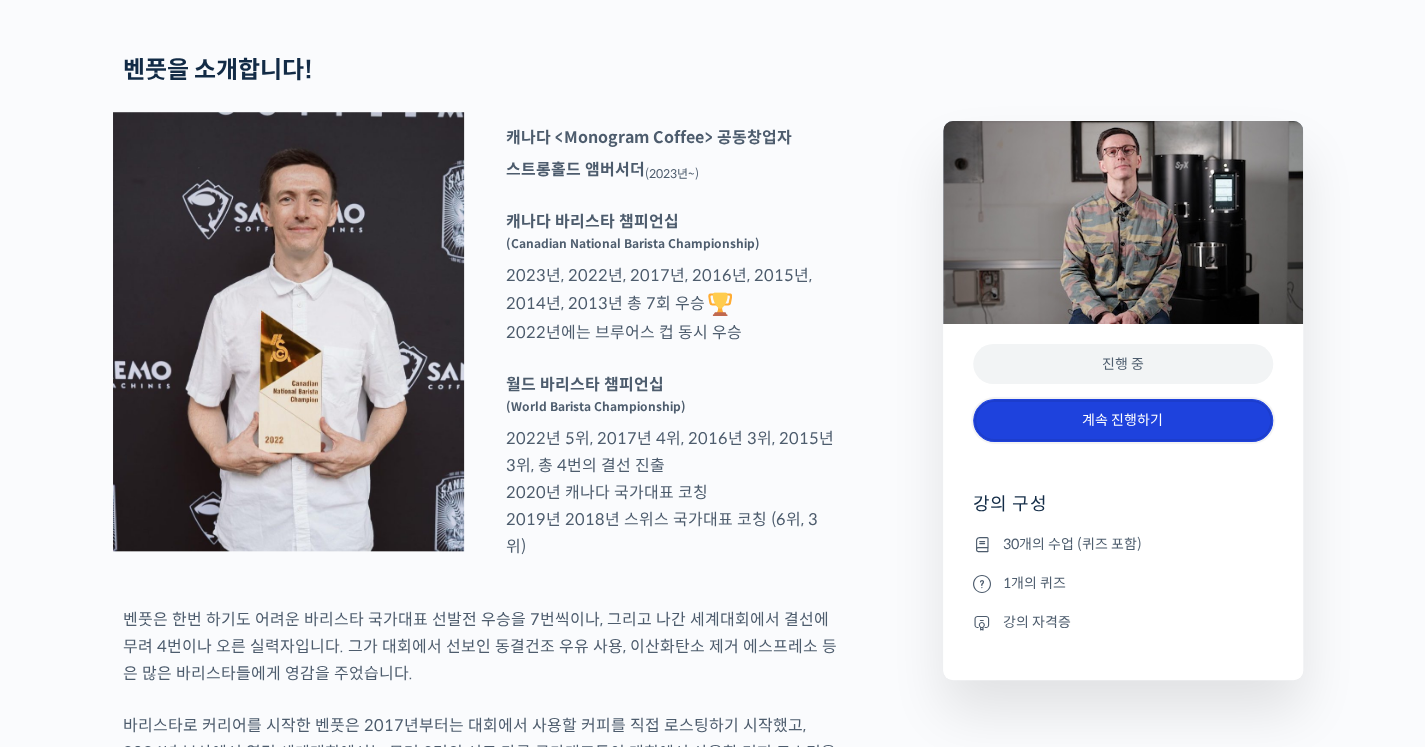 click on "계속 진행하기" at bounding box center (1123, 420) 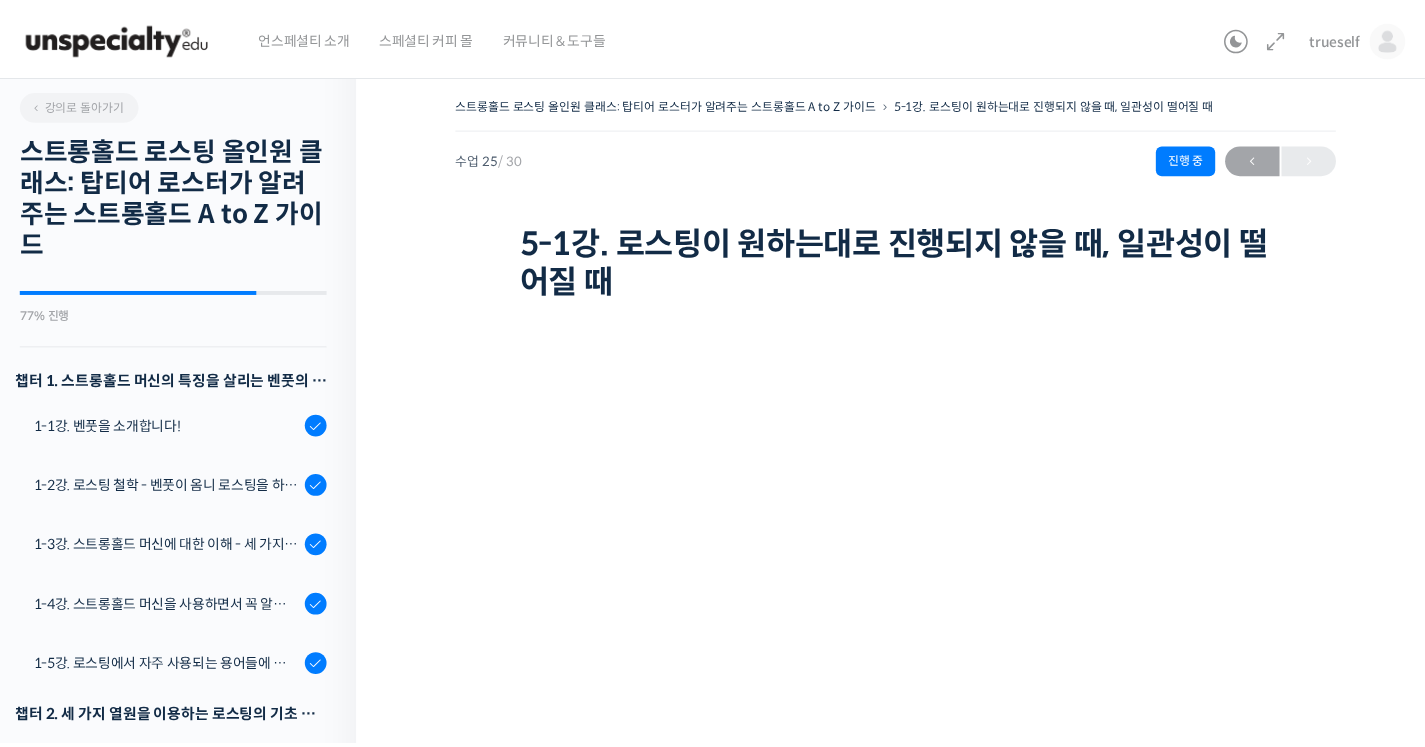 scroll, scrollTop: 0, scrollLeft: 0, axis: both 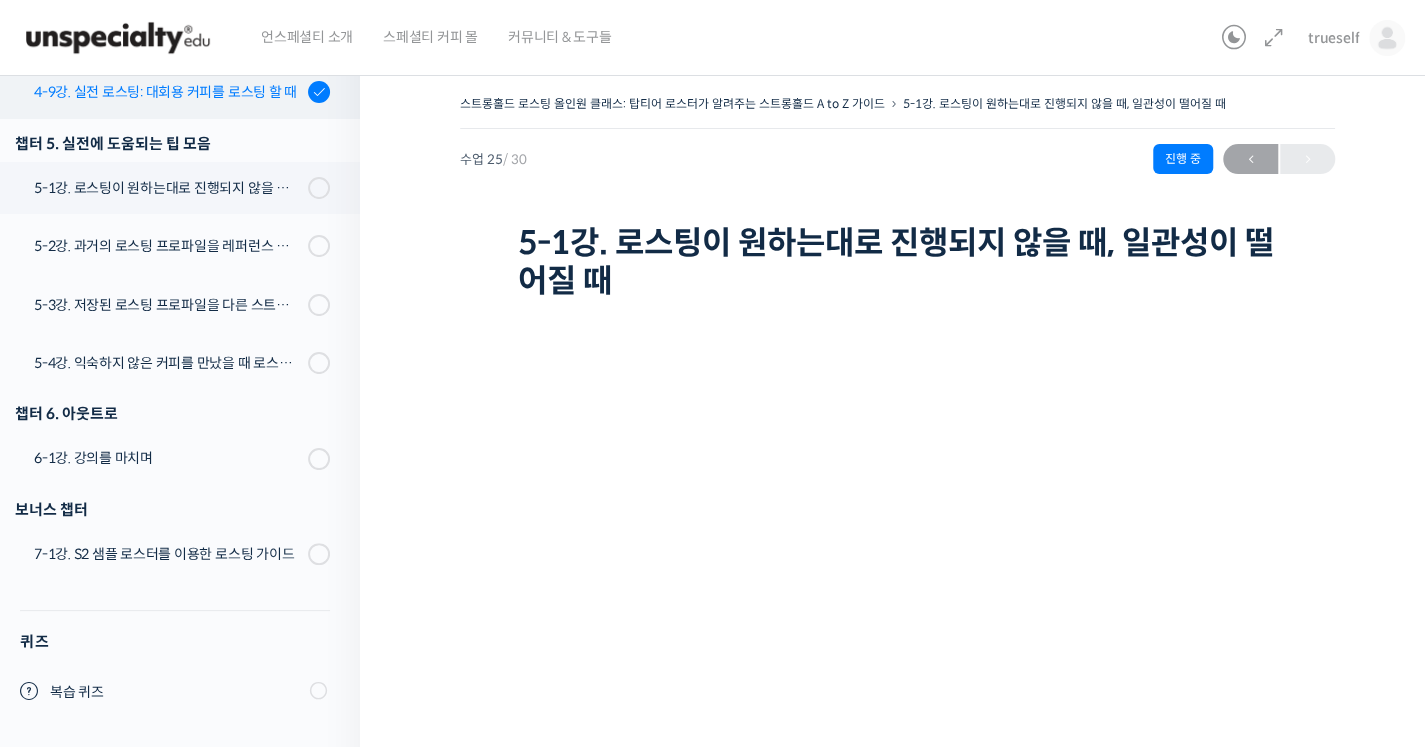 click on "4-9강. 실전 로스팅: 대회용 커피를 로스팅 할 때" at bounding box center [168, 92] 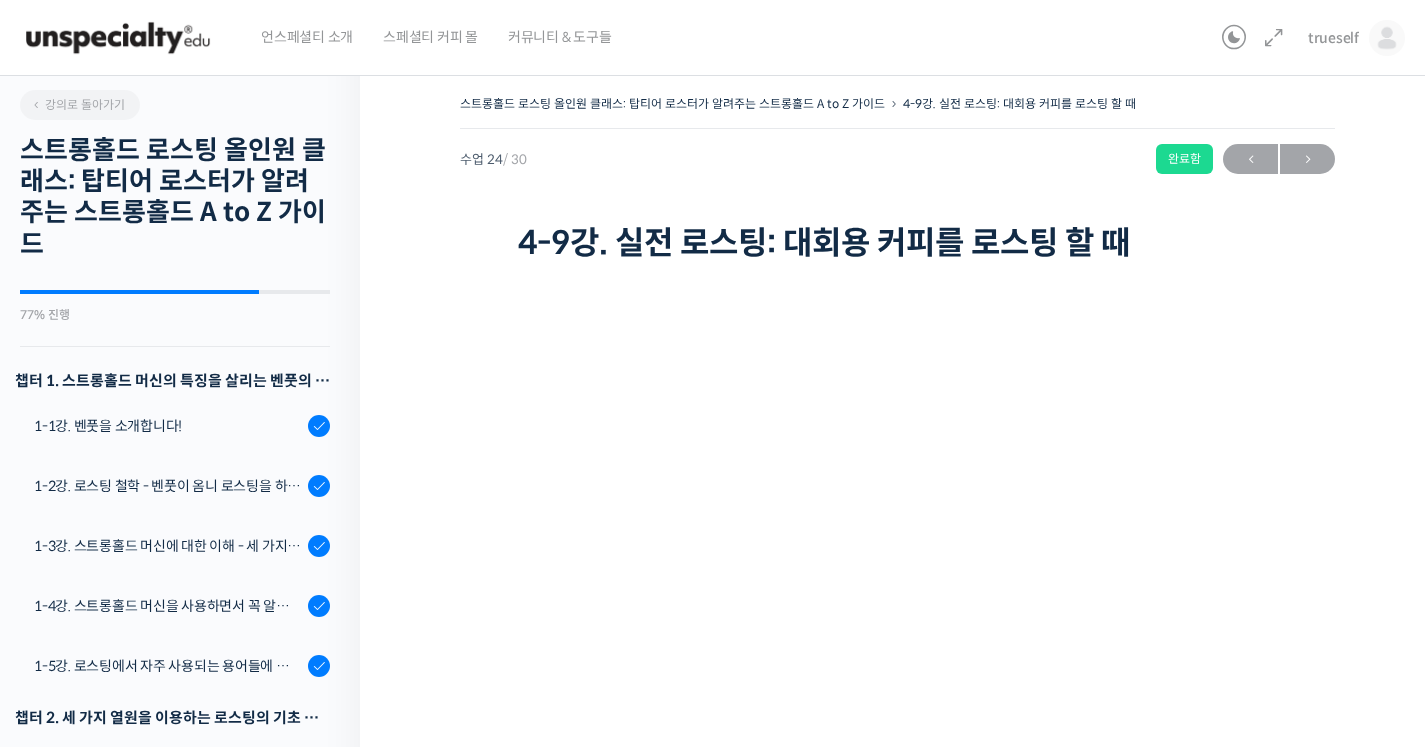 scroll, scrollTop: 0, scrollLeft: 0, axis: both 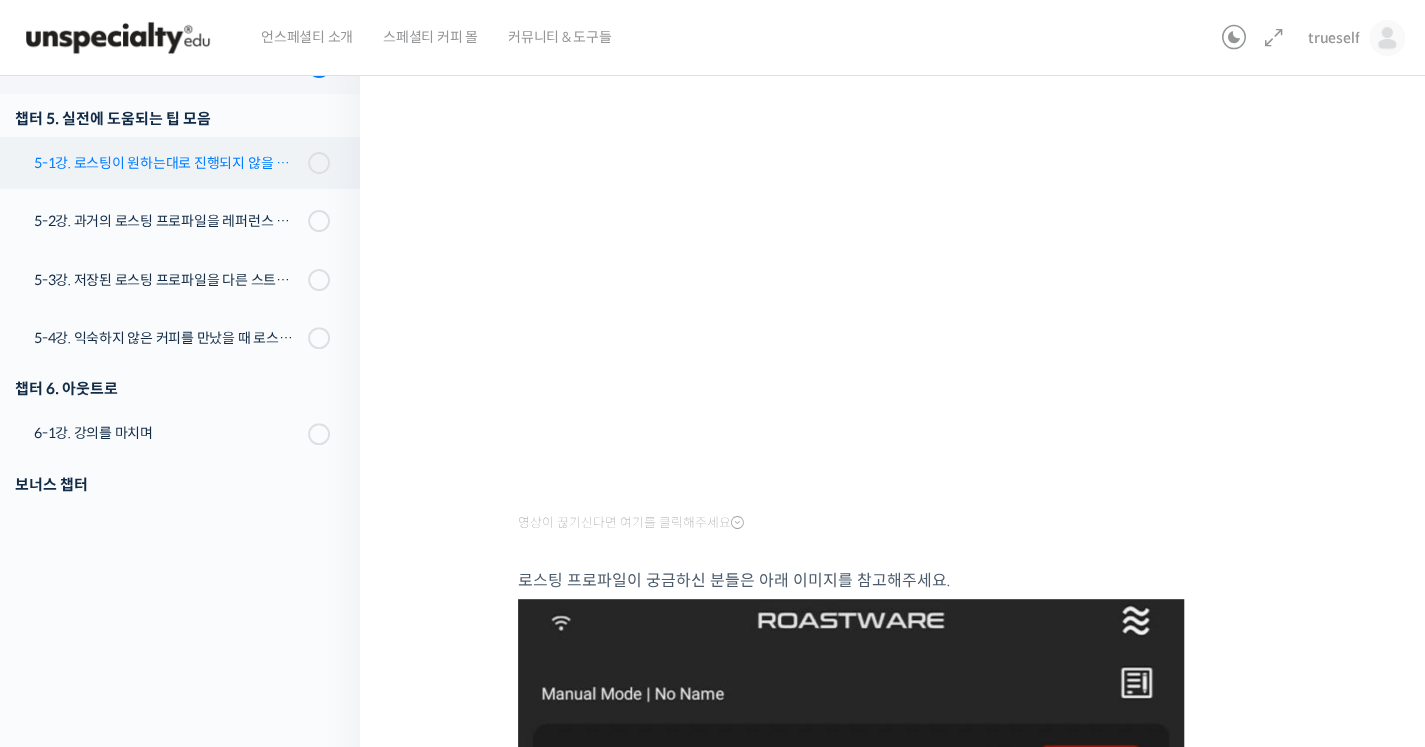 click on "5-1강. 로스팅이 원하는대로 진행되지 않을 때, 일관성이 떨어질 때" at bounding box center [168, 163] 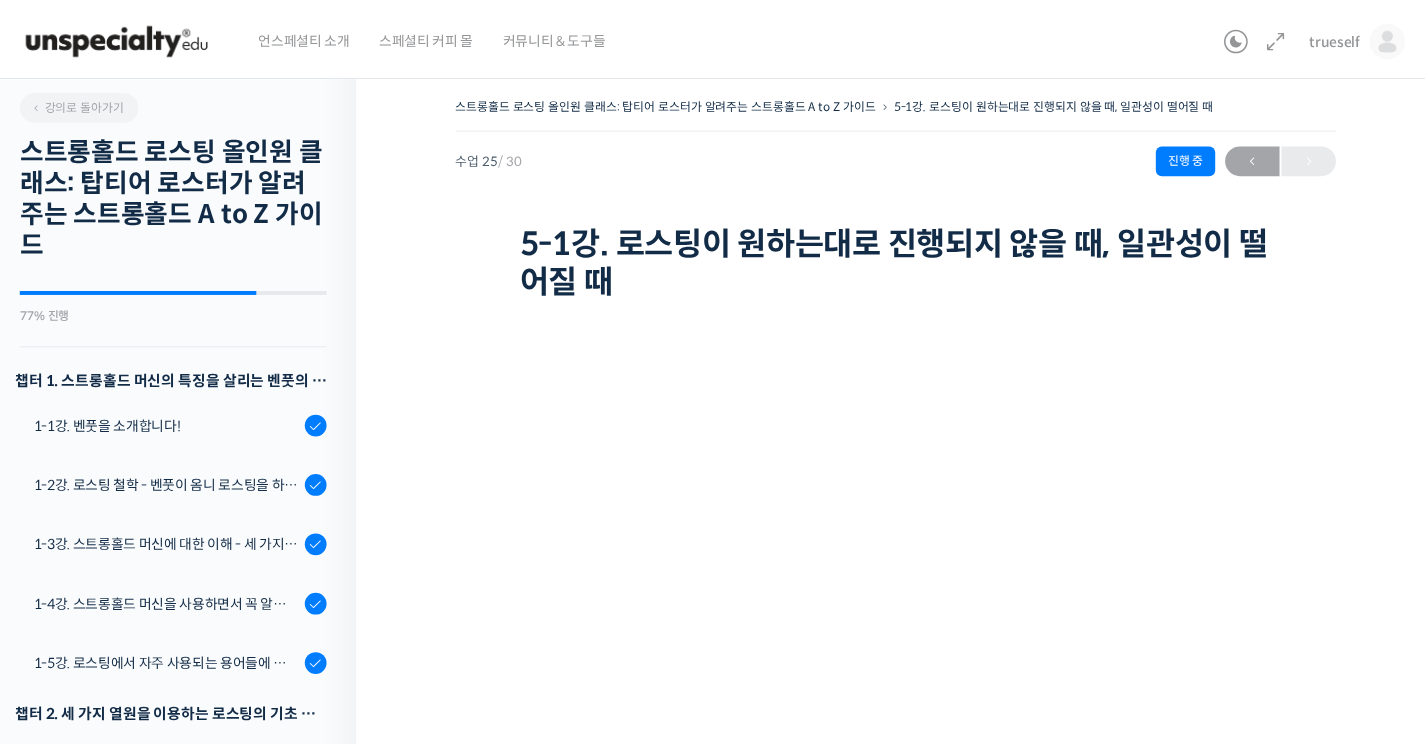 scroll, scrollTop: 0, scrollLeft: 0, axis: both 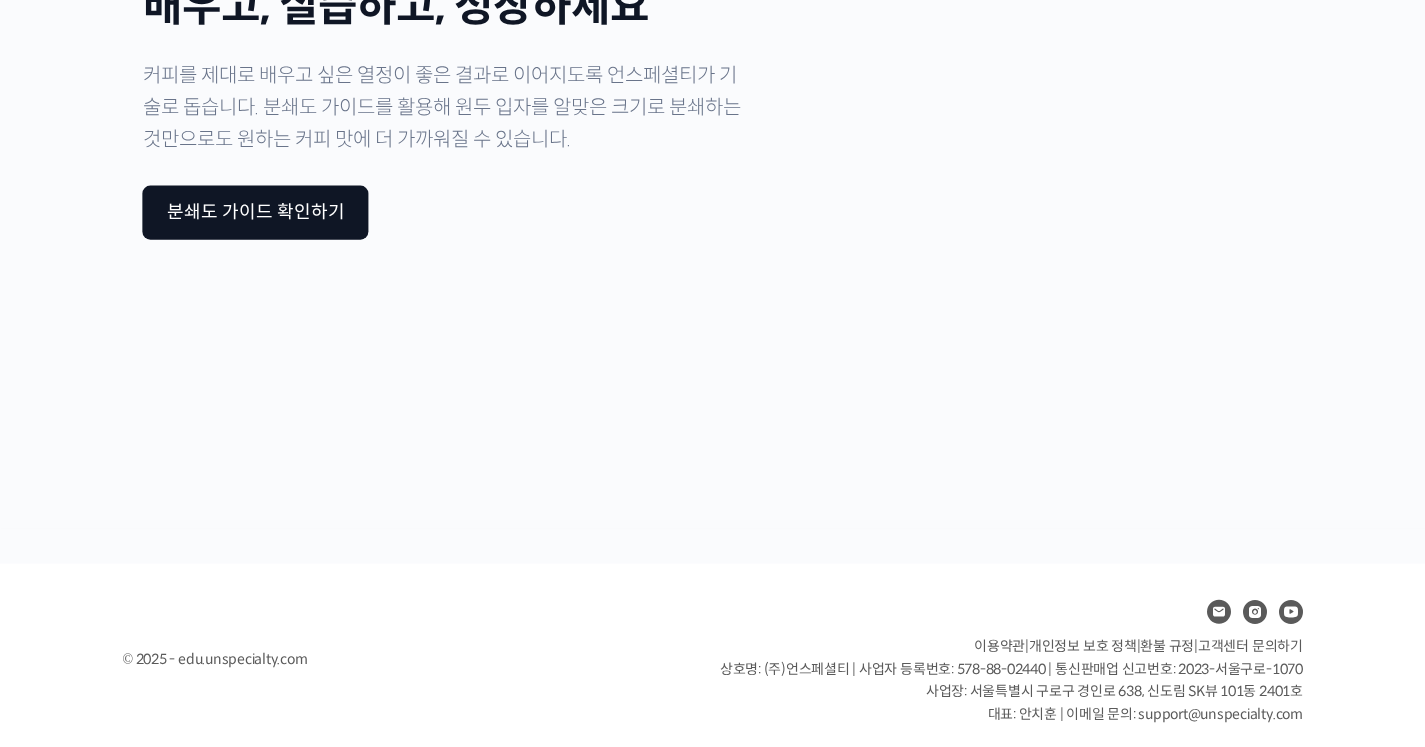 click on "고객센터 문의하기" at bounding box center (1250, 646) 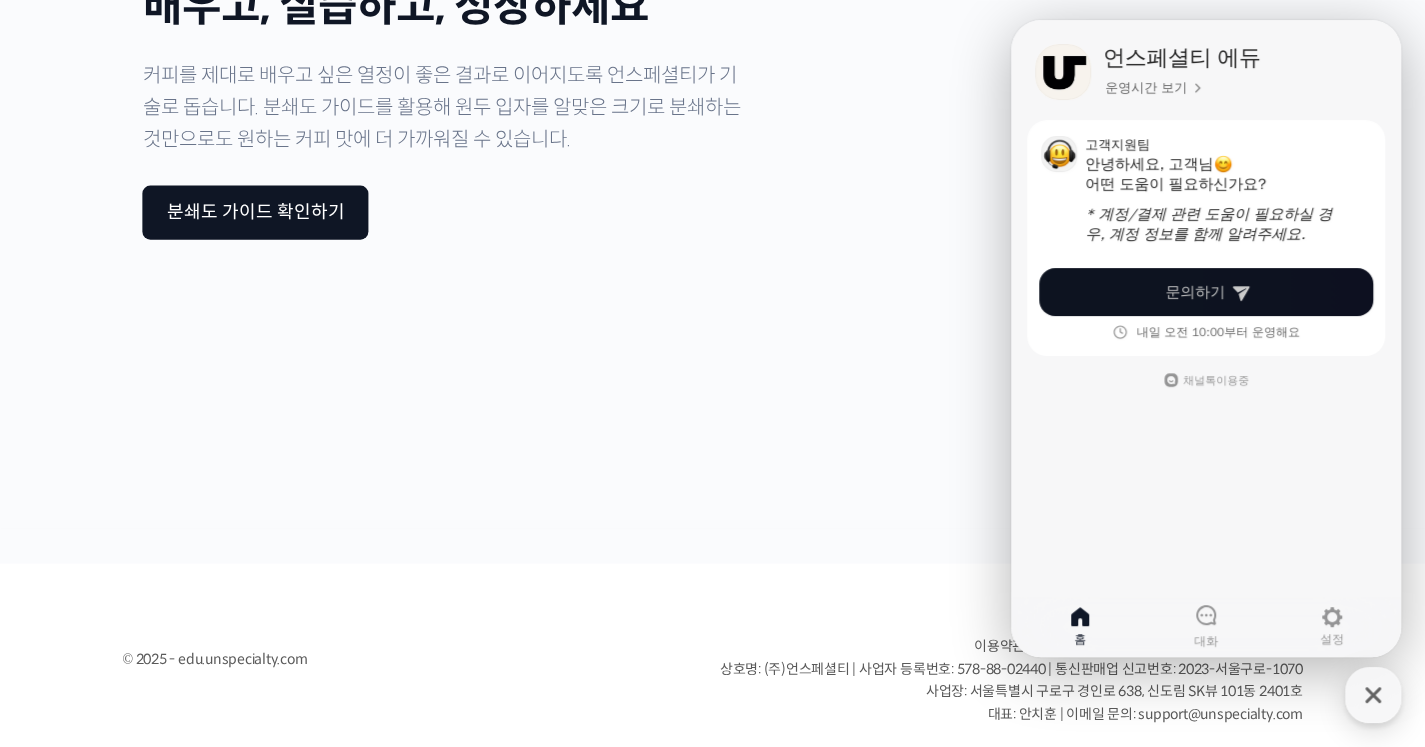 click on "문의하기" at bounding box center [1206, 292] 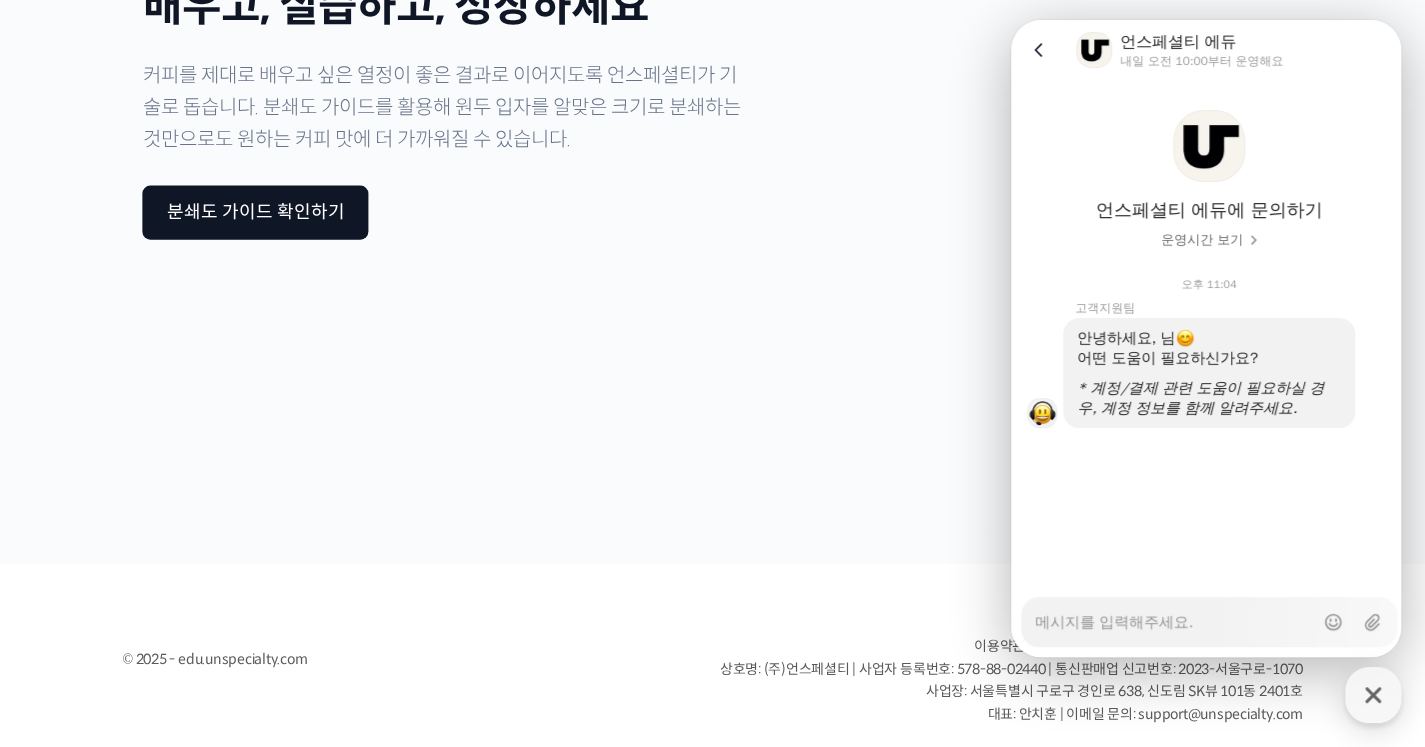 click on "Messenger Input Textarea" at bounding box center (1174, 615) 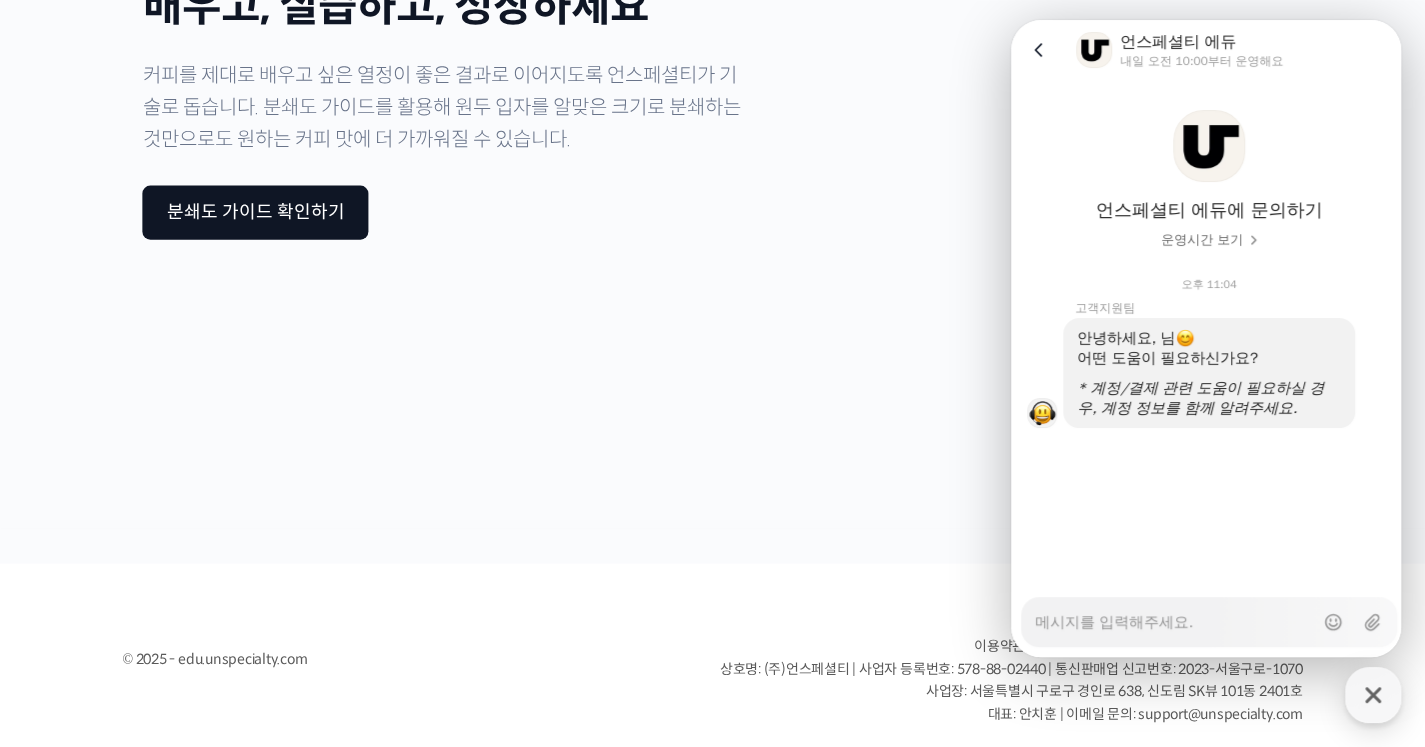 click on "Messenger Input Textarea" at bounding box center (1174, 615) 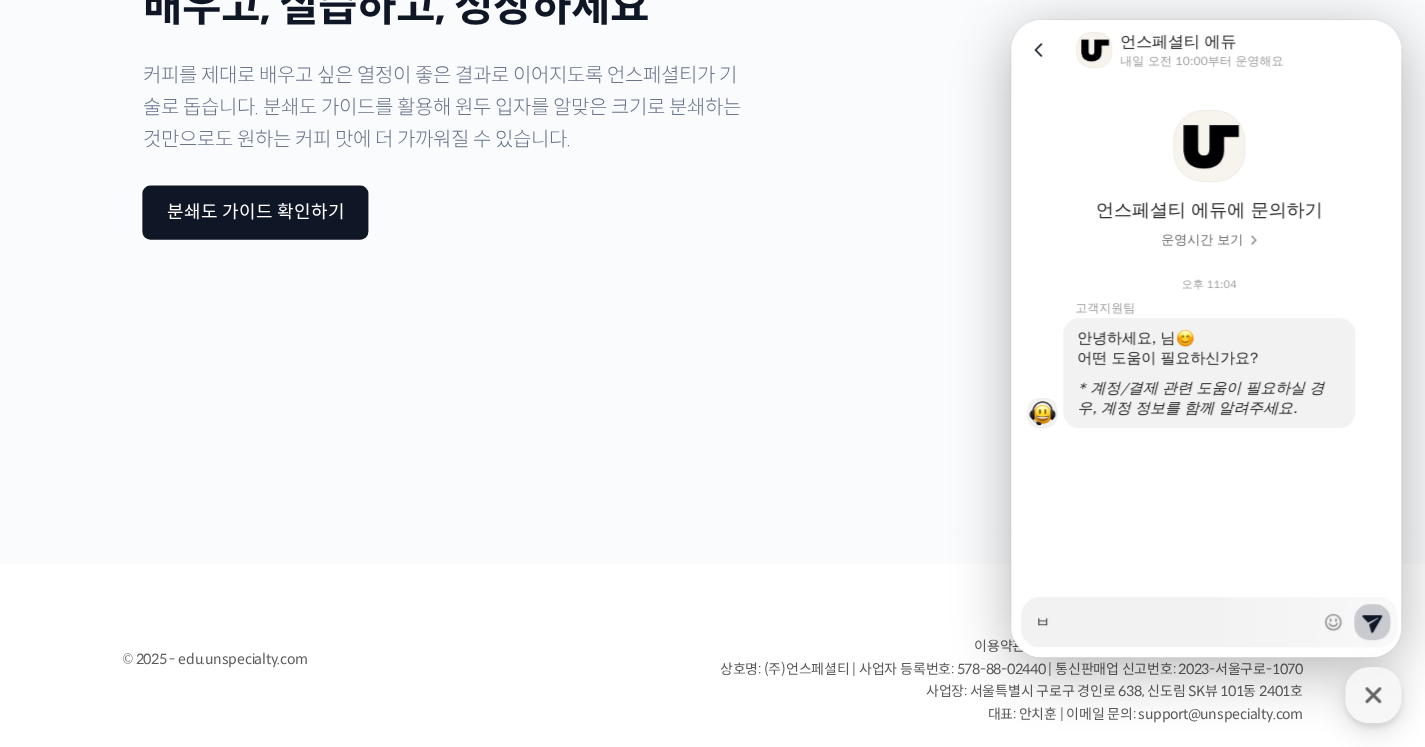 type on "x" 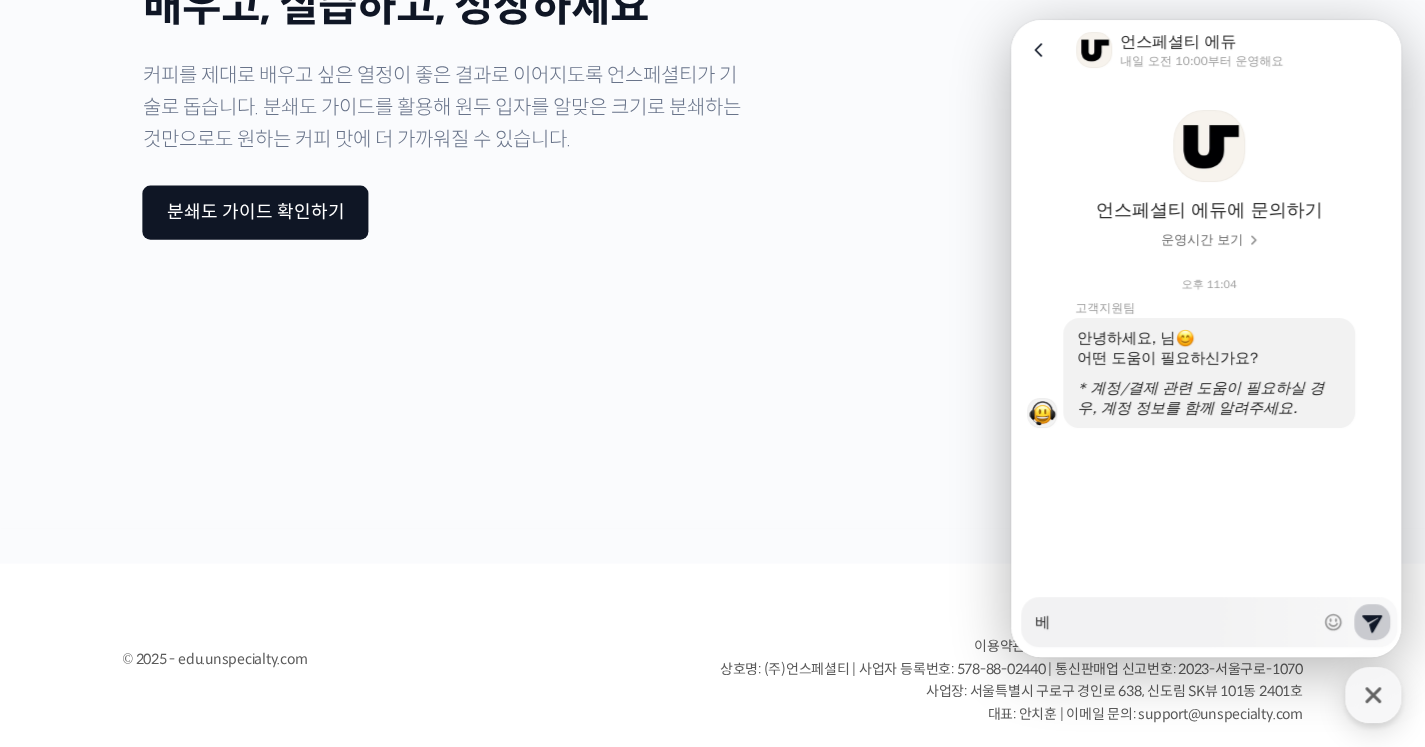 type on "x" 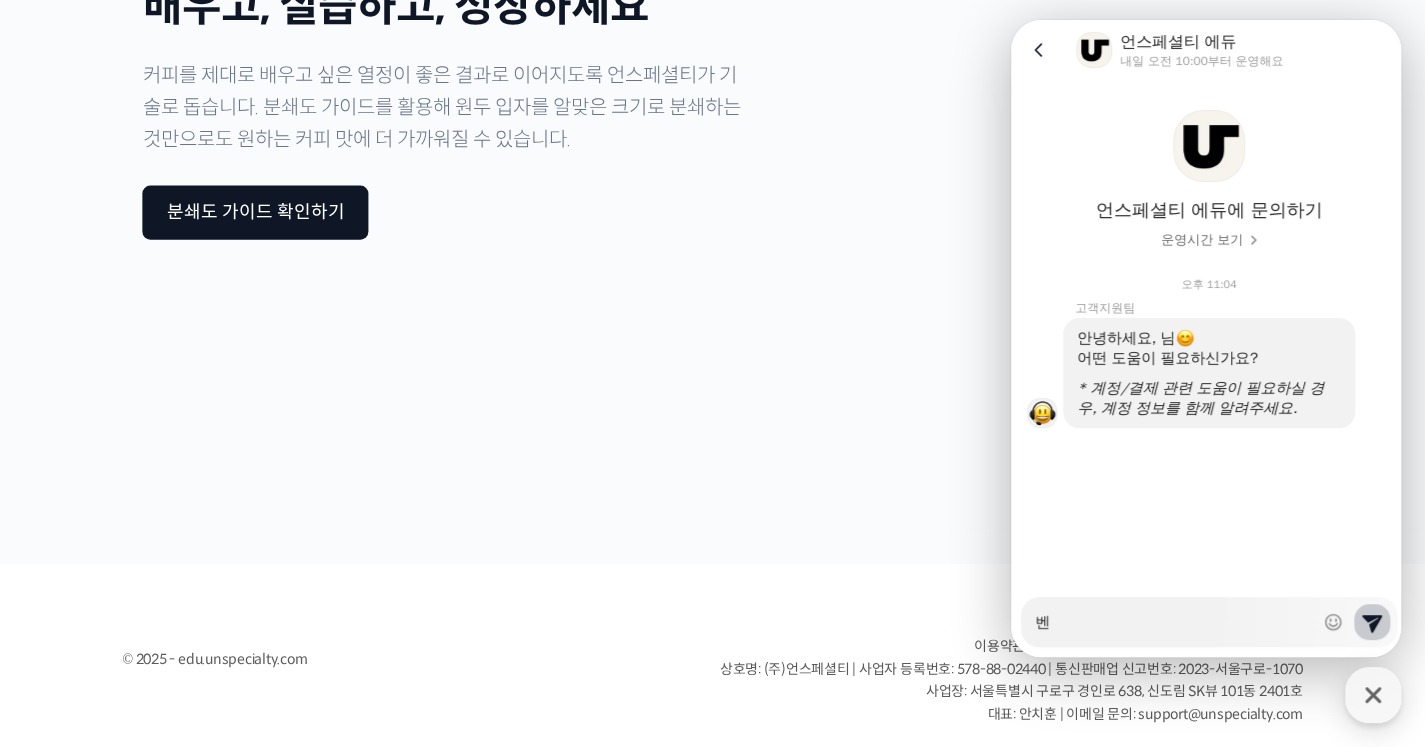 type on "x" 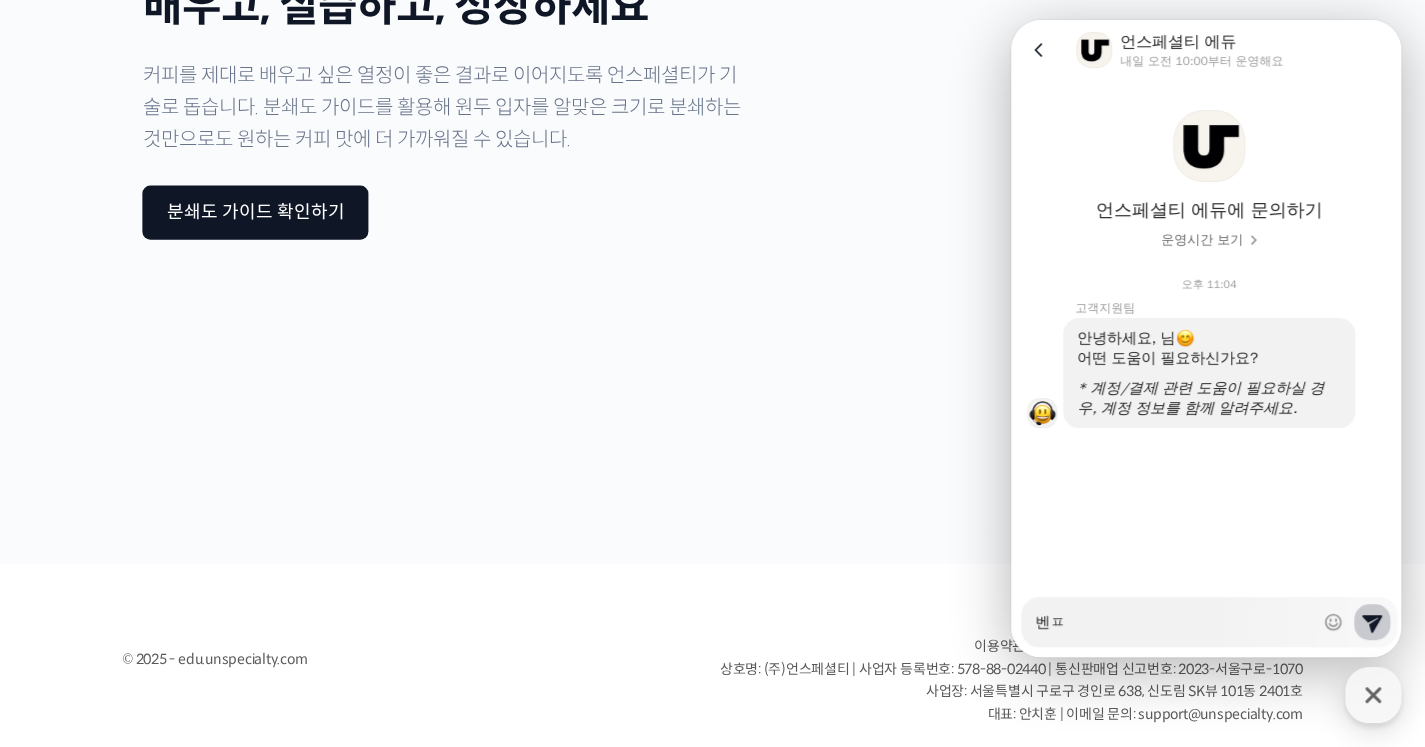 type on "x" 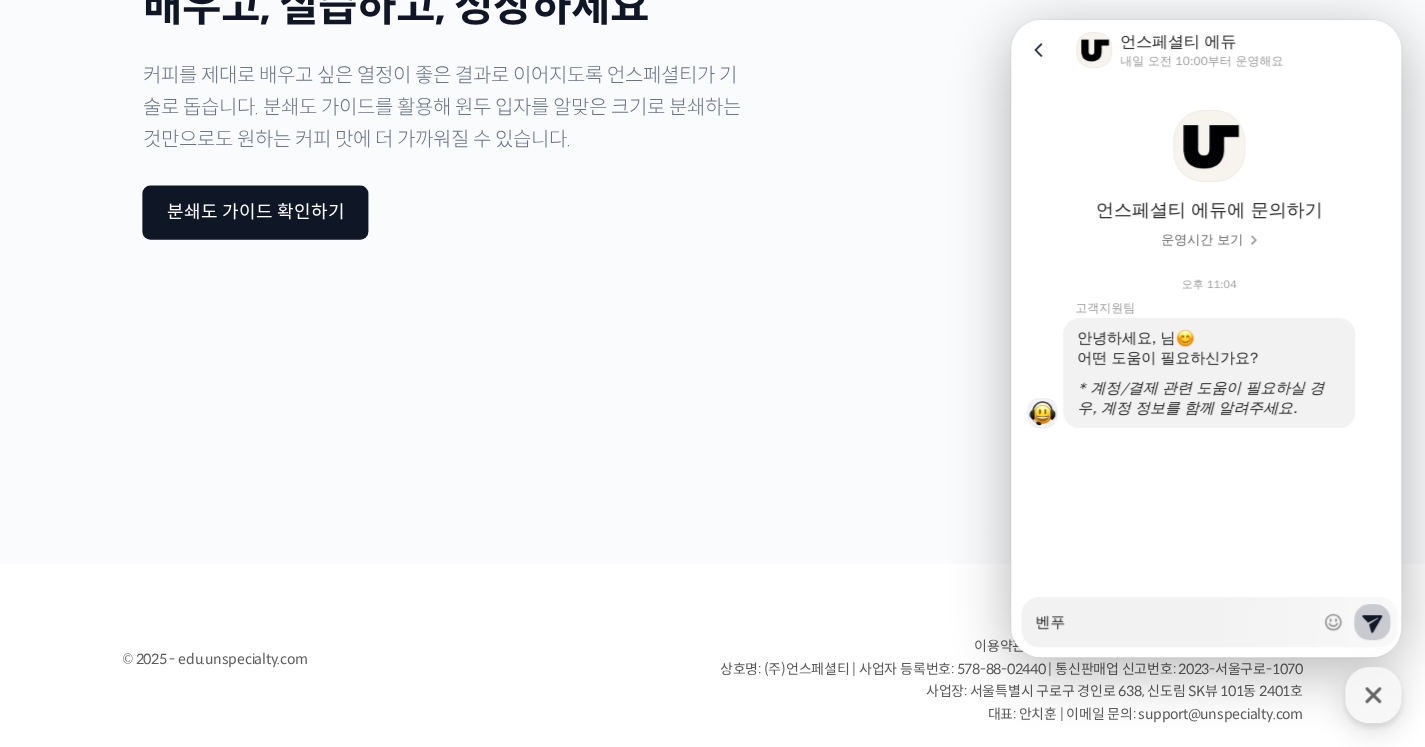 type on "x" 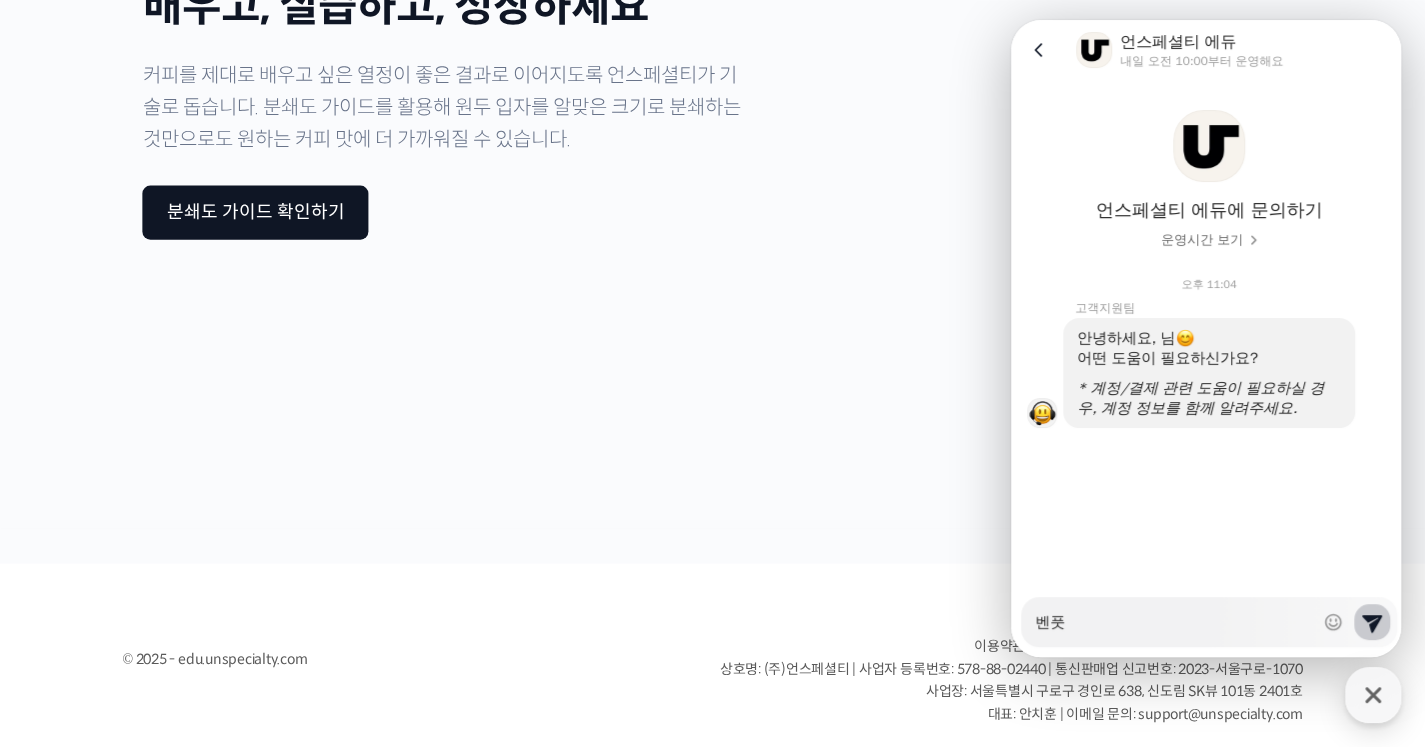 type on "x" 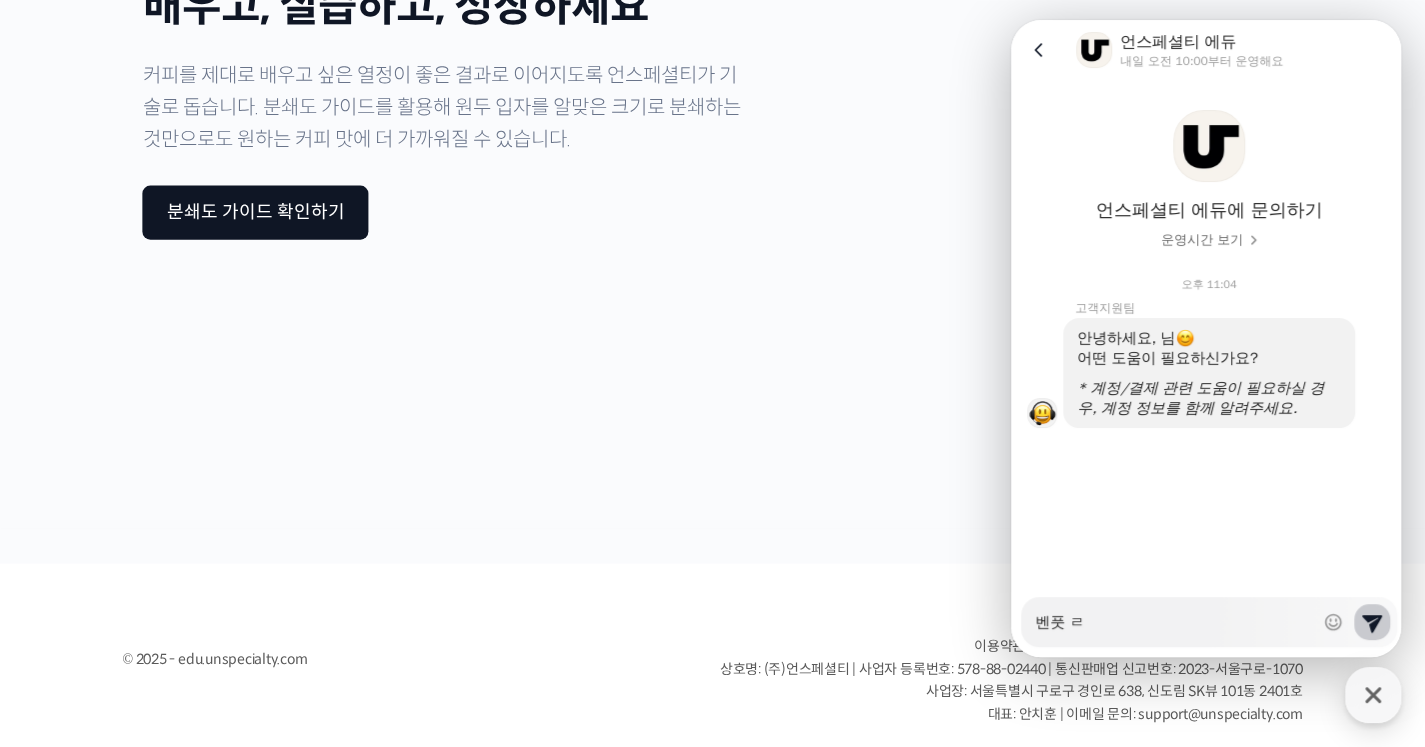 type on "x" 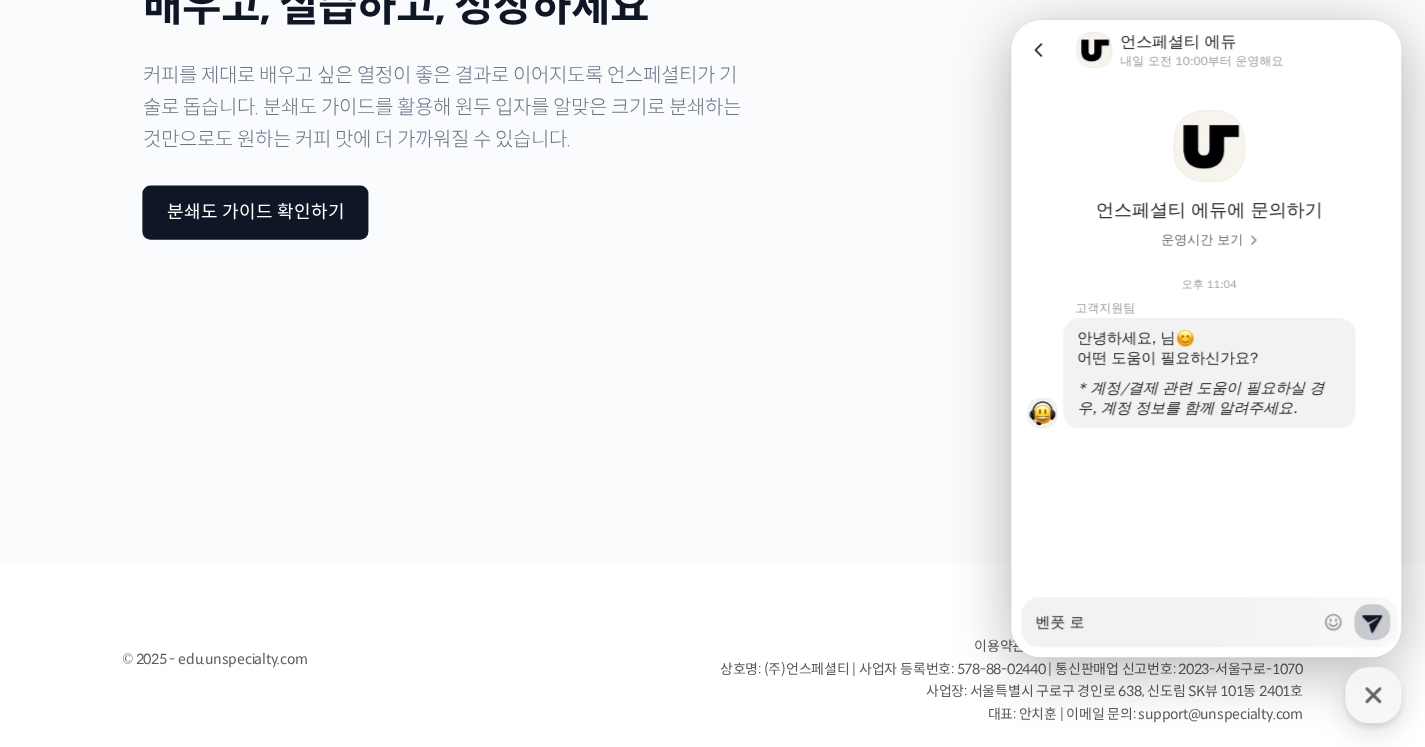 type on "x" 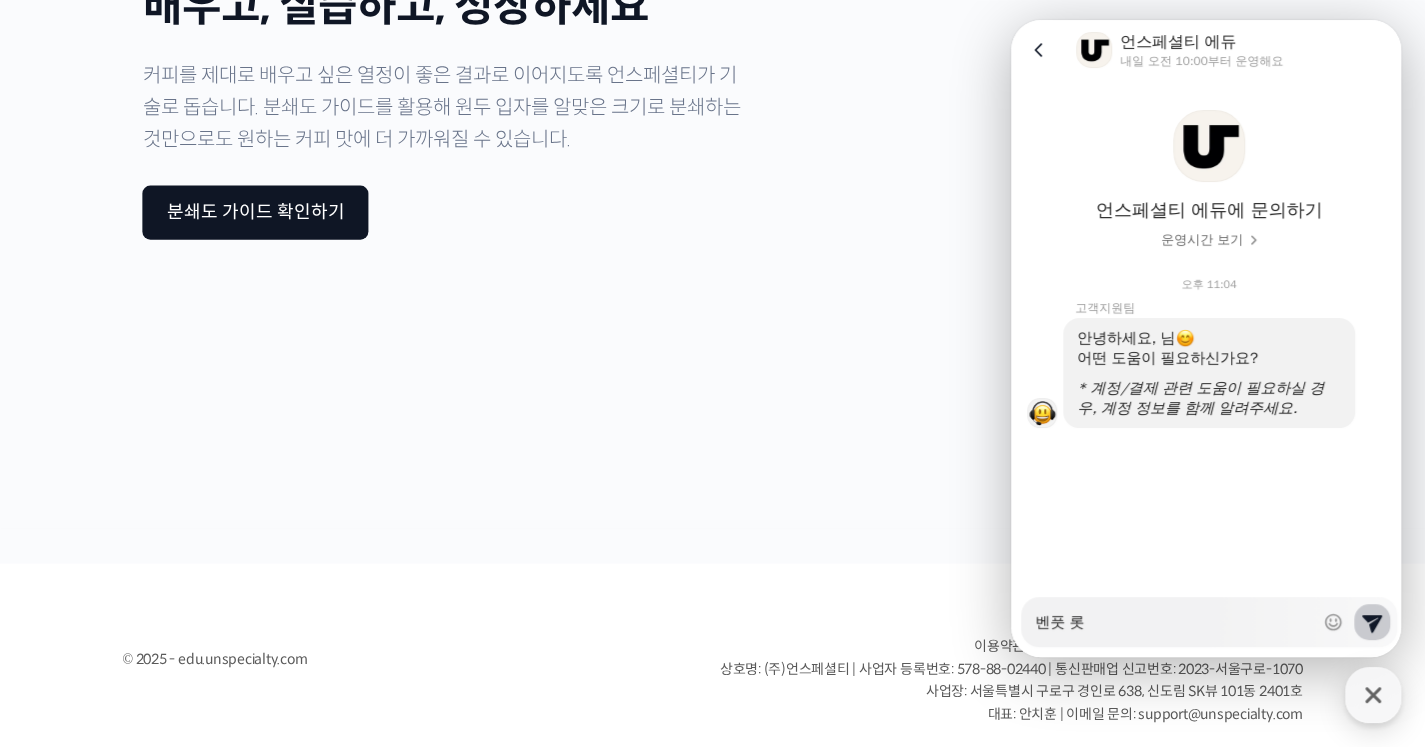 type on "x" 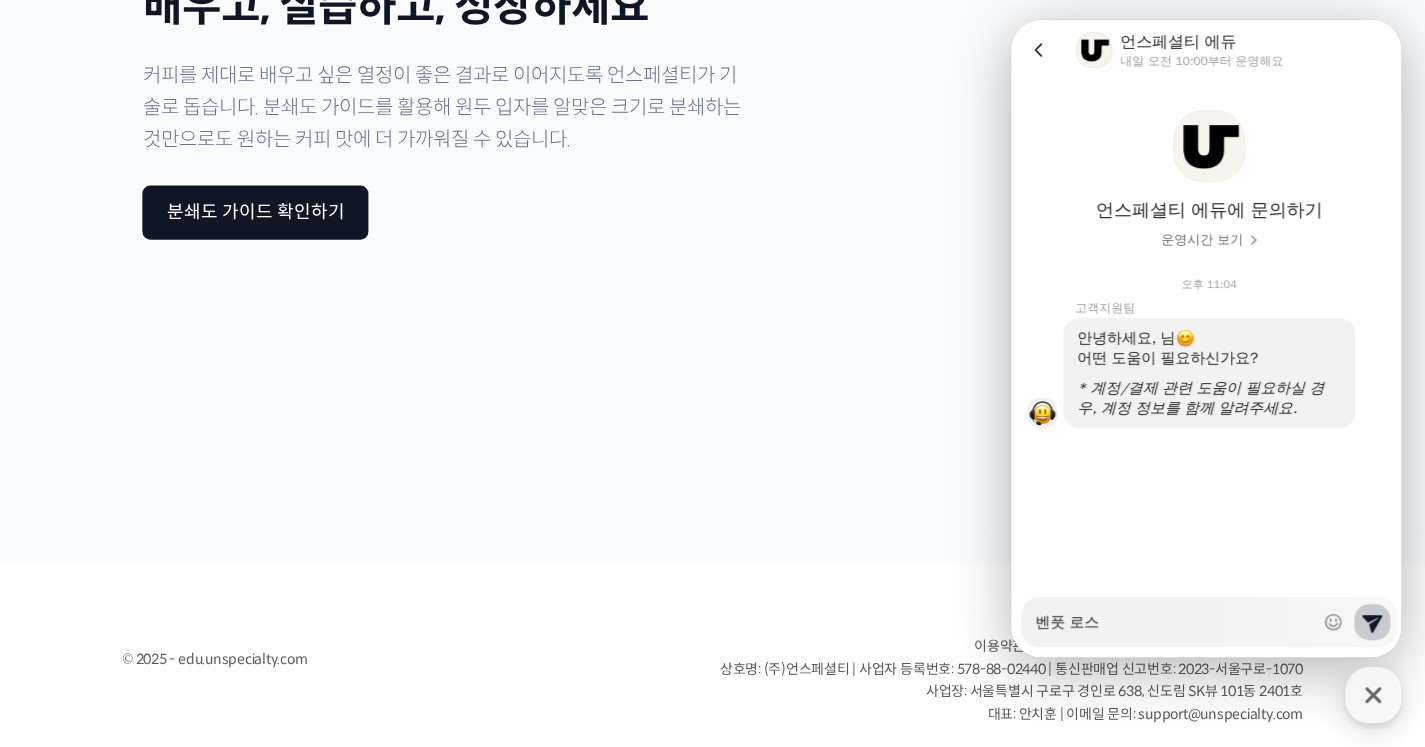 type on "x" 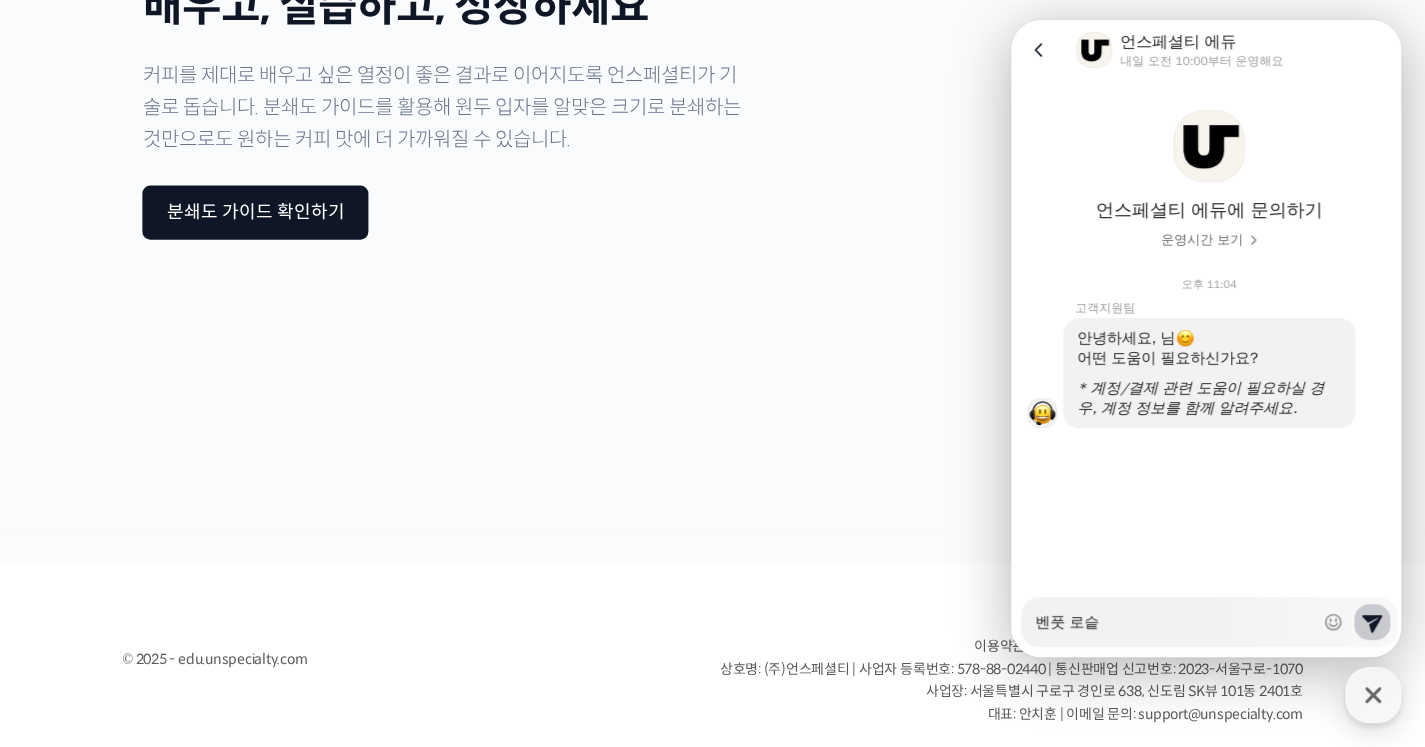type on "x" 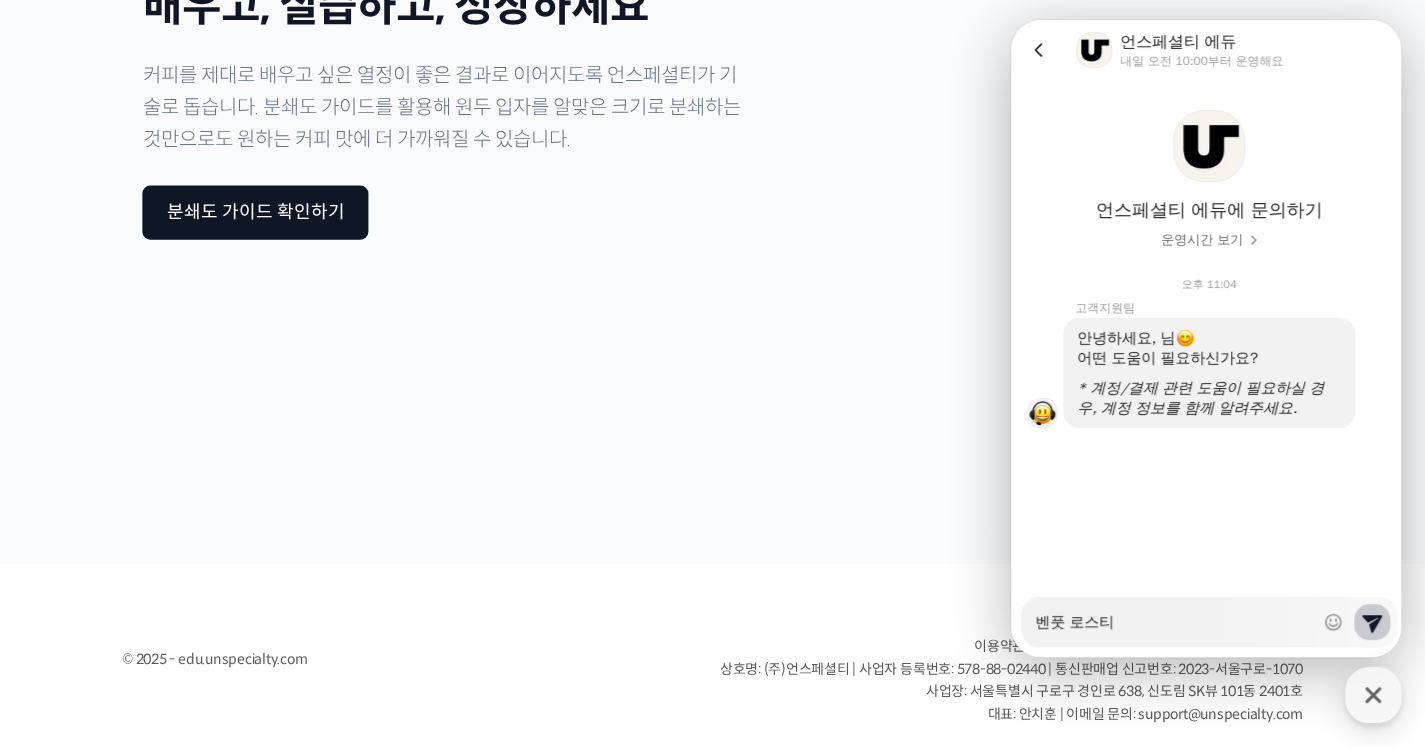 type on "x" 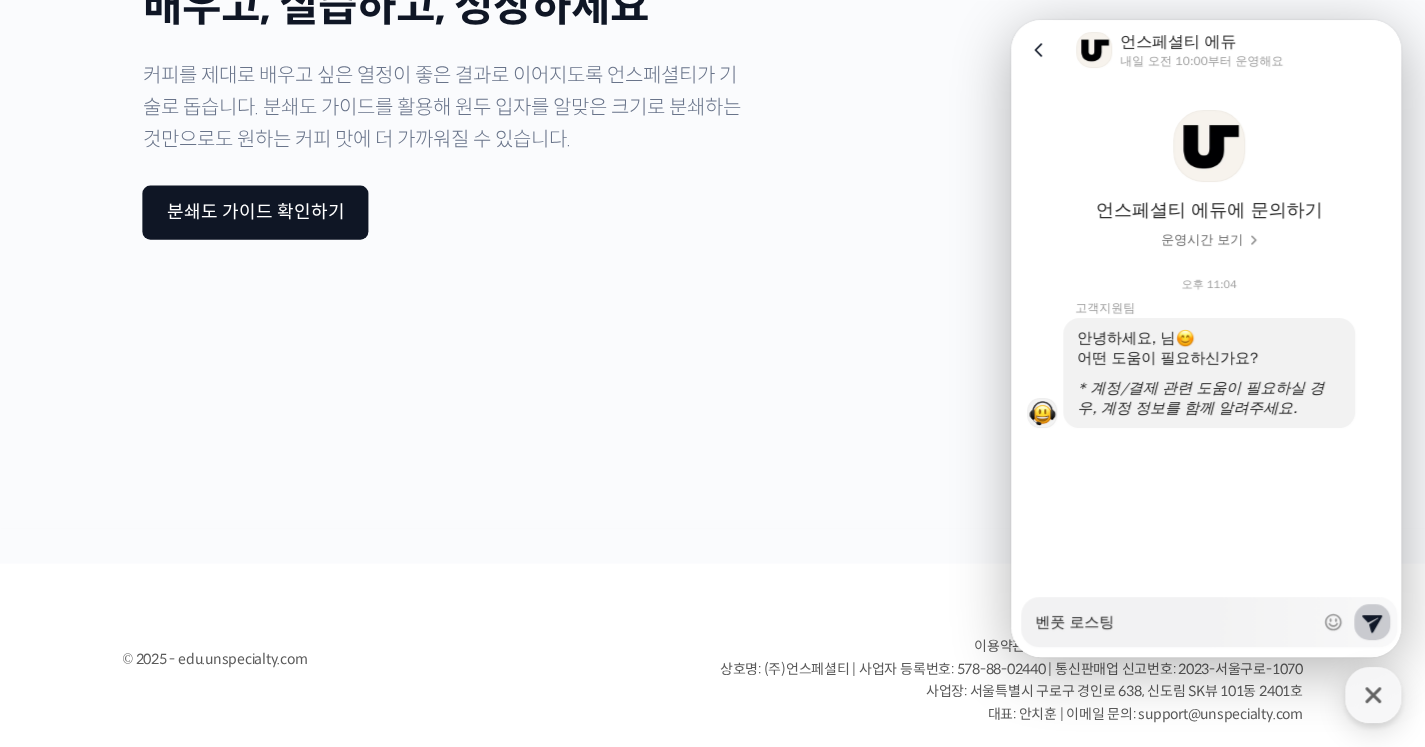 type on "x" 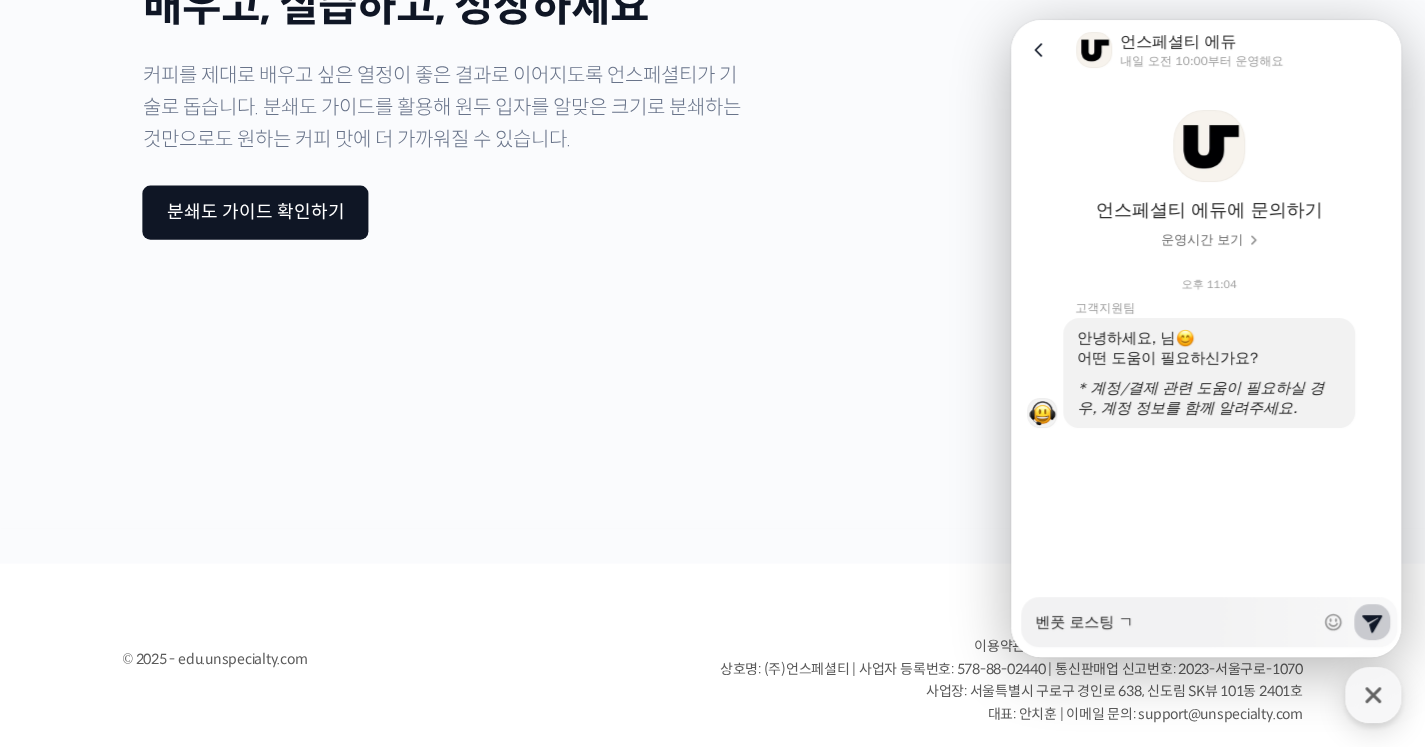 type on "x" 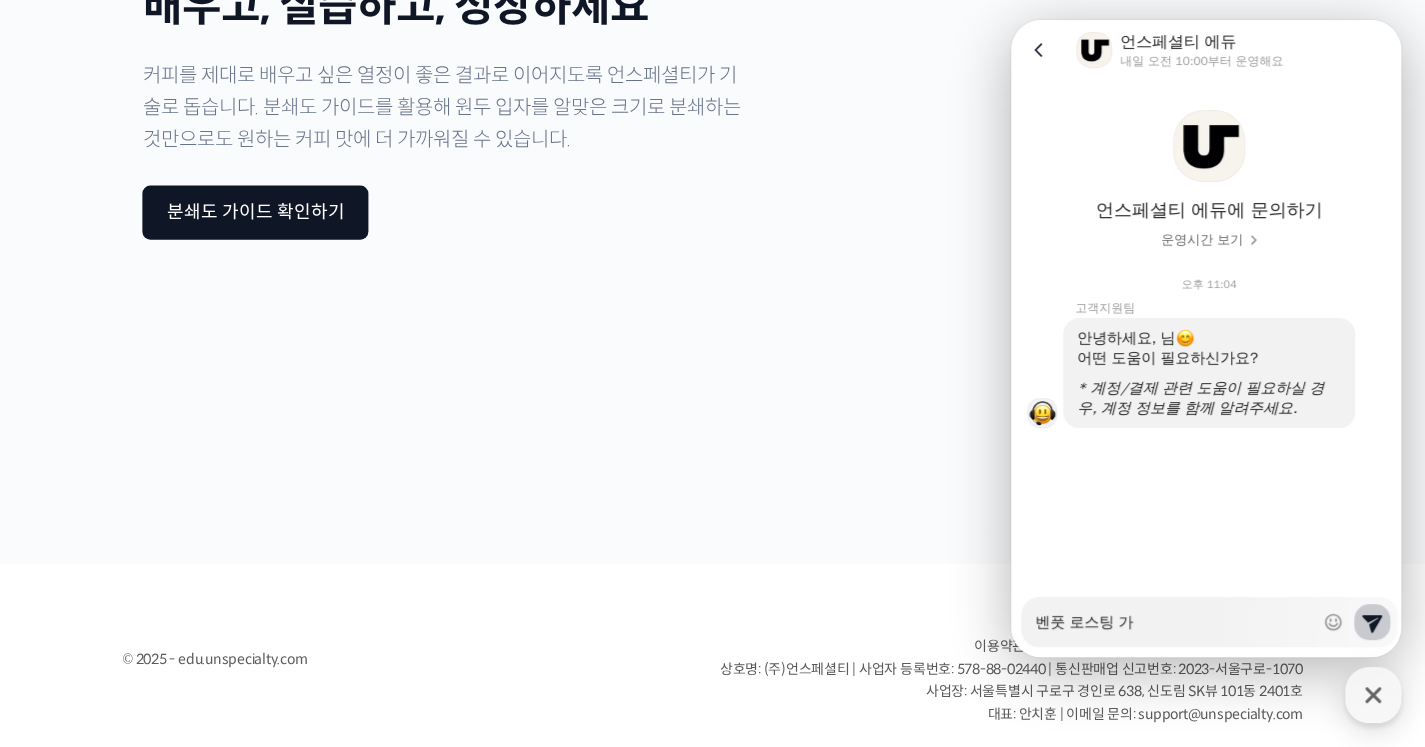 type on "벤풋 로스팅 강" 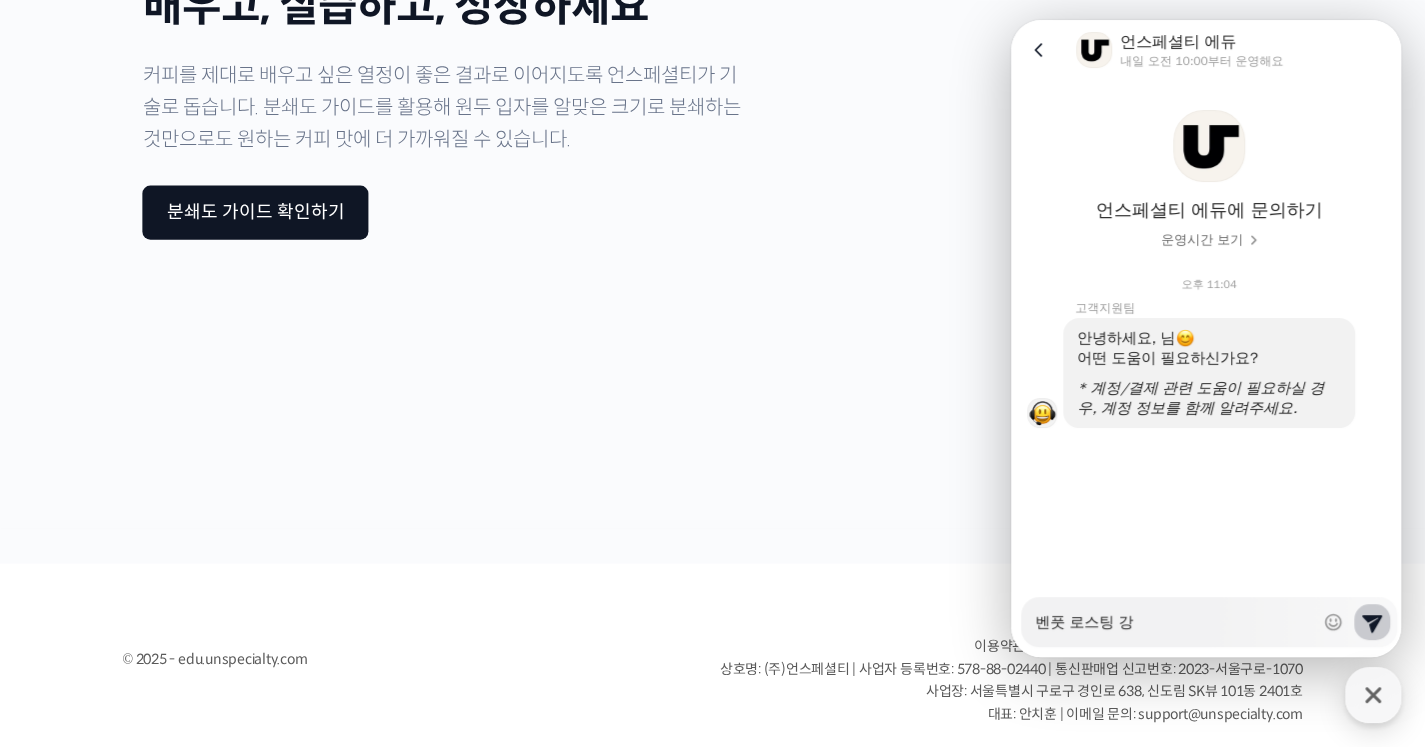 type on "x" 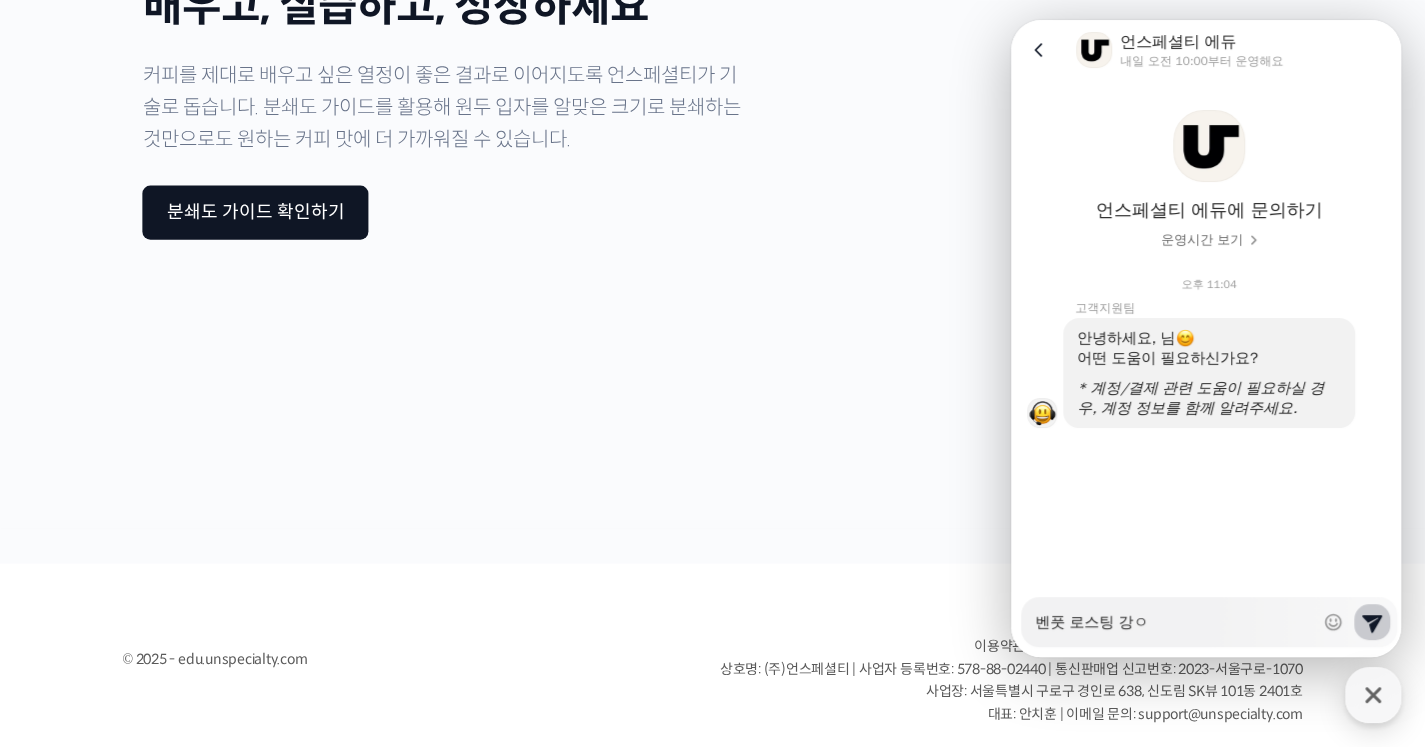 type on "x" 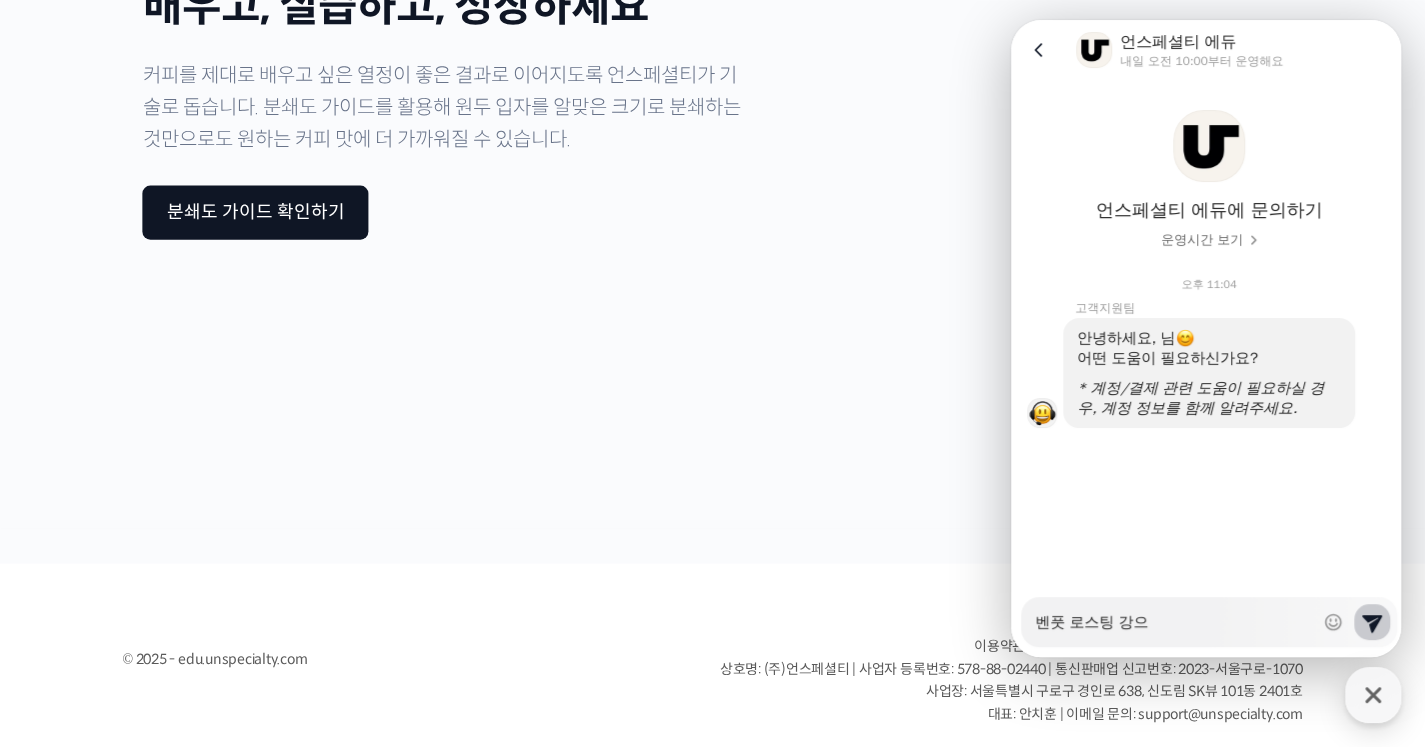 type on "x" 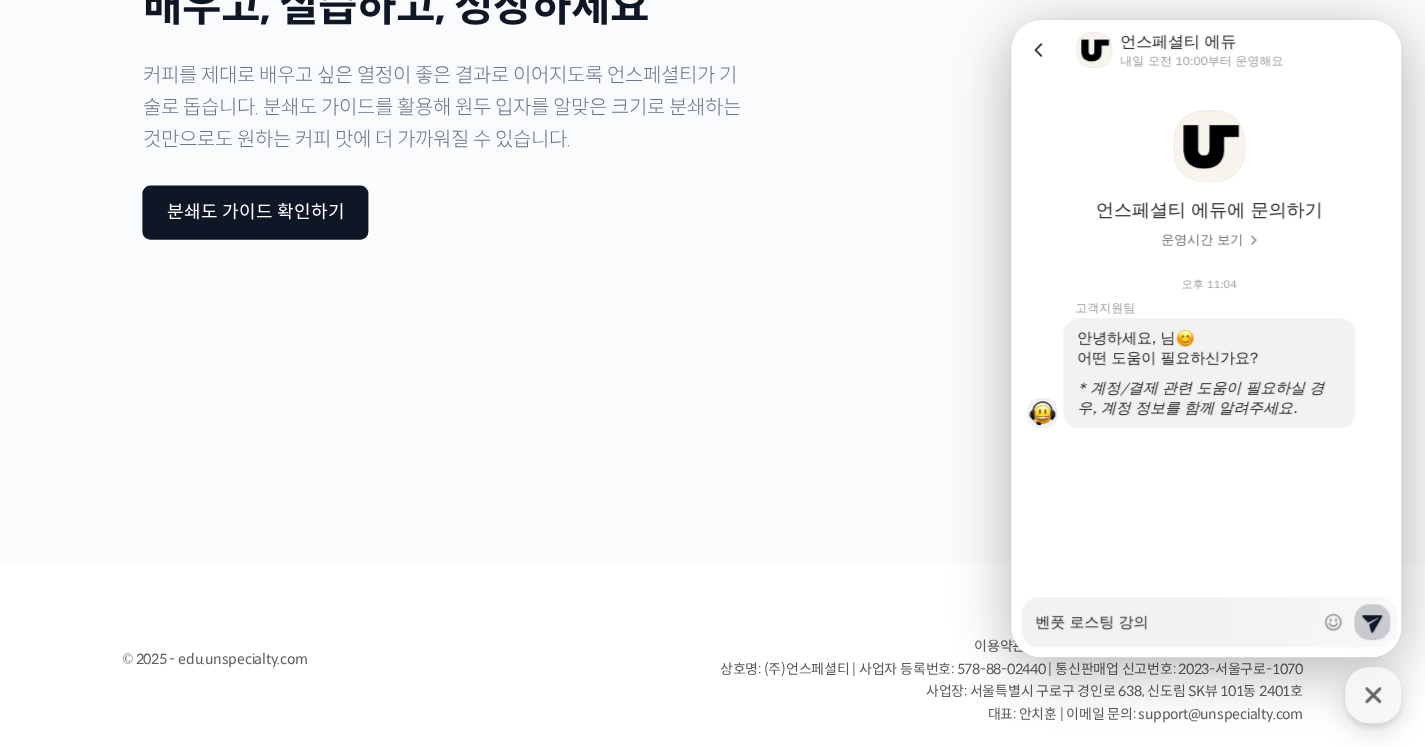 type on "x" 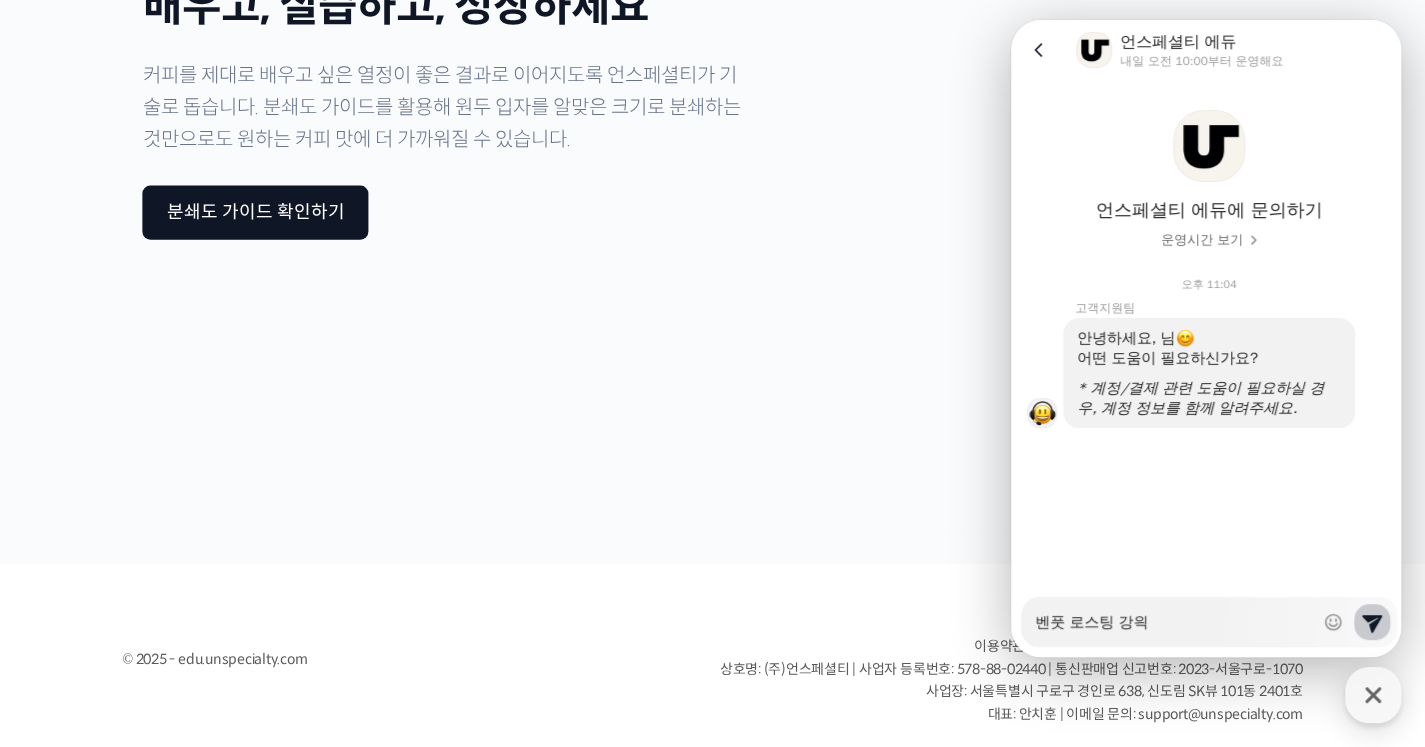 type on "x" 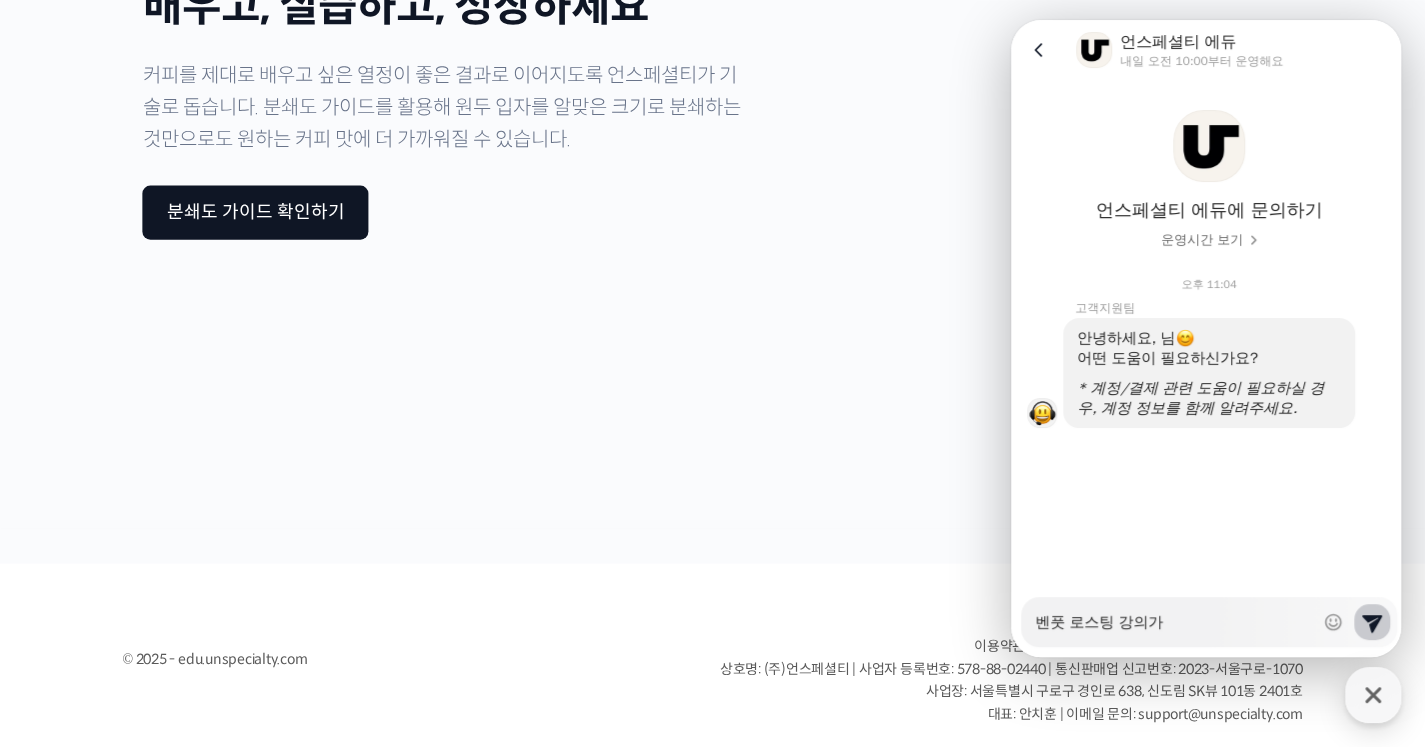 type on "x" 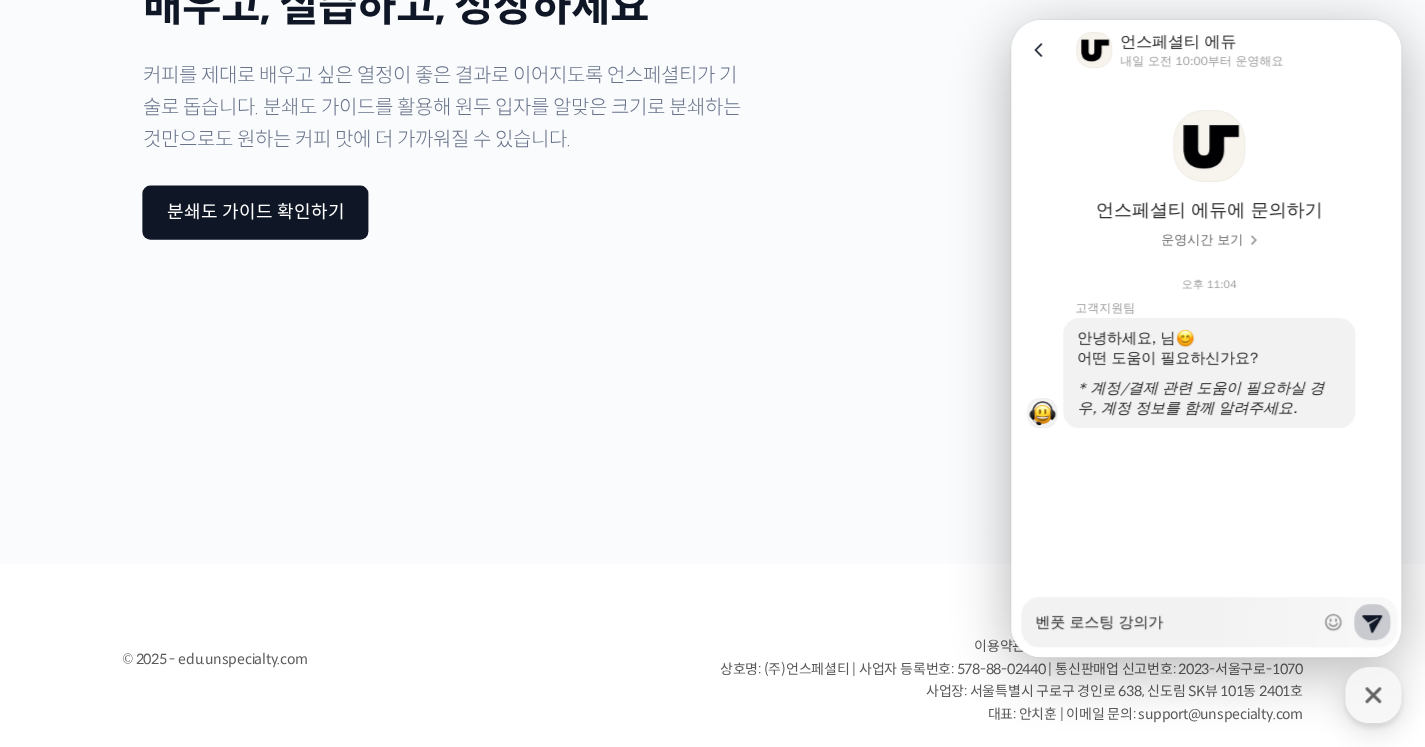 type on "x" 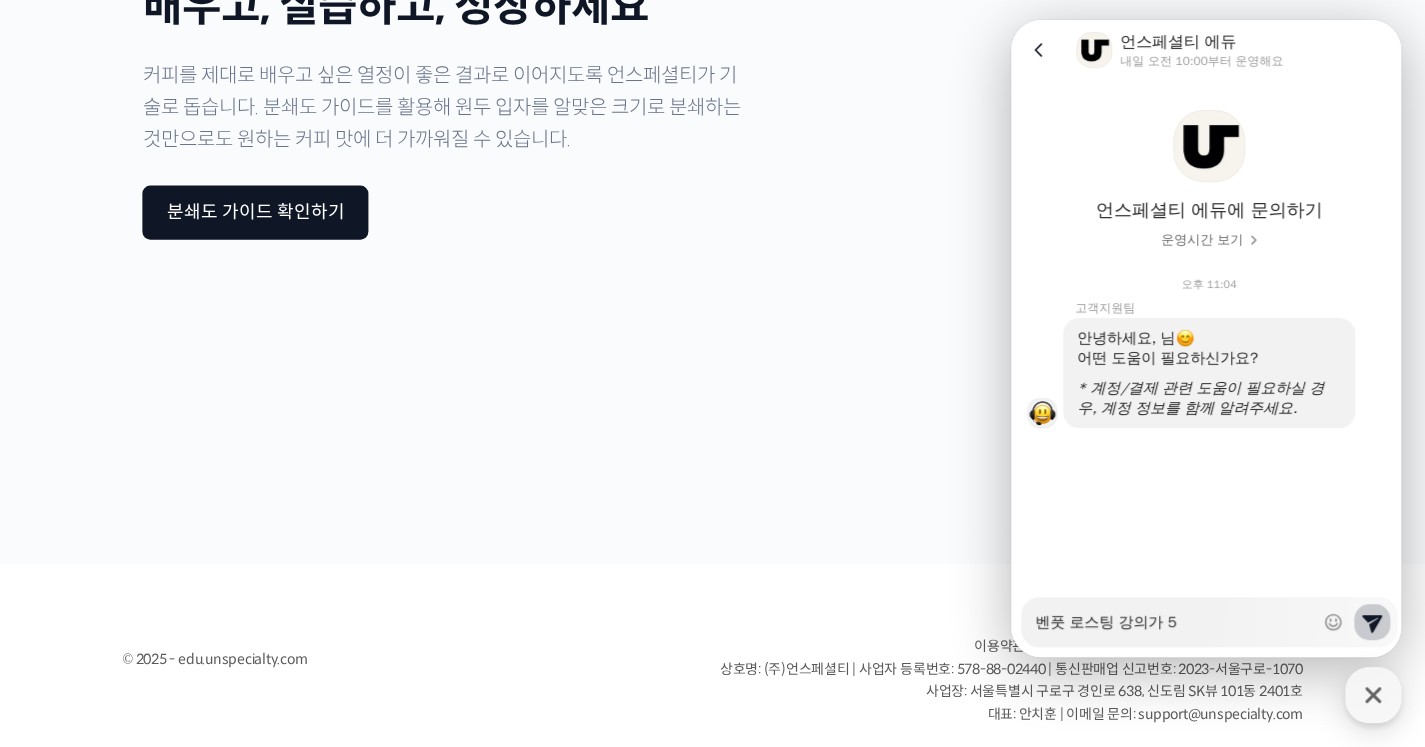 type on "x" 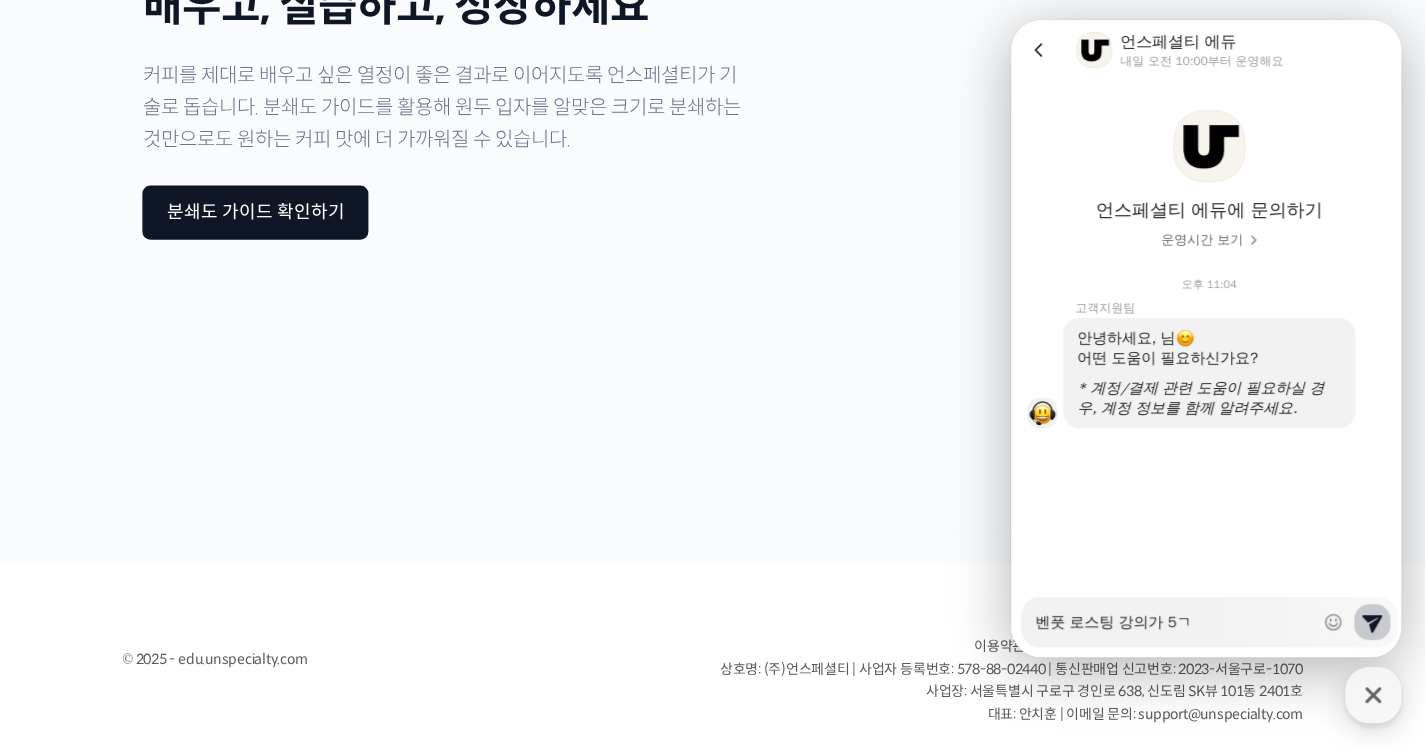 type on "x" 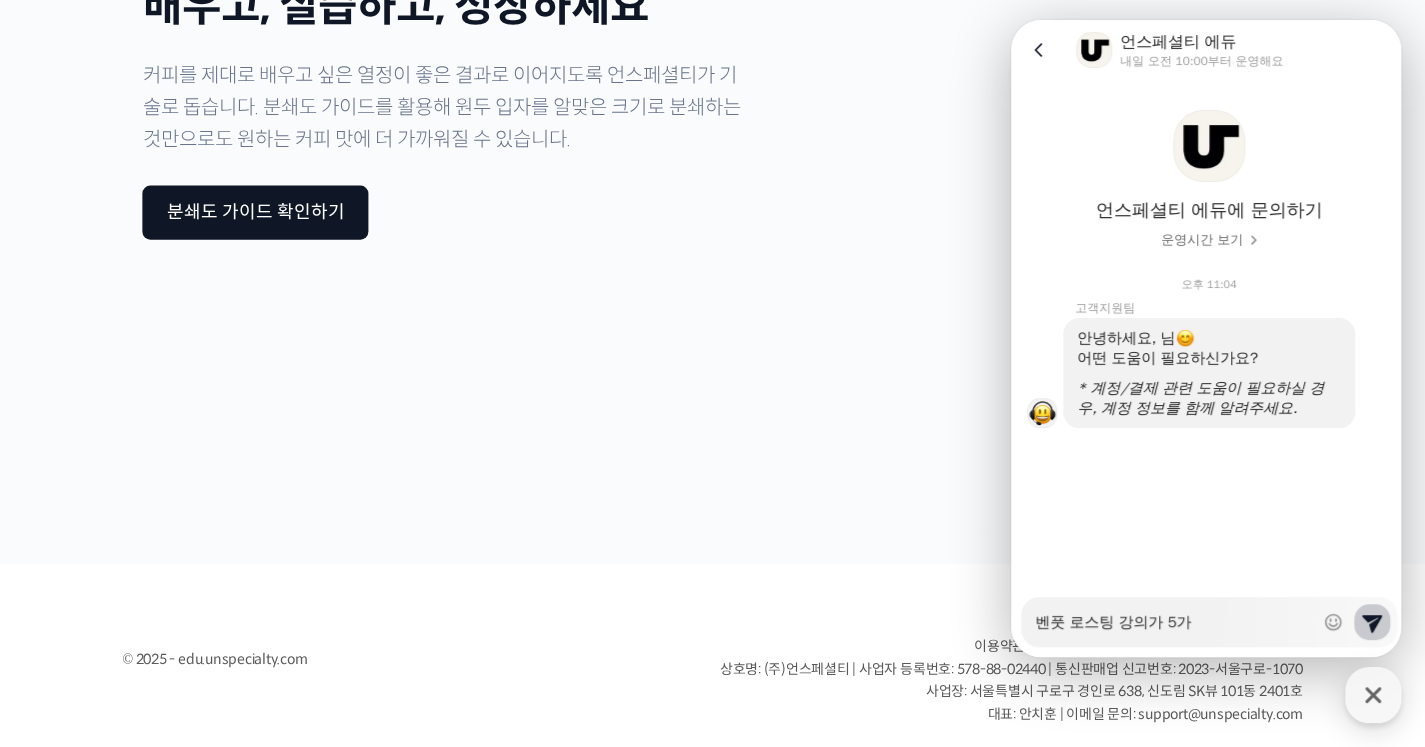 type on "x" 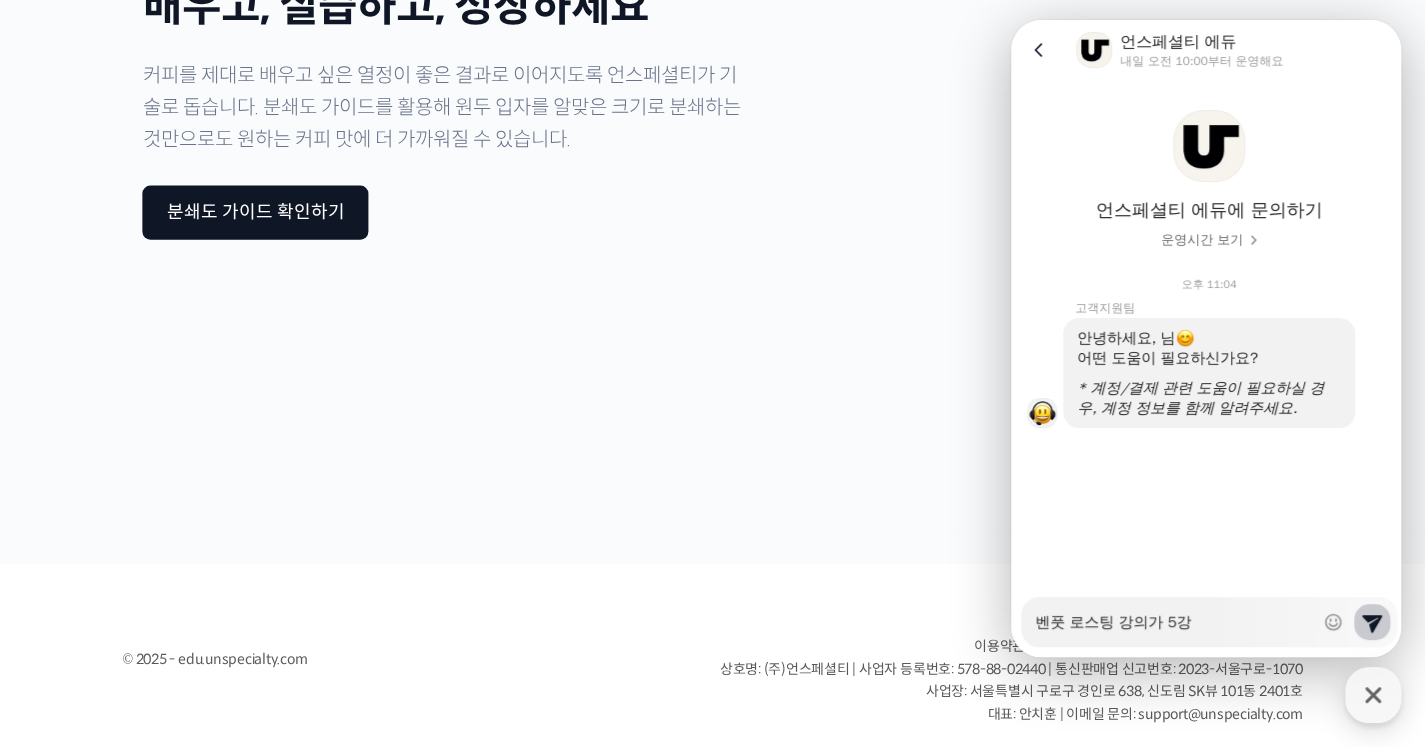 type on "x" 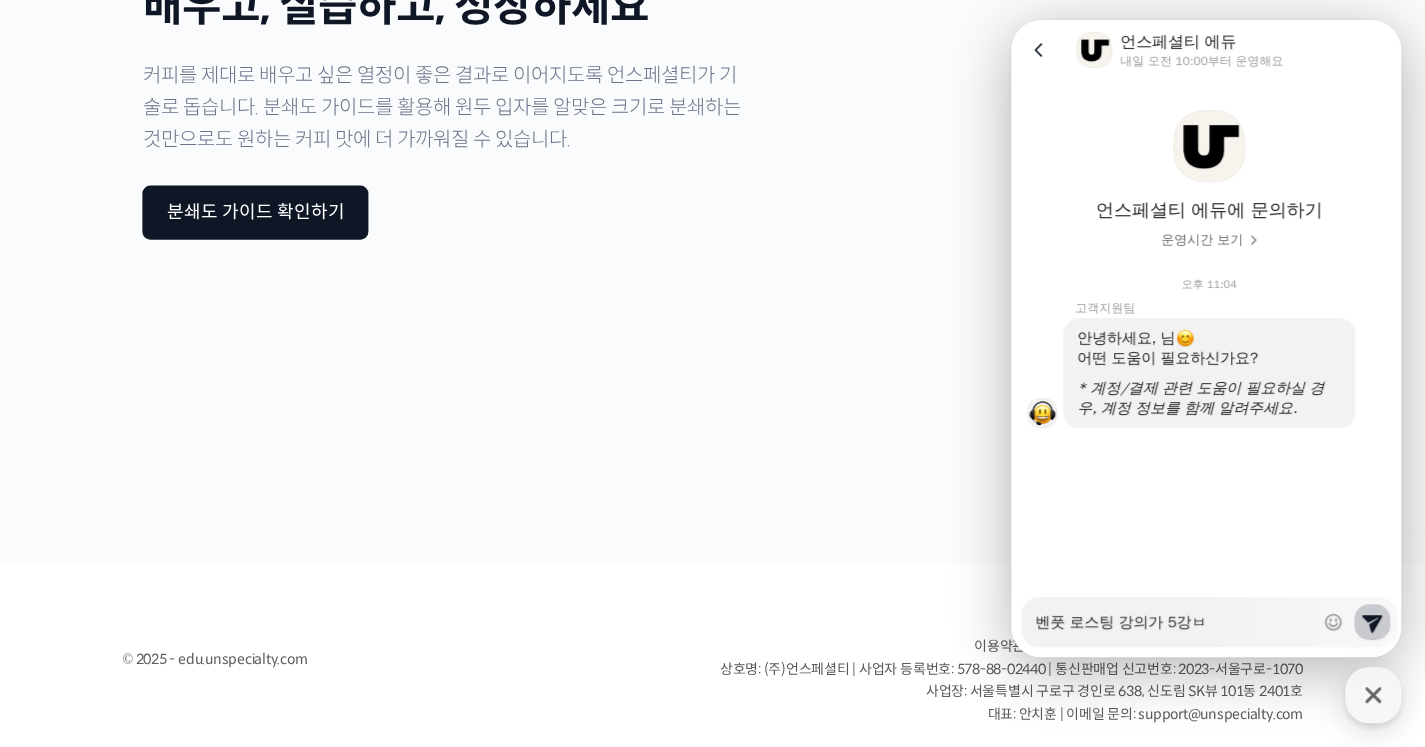 type on "x" 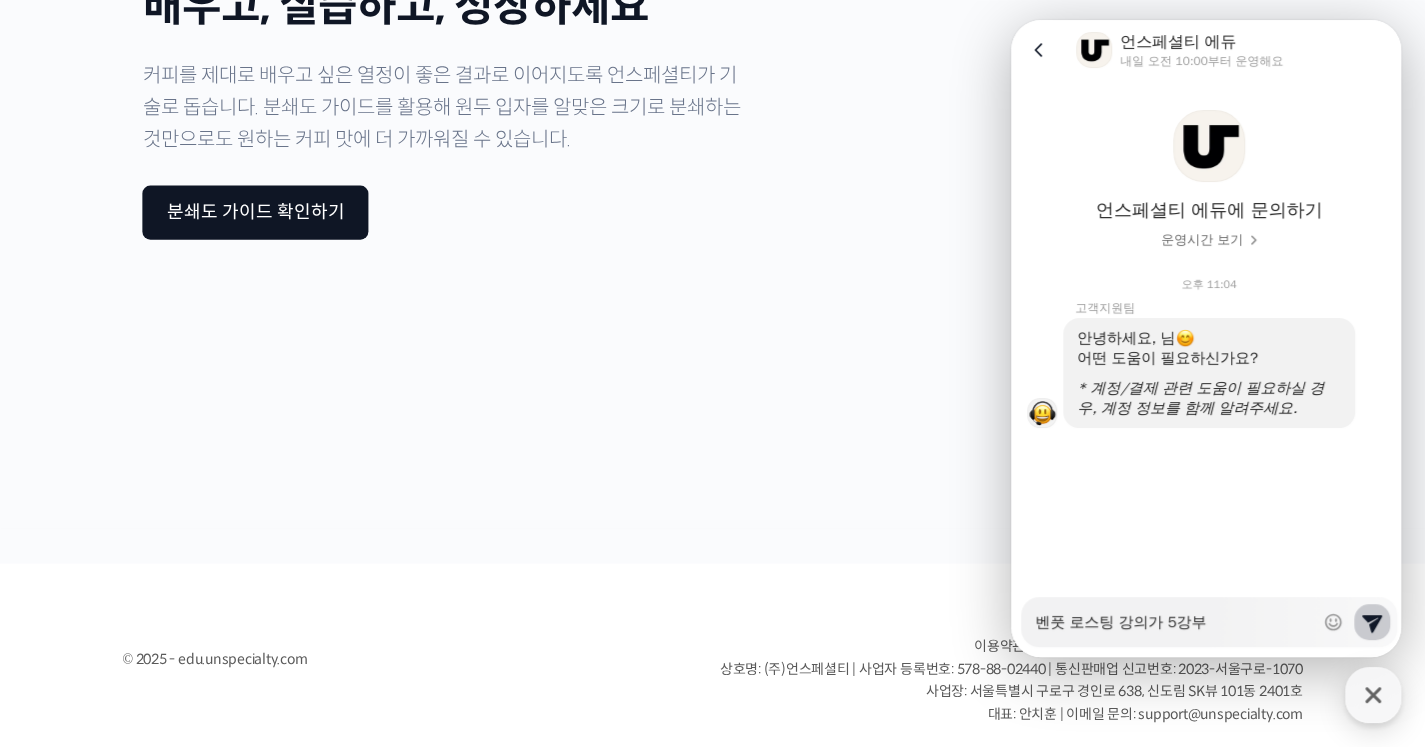 type on "x" 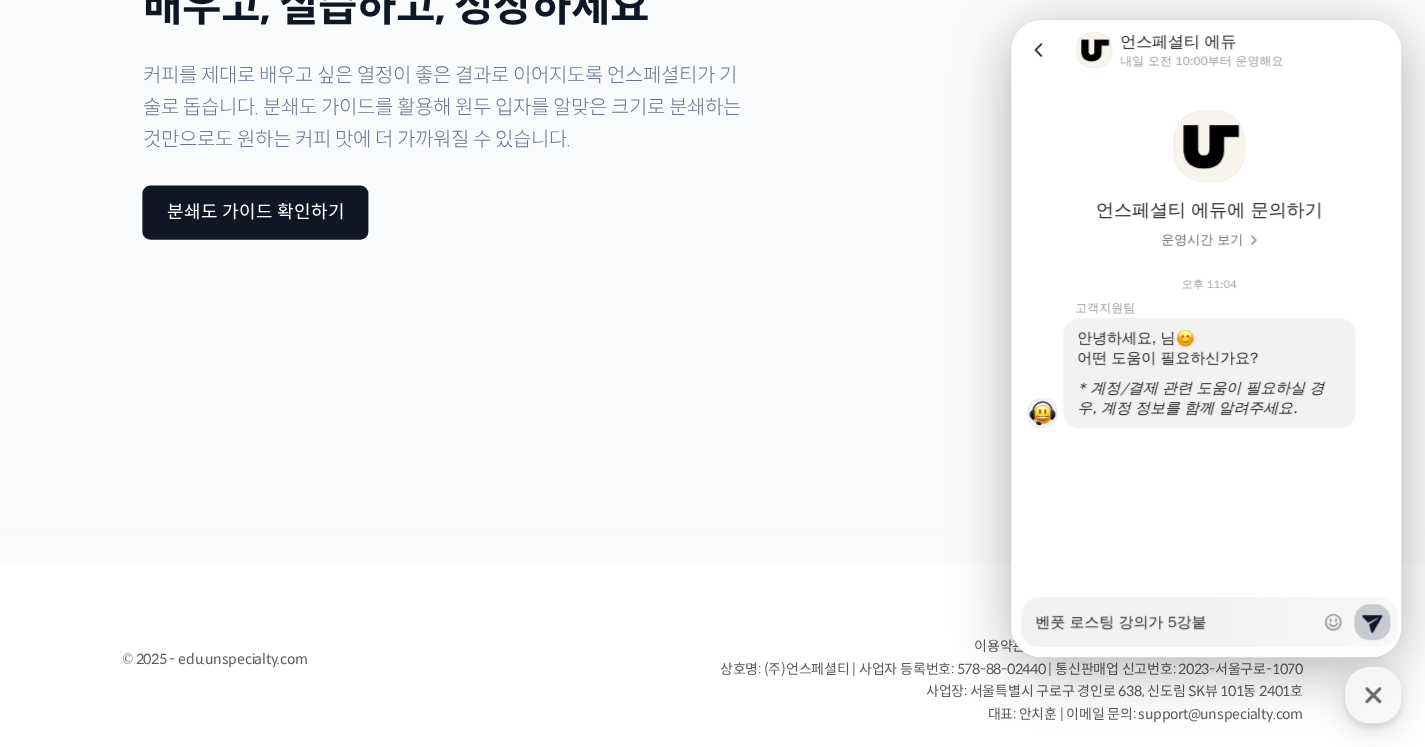 type on "x" 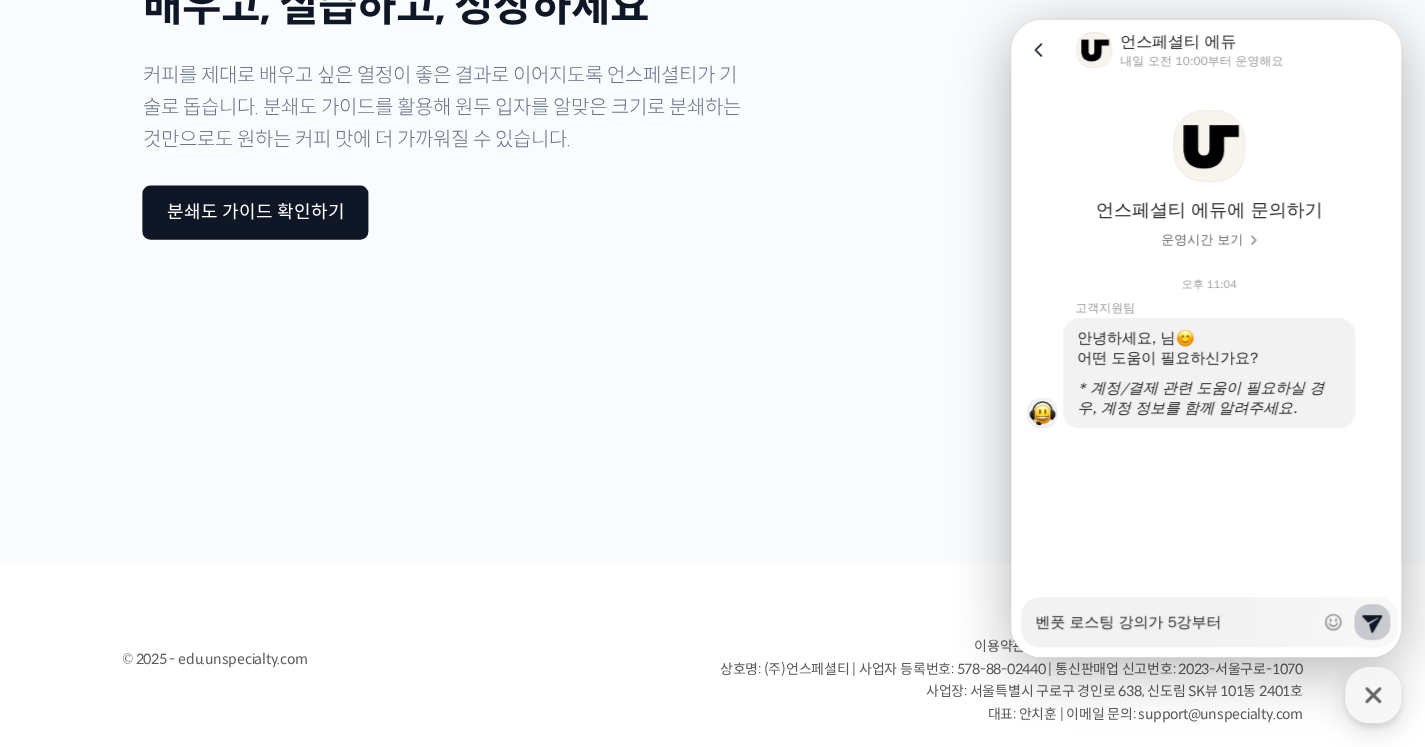 type on "x" 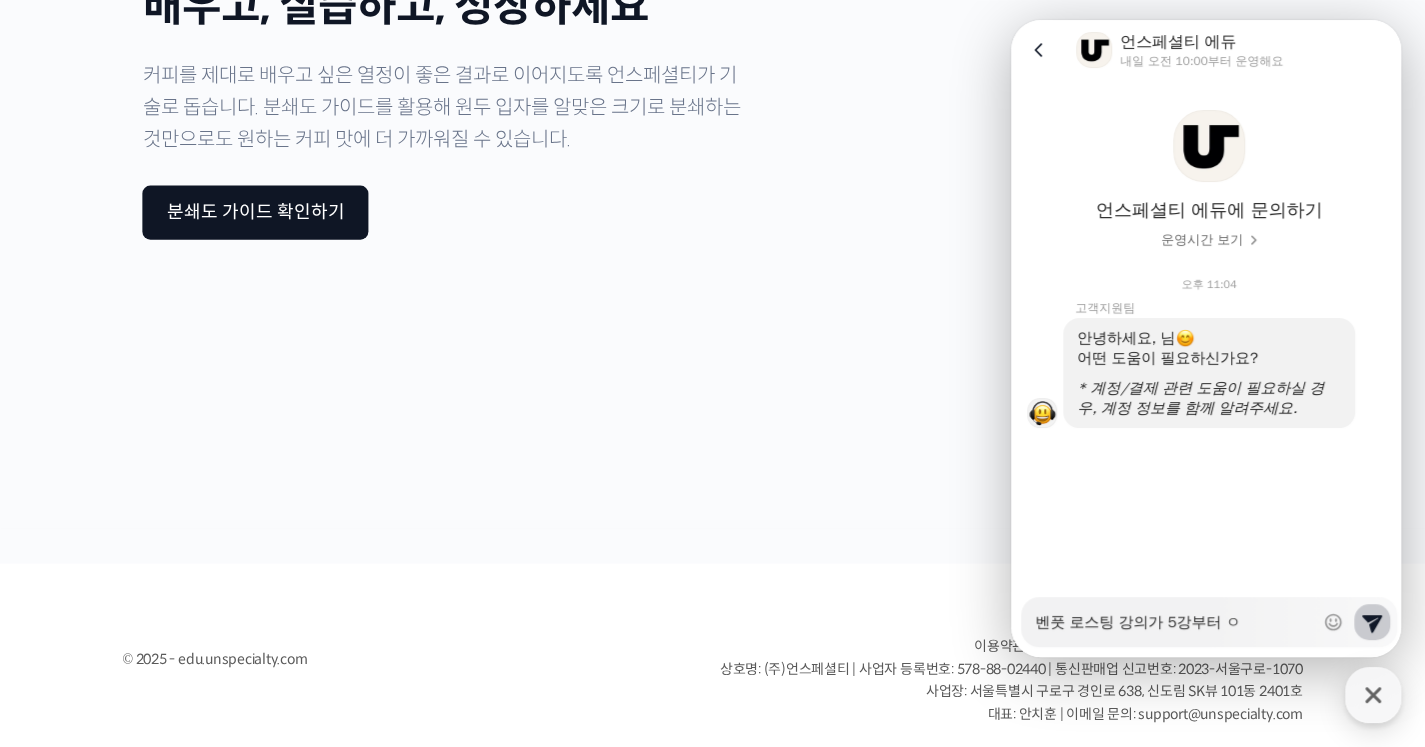 type on "x" 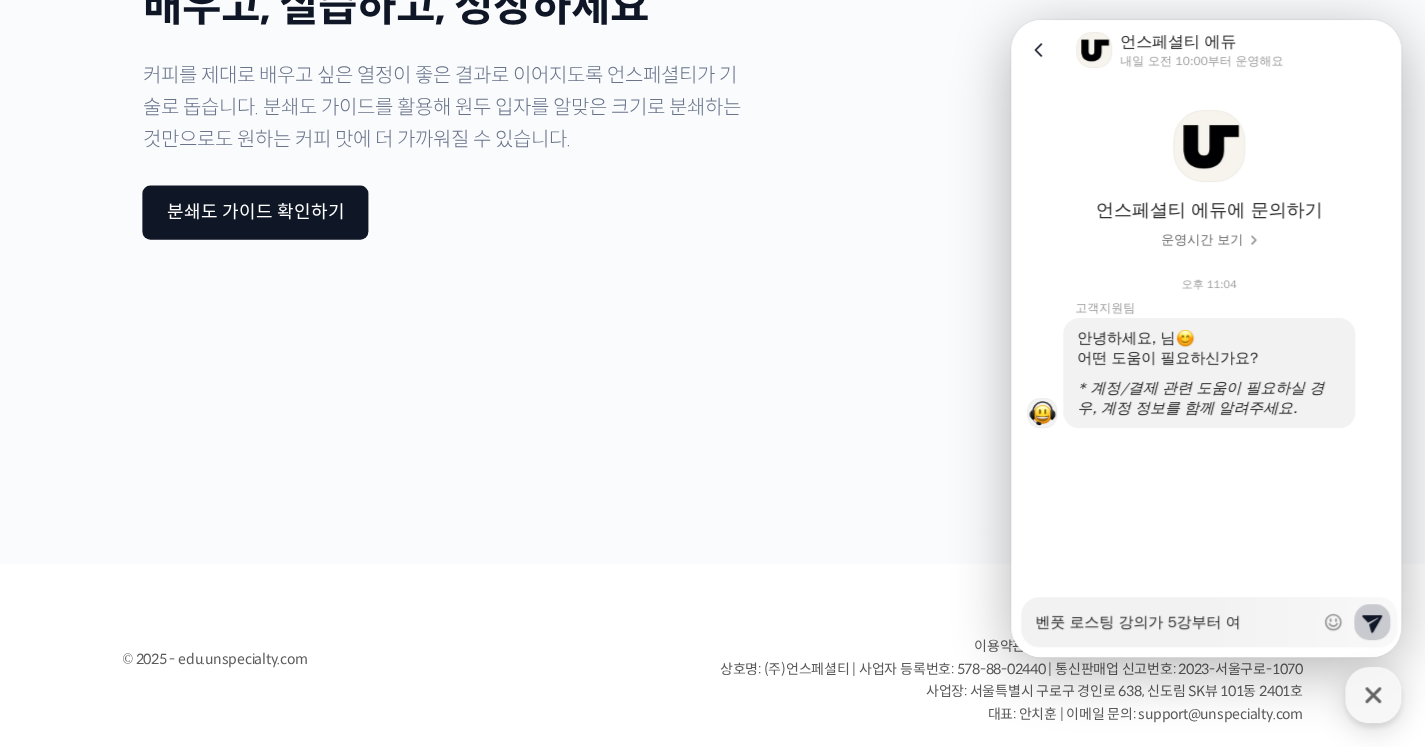 type on "x" 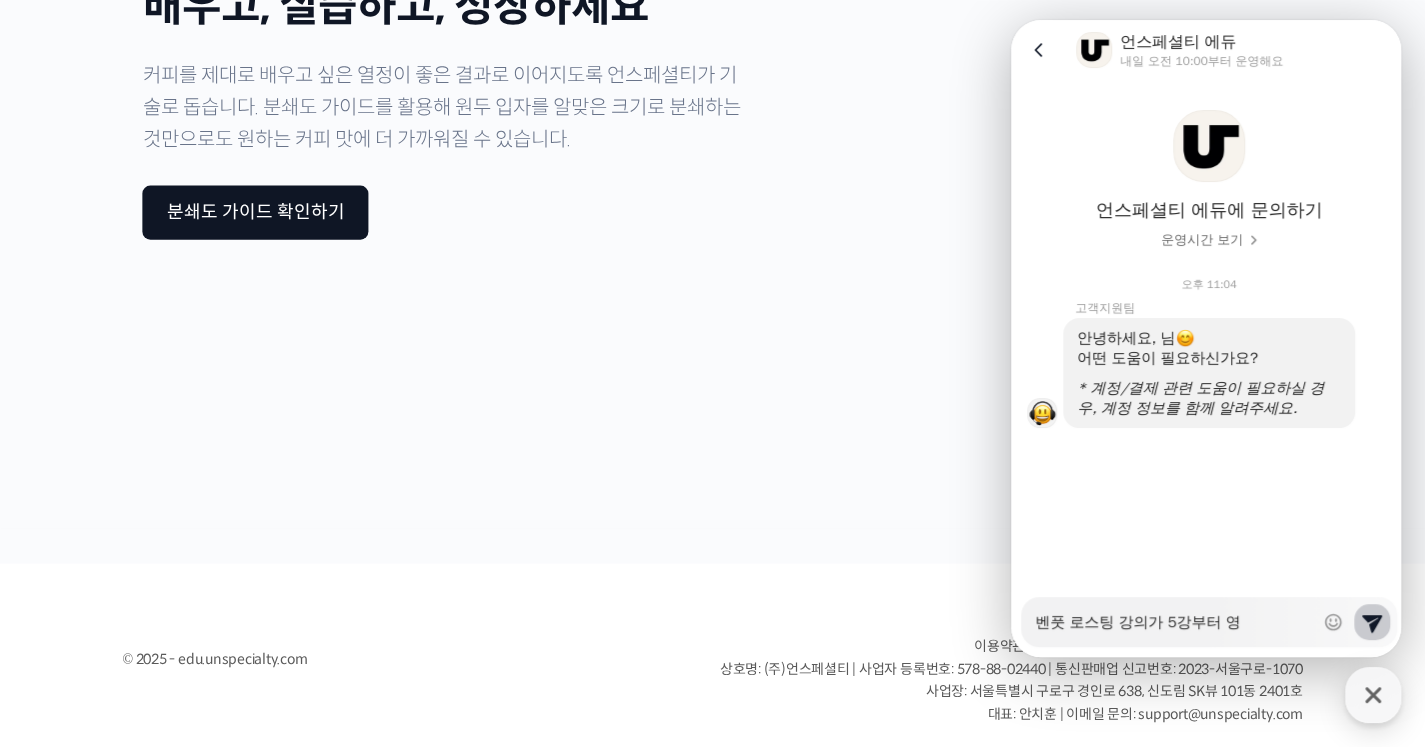 type on "x" 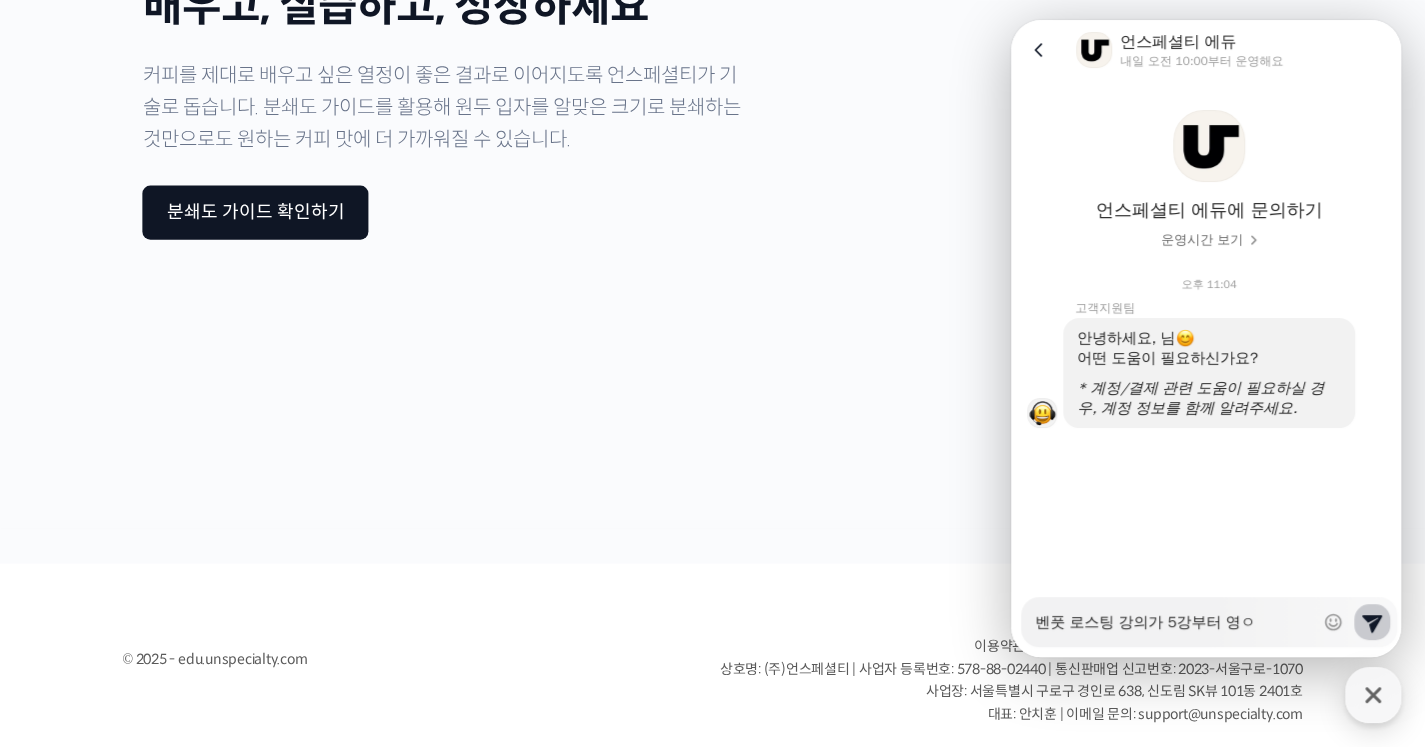 type on "x" 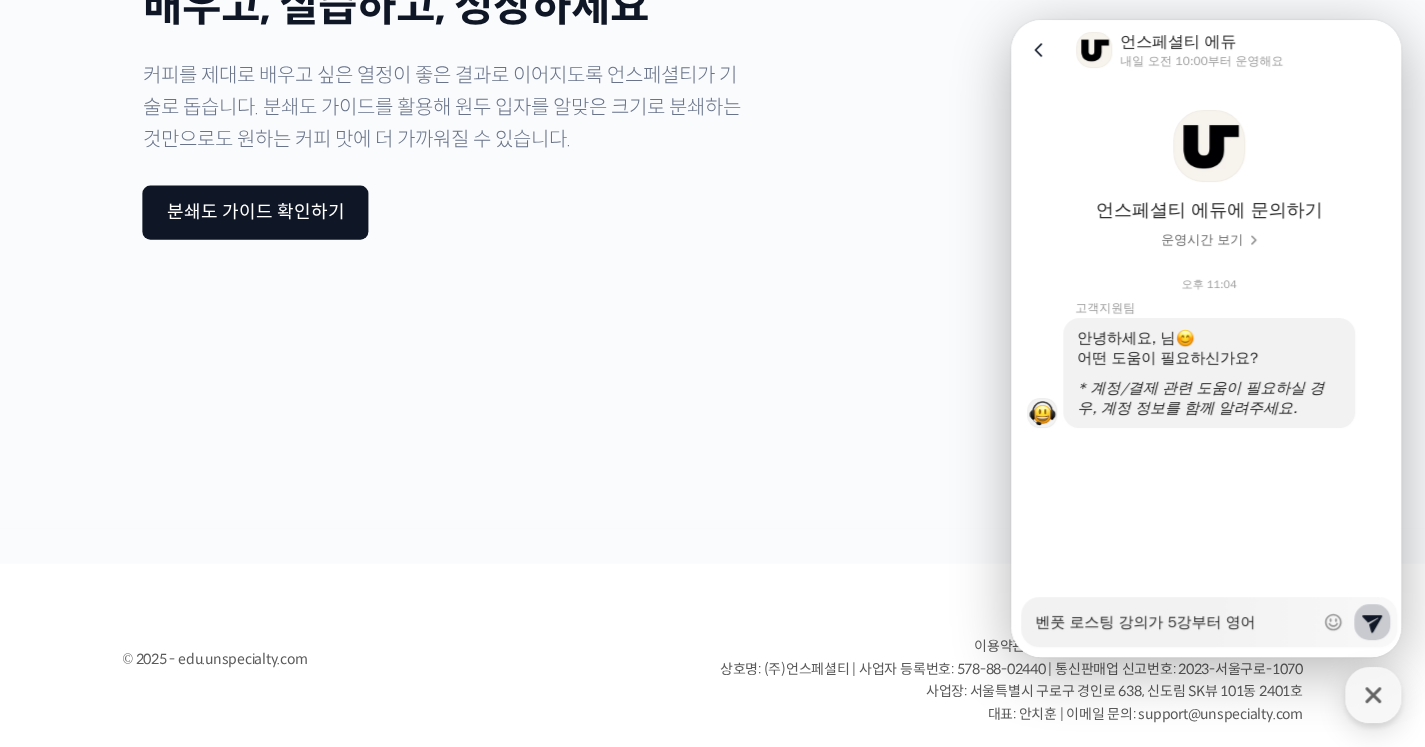 type on "x" 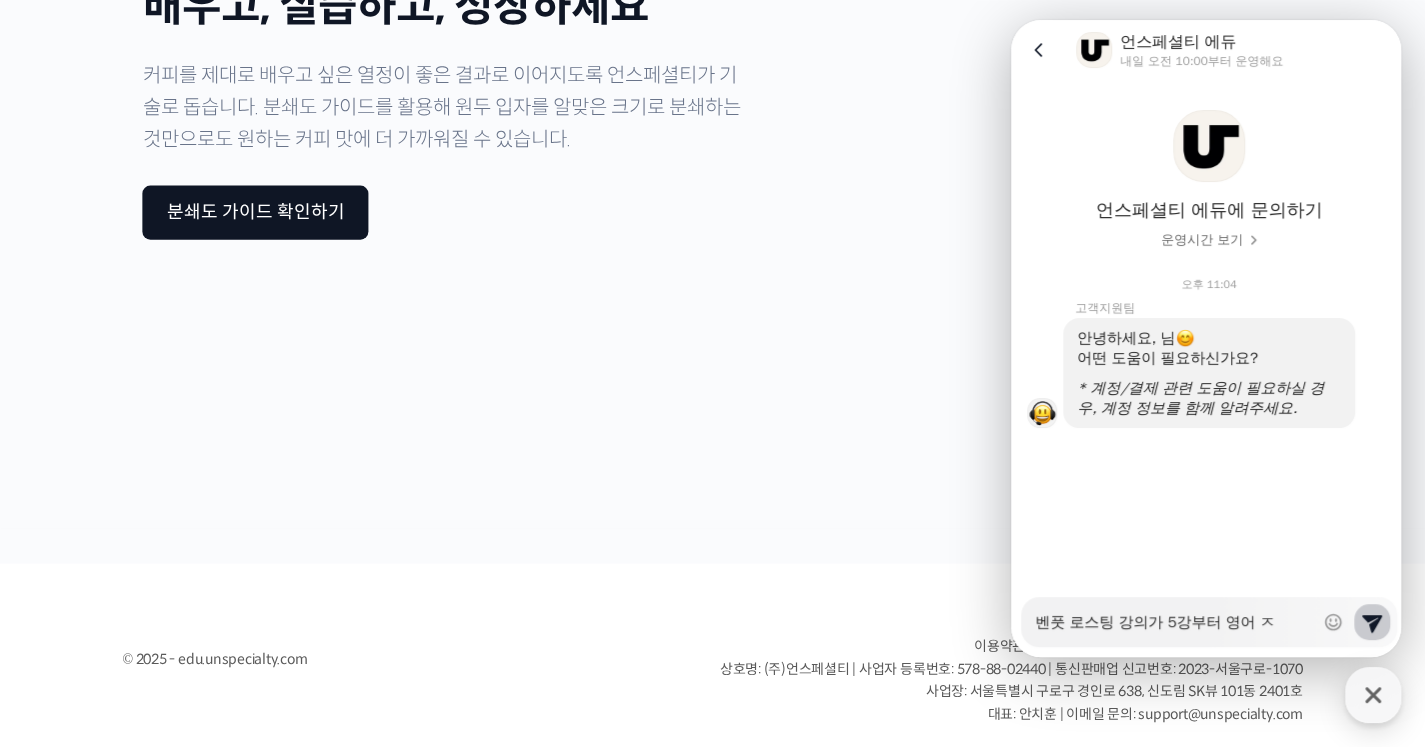 type on "벤풋 로스팅 강의가 5강부터 영어 자" 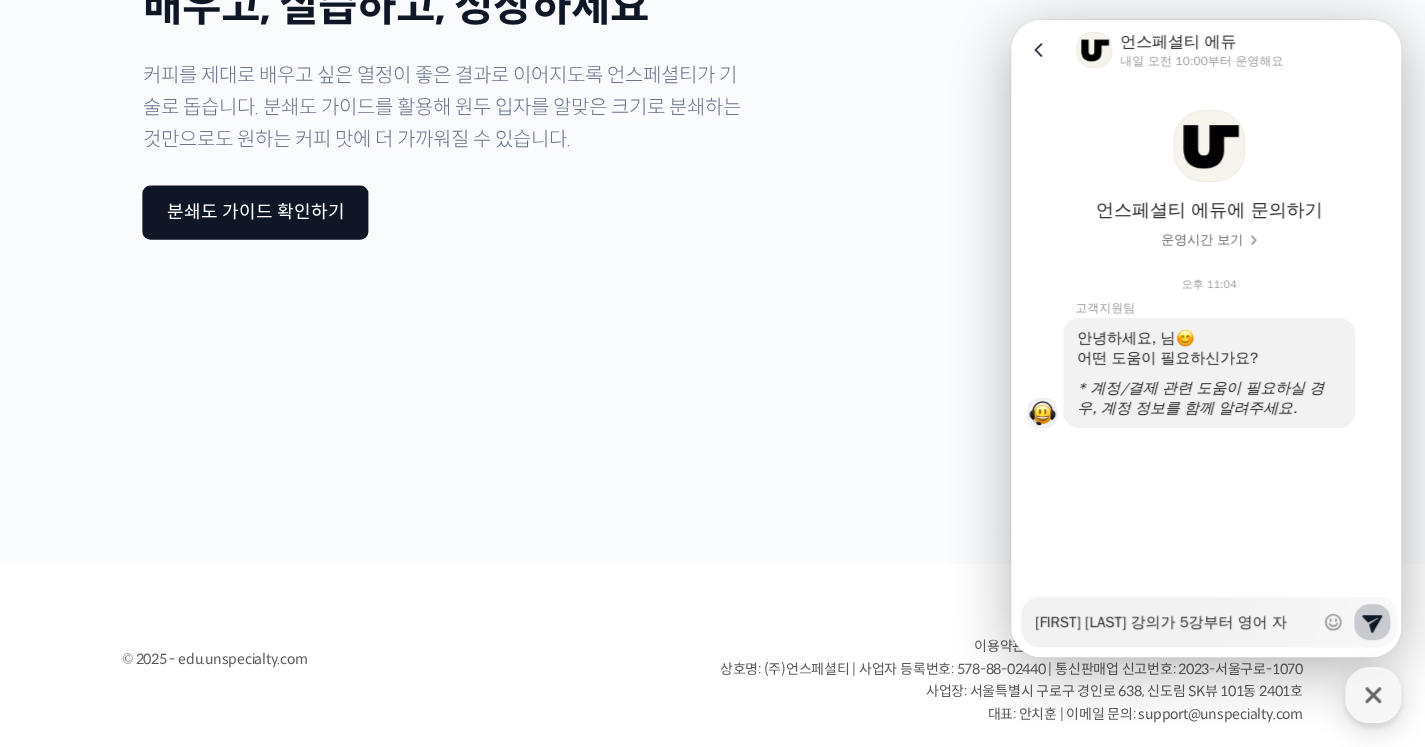 type on "x" 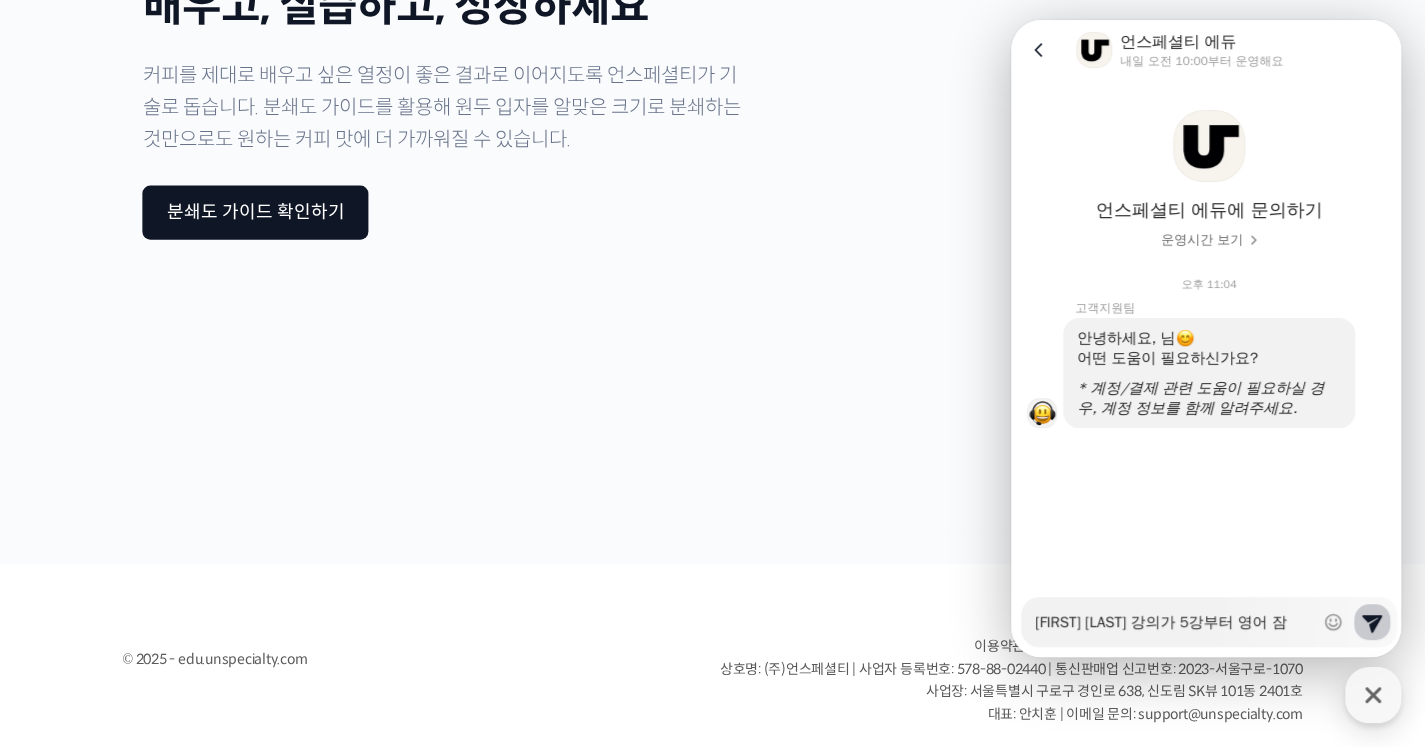 type on "x" 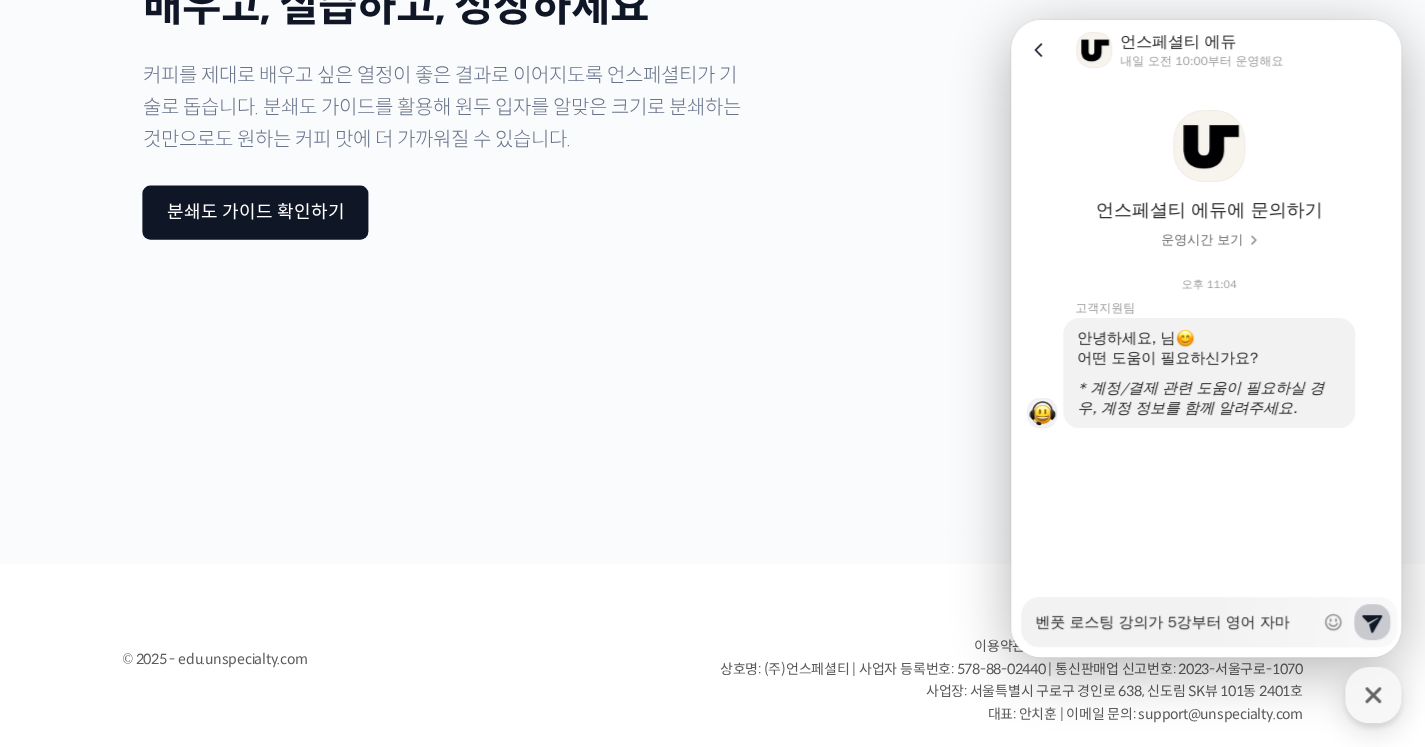 type on "x" 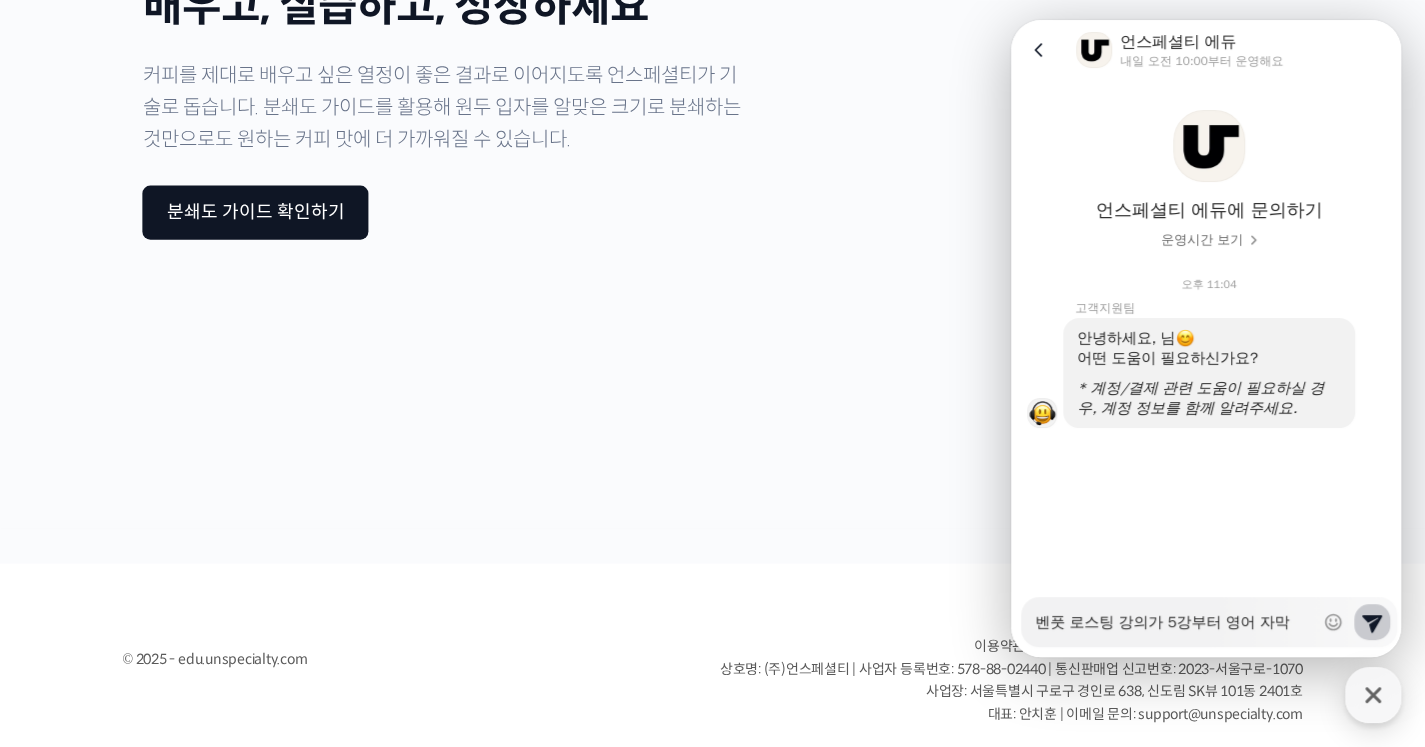 type on "x" 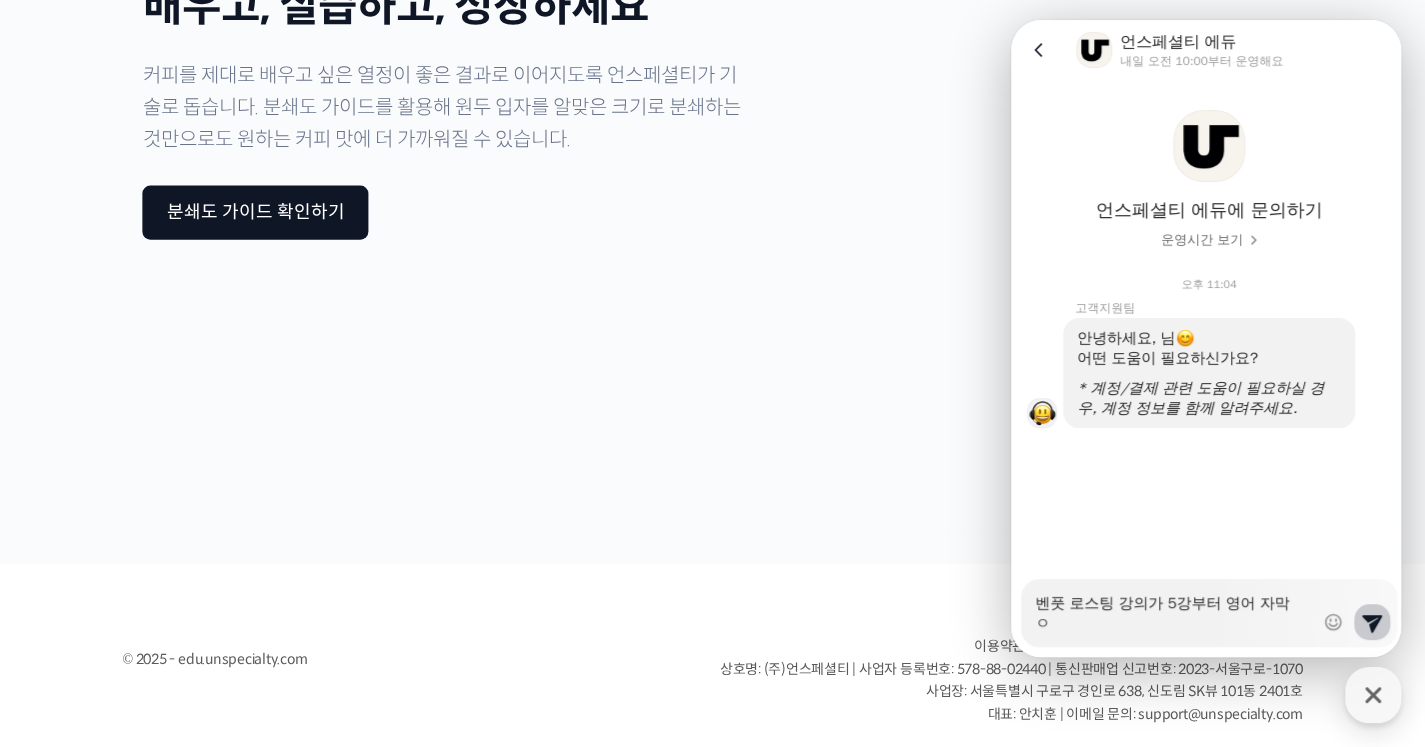 type on "x" 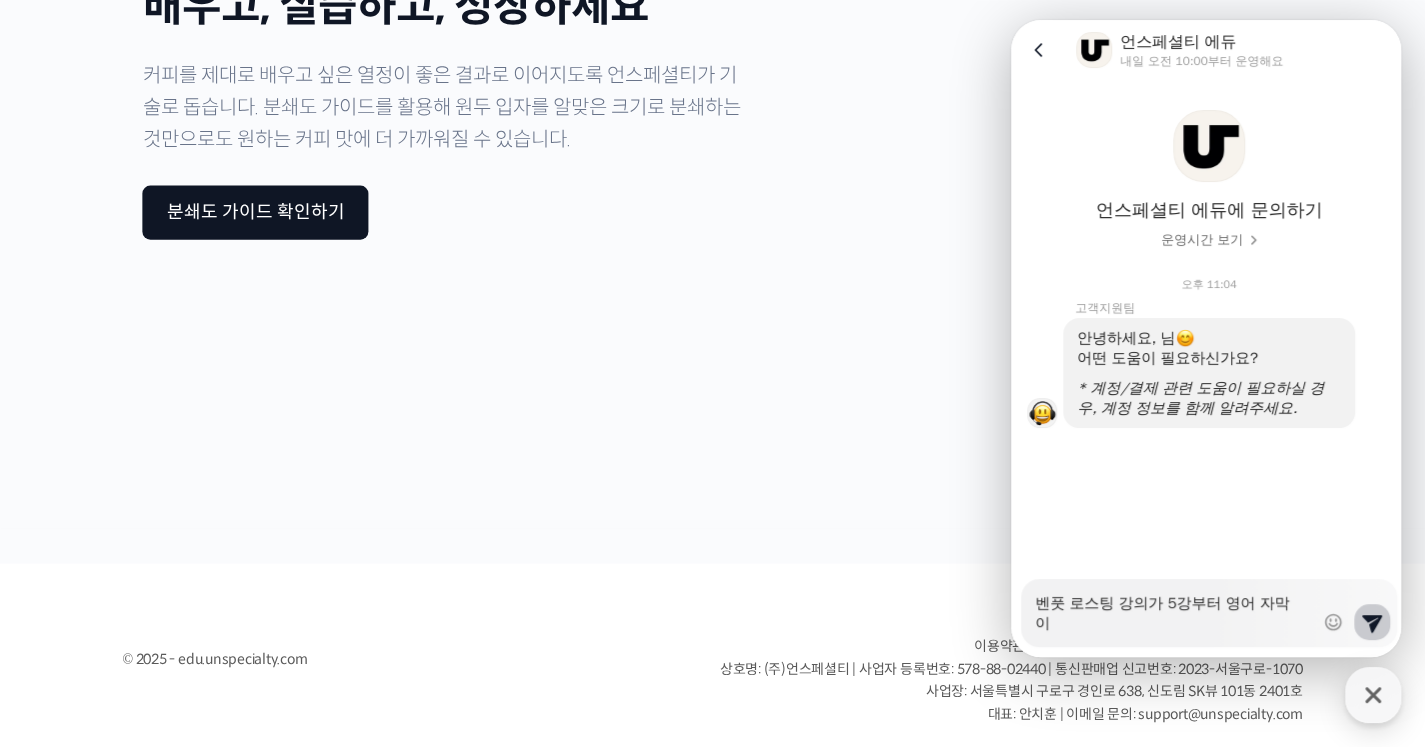 type on "x" 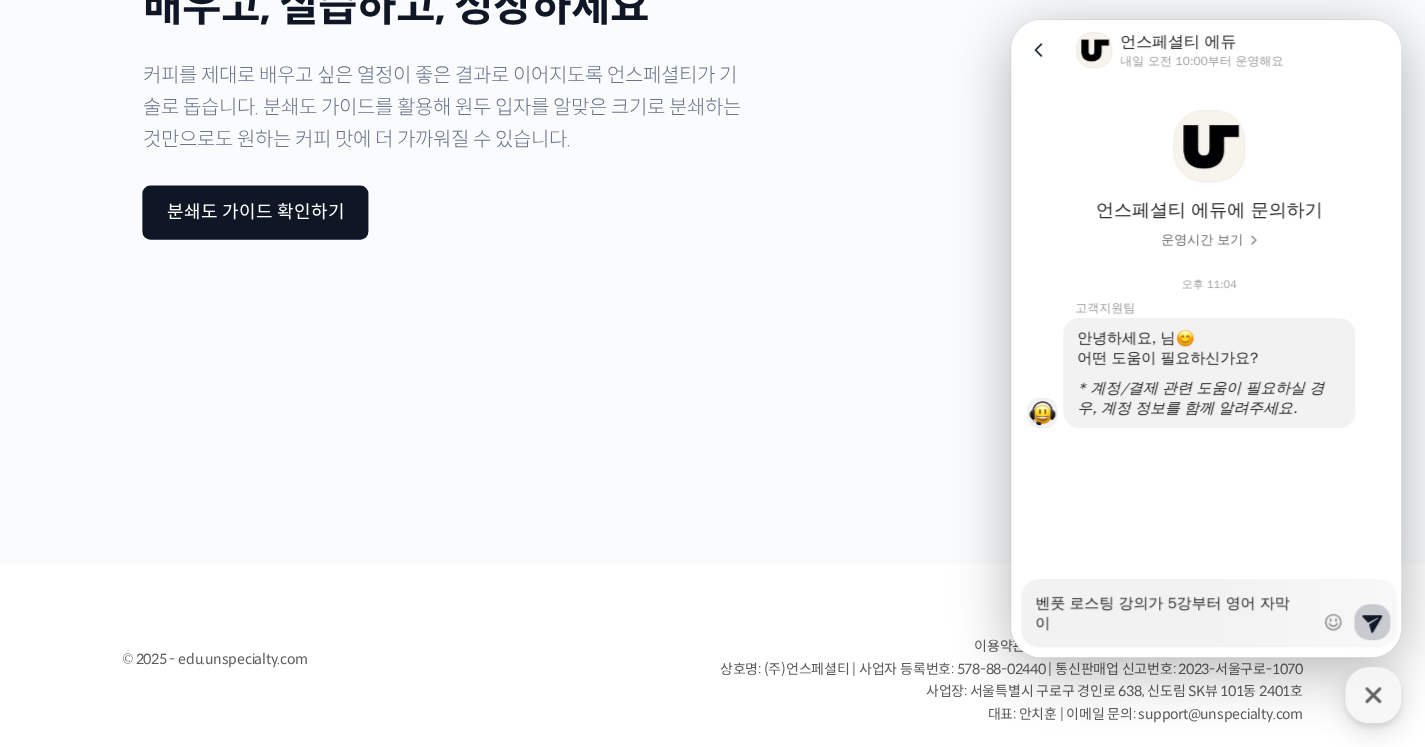 type on "x" 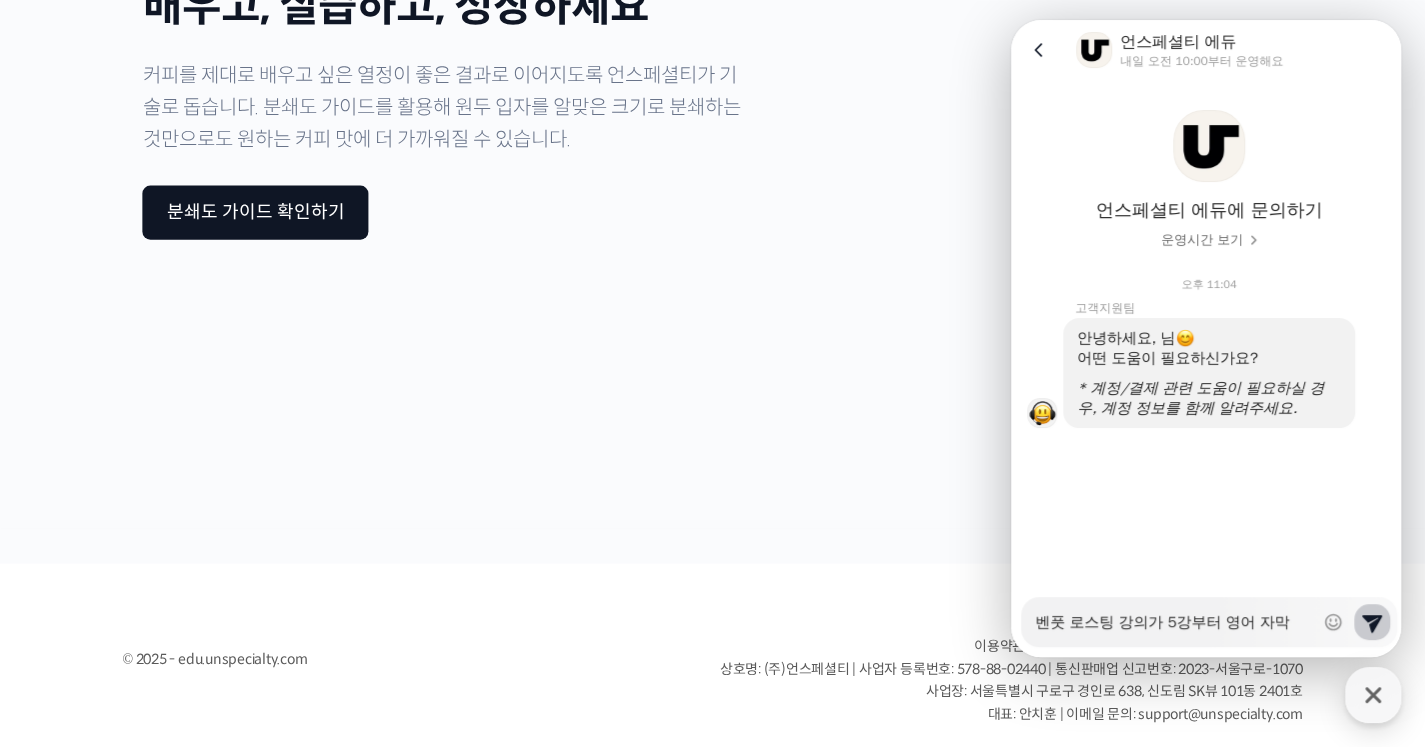 type on "x" 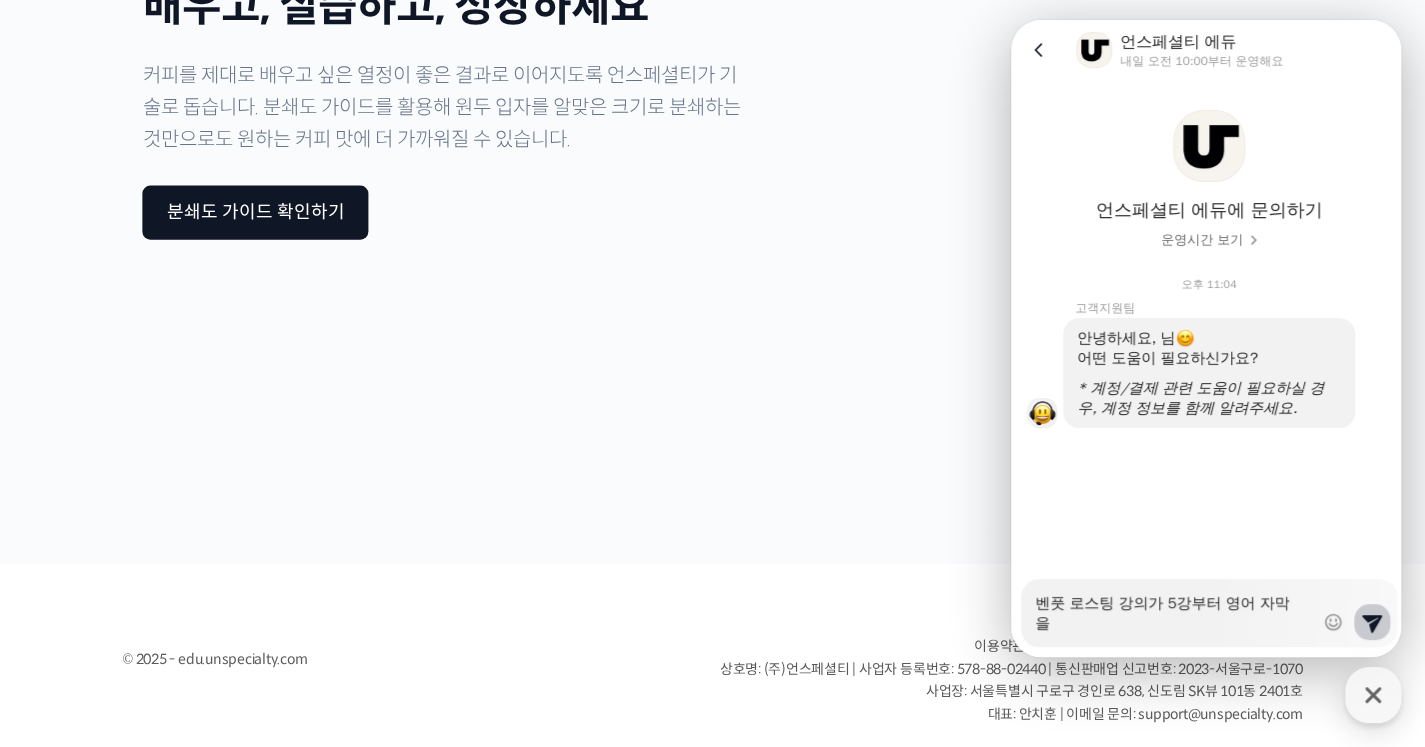type on "x" 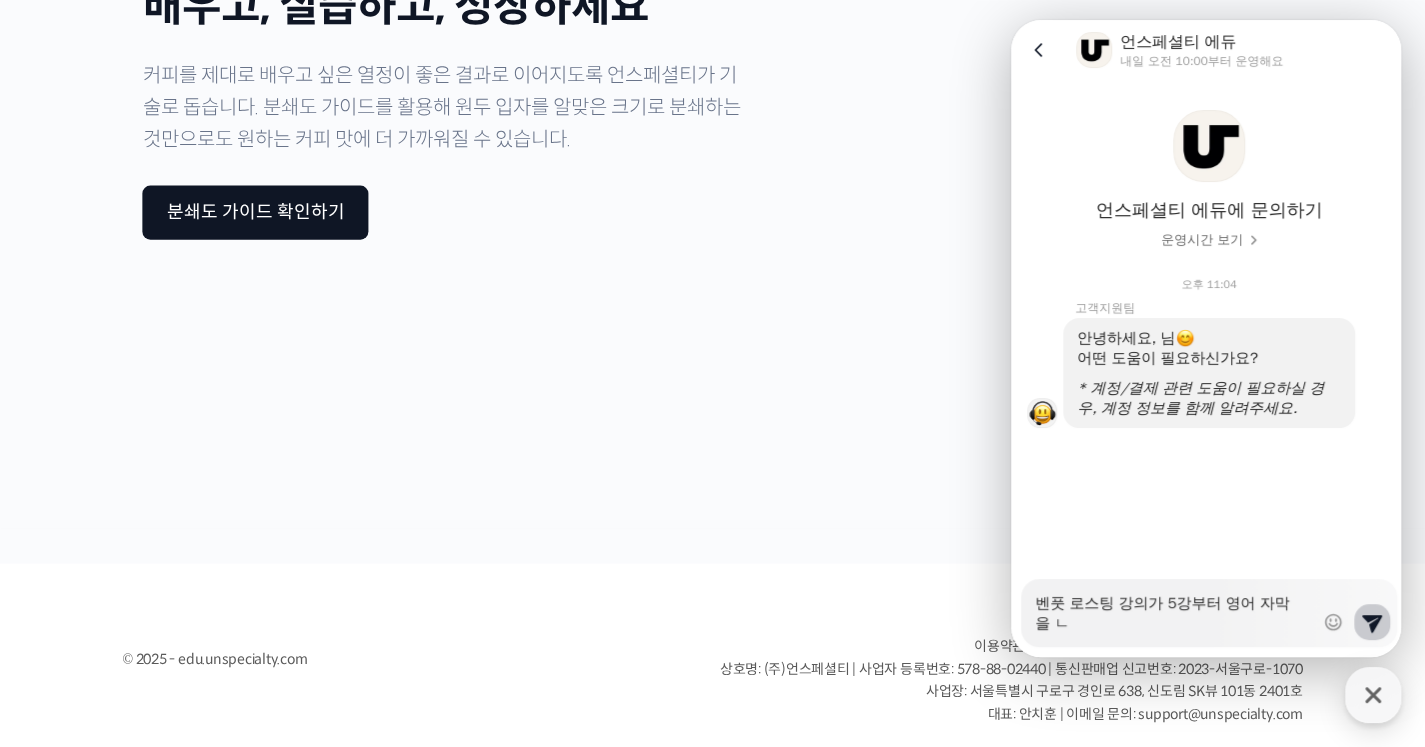 type on "벤풋 로스팅 강의가 5강부터 영어 자막을 누" 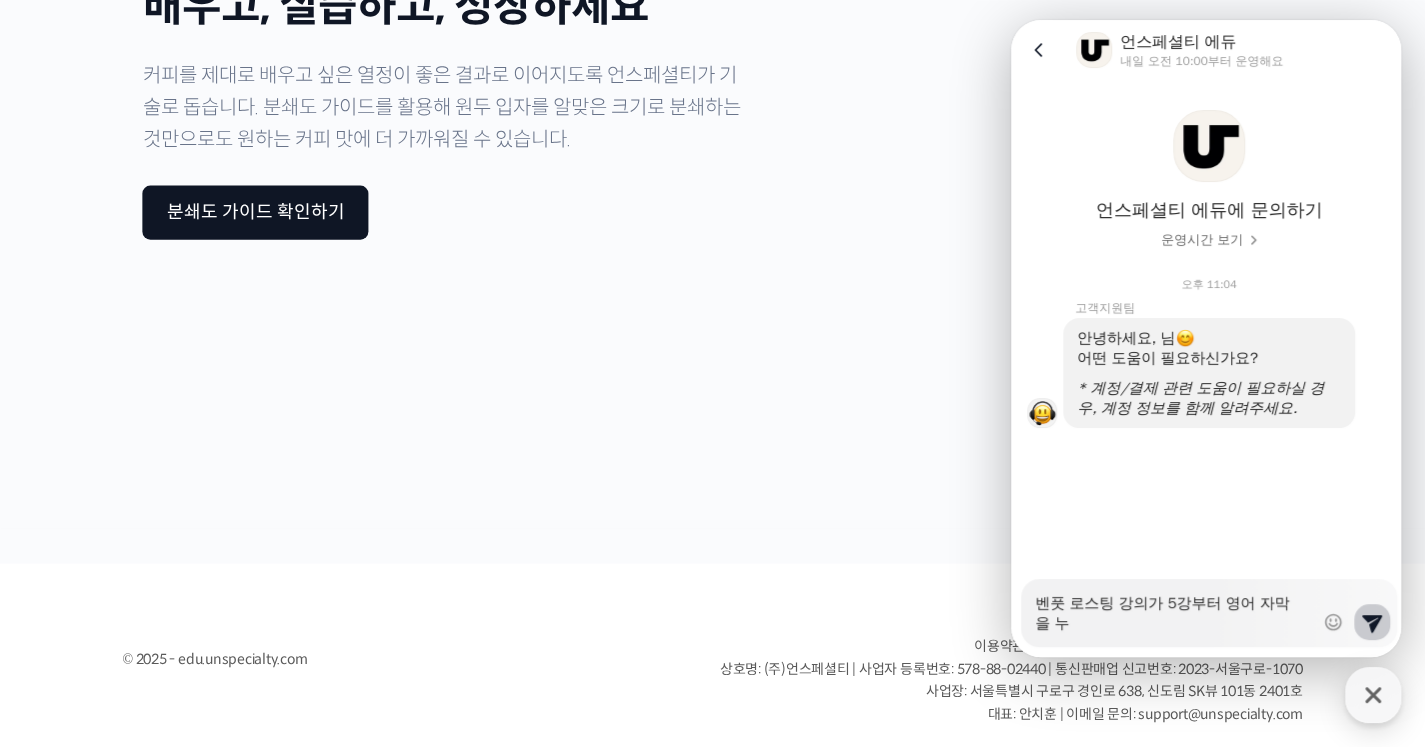 type on "x" 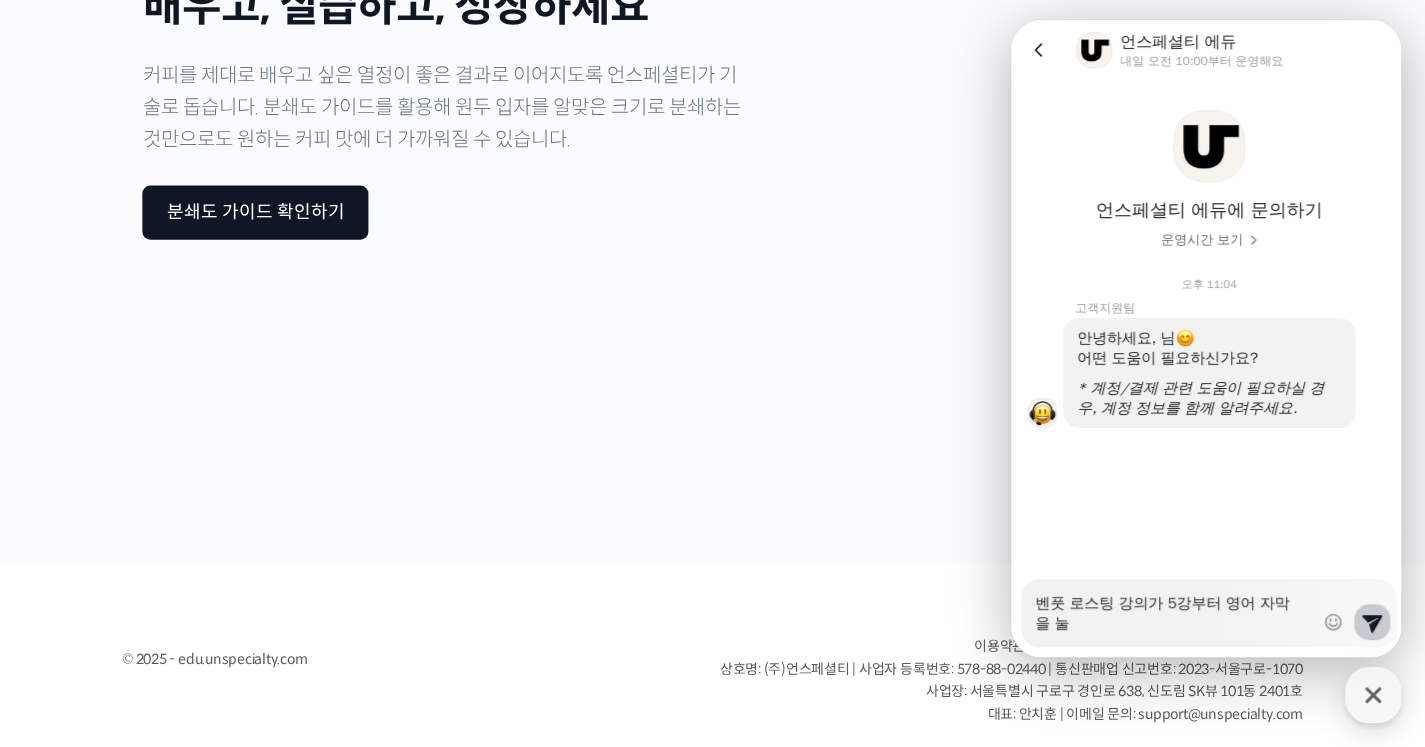 type on "x" 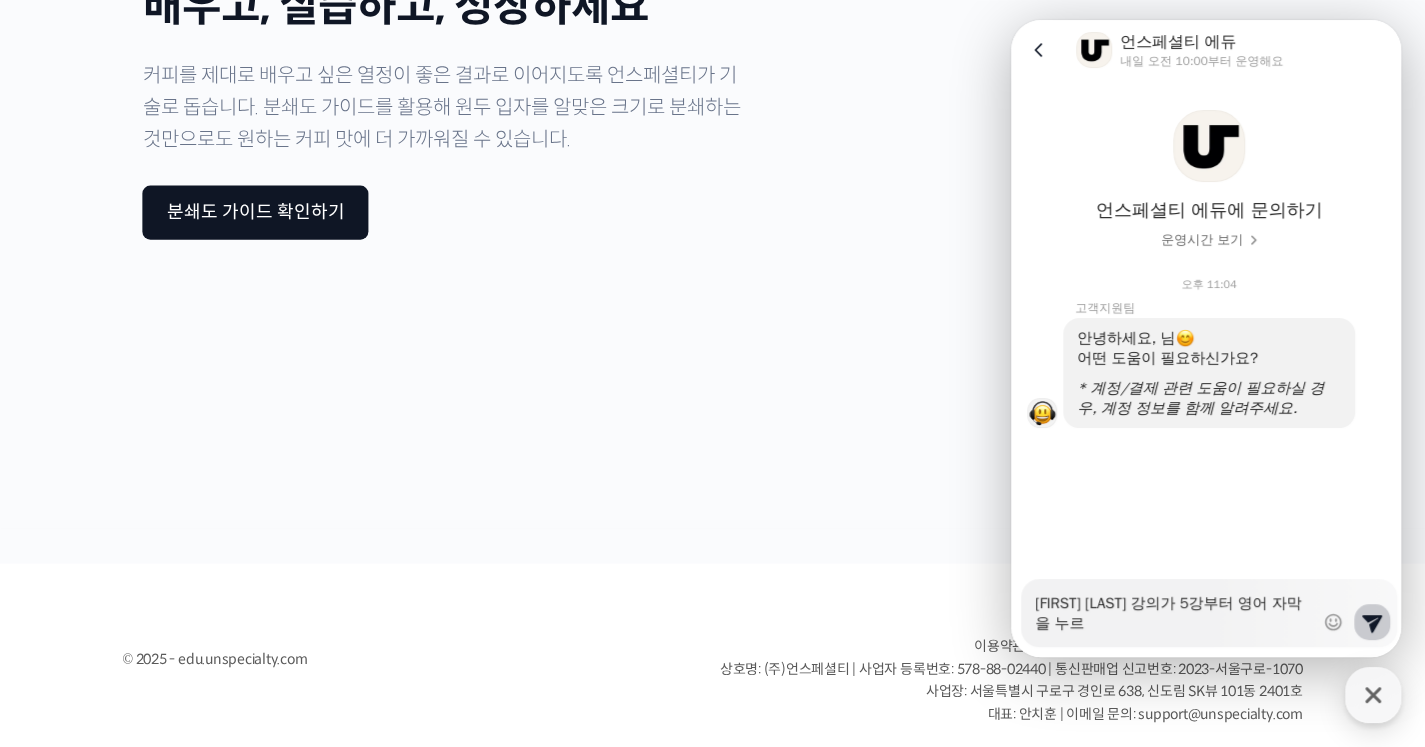 type on "x" 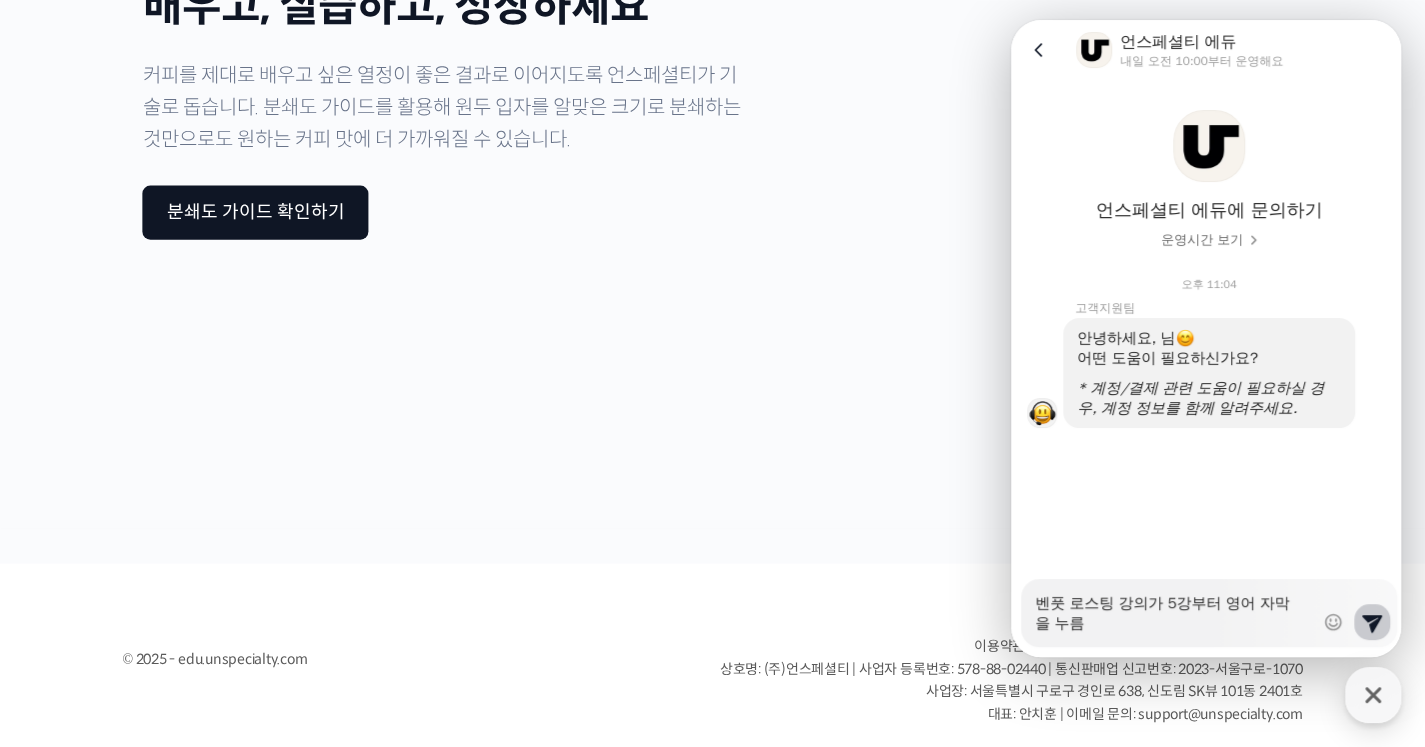 type on "x" 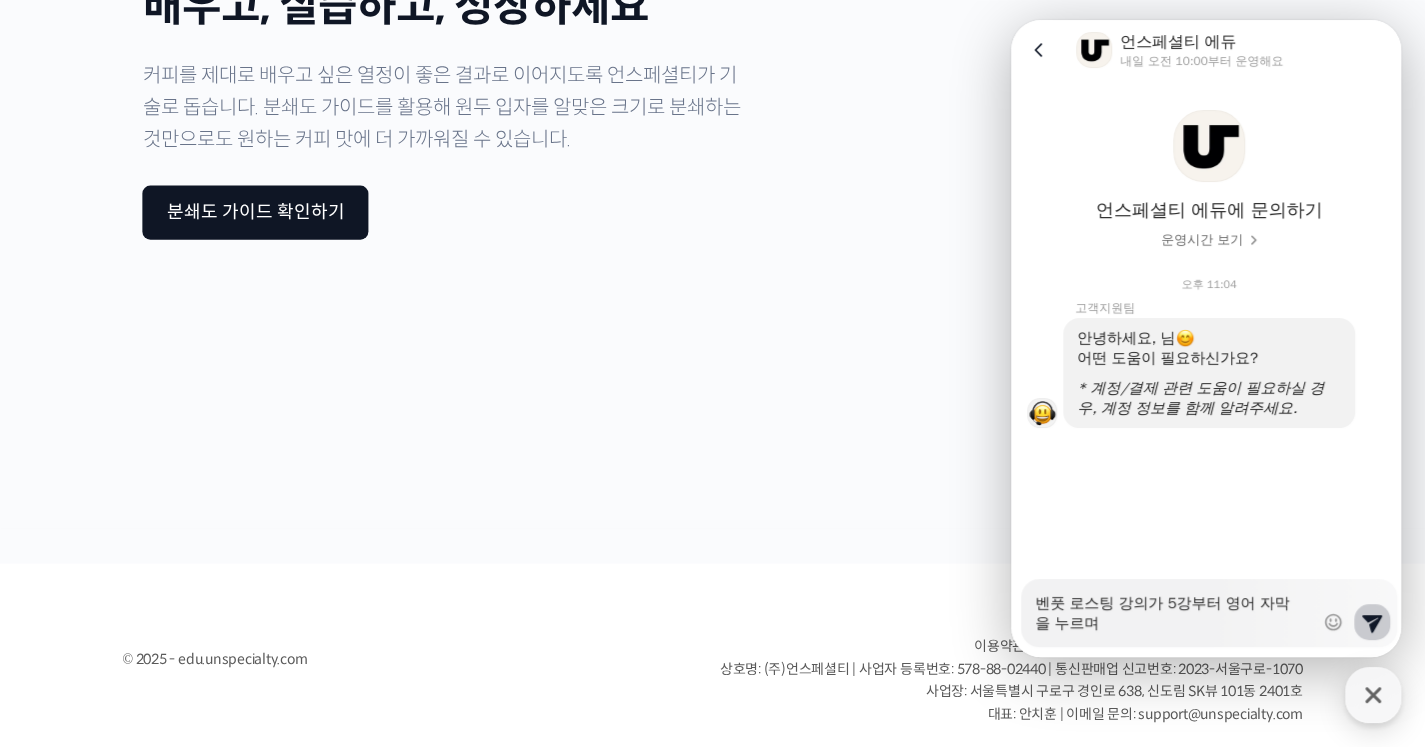 type on "벤풋 로스팅 강의가 5강부터 영어 자막을 누르면" 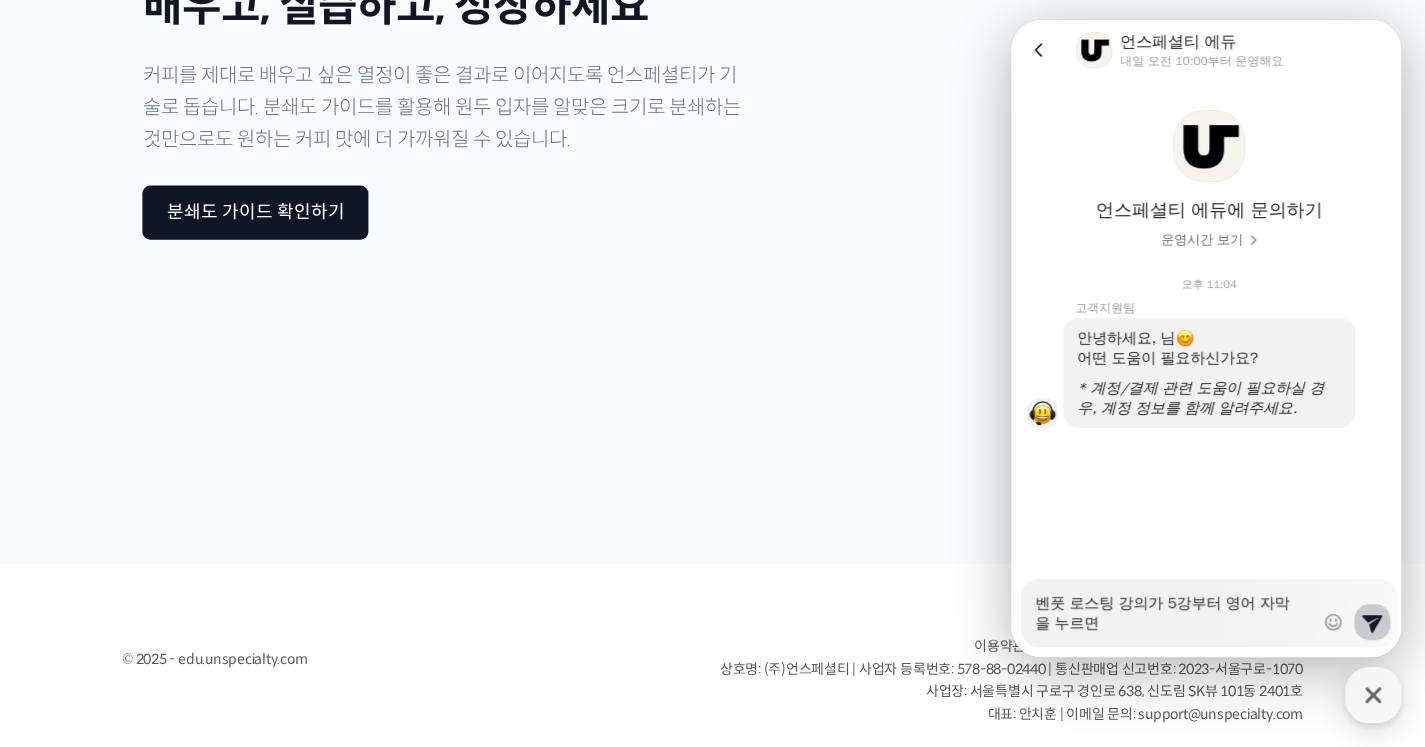 type on "x" 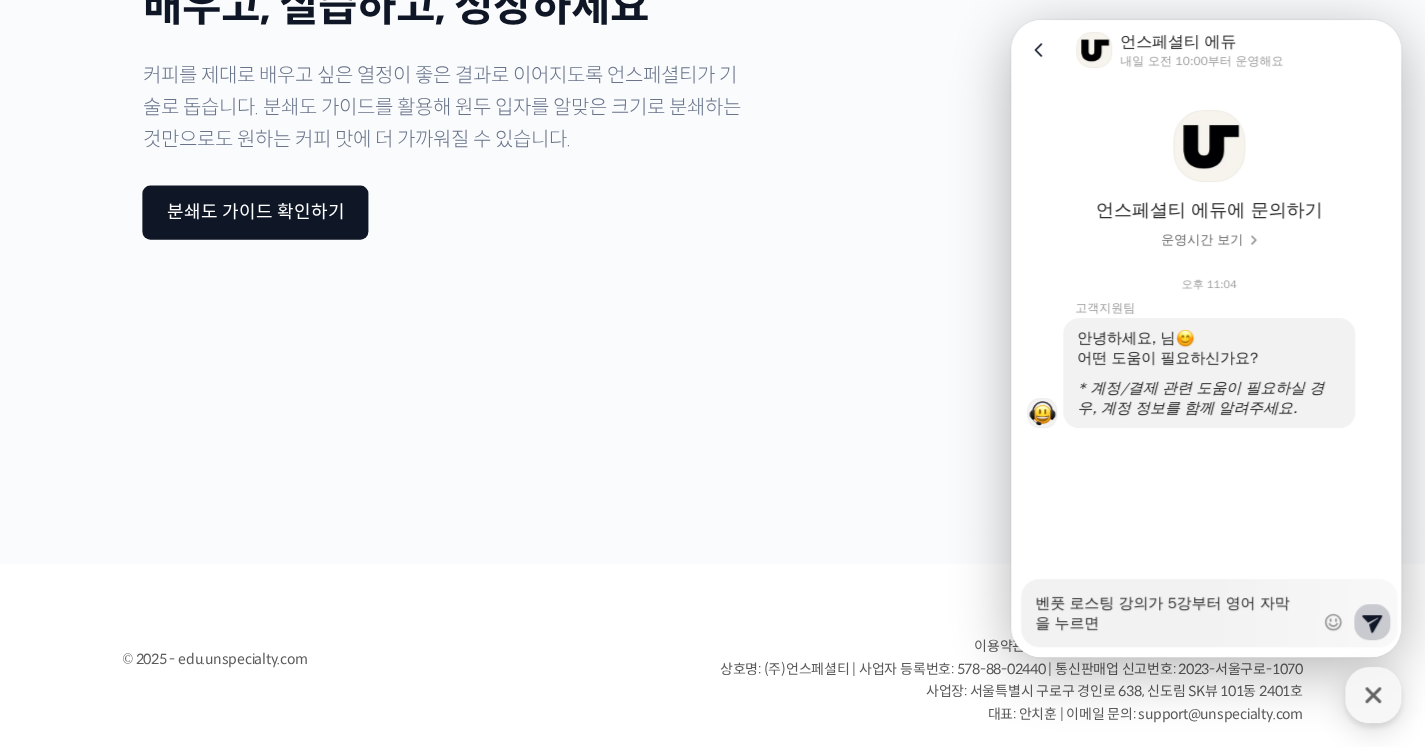 type on "x" 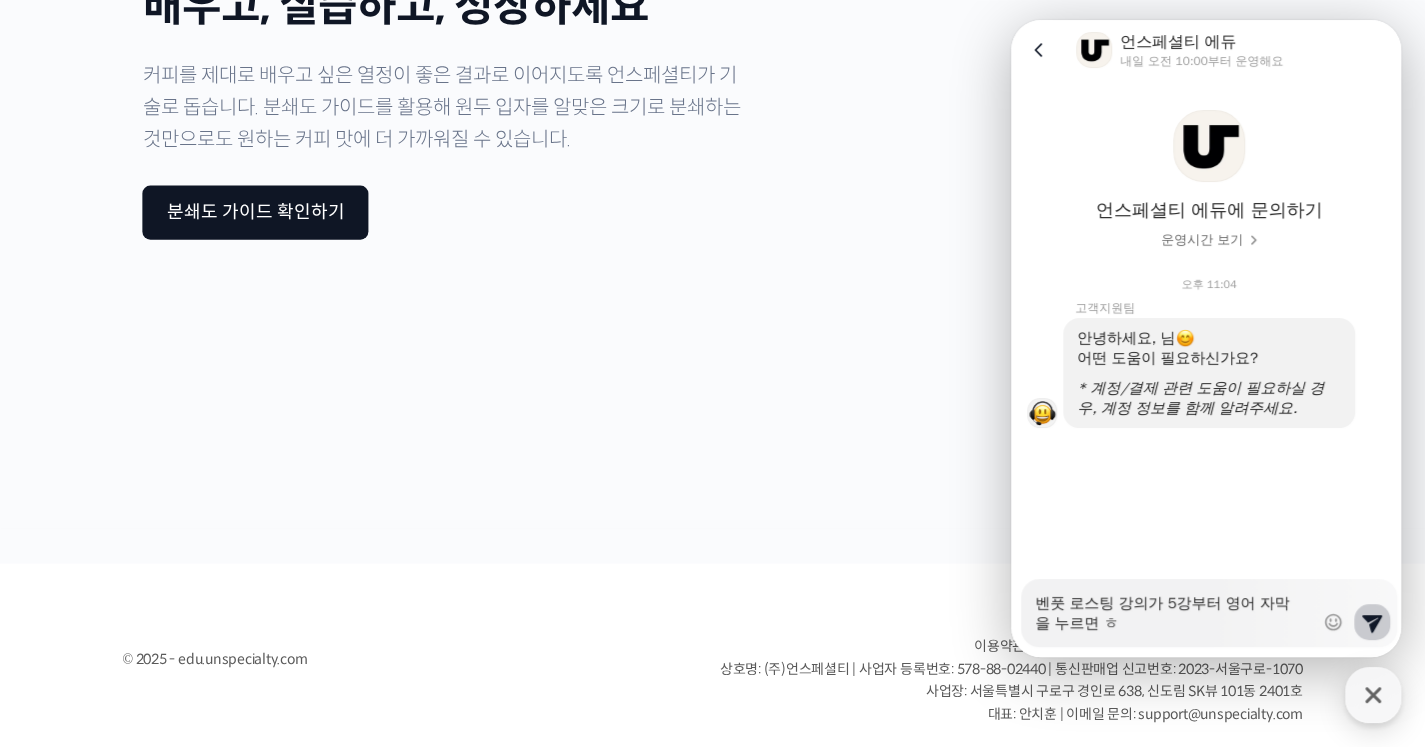 type on "x" 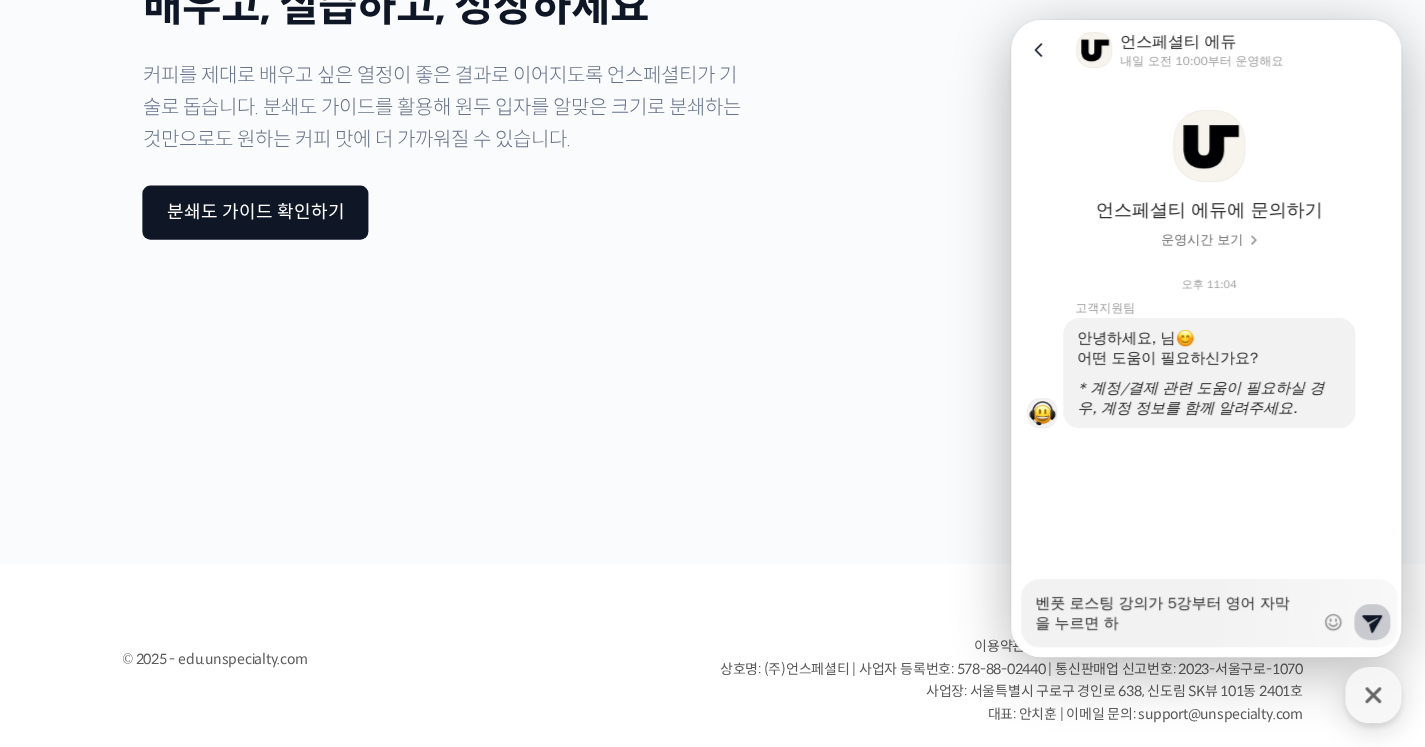 type on "x" 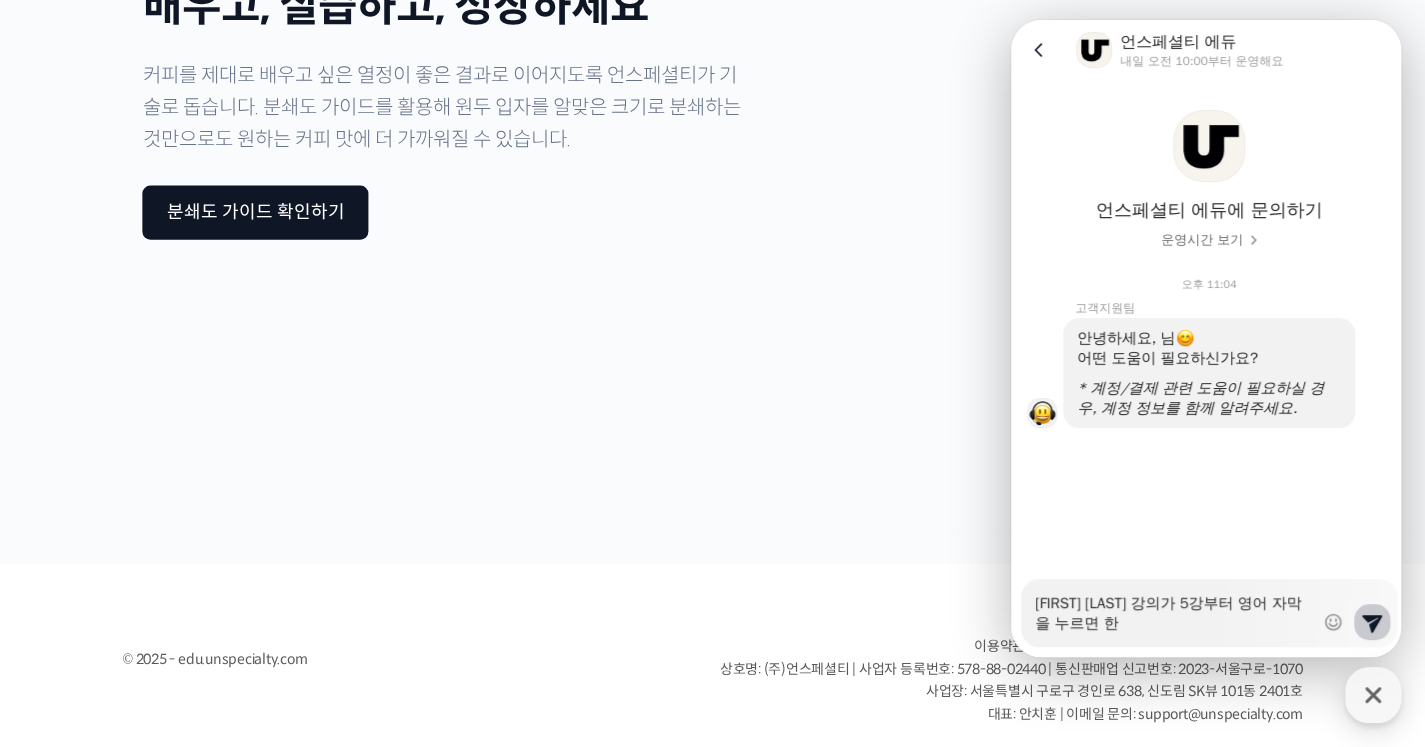 type on "x" 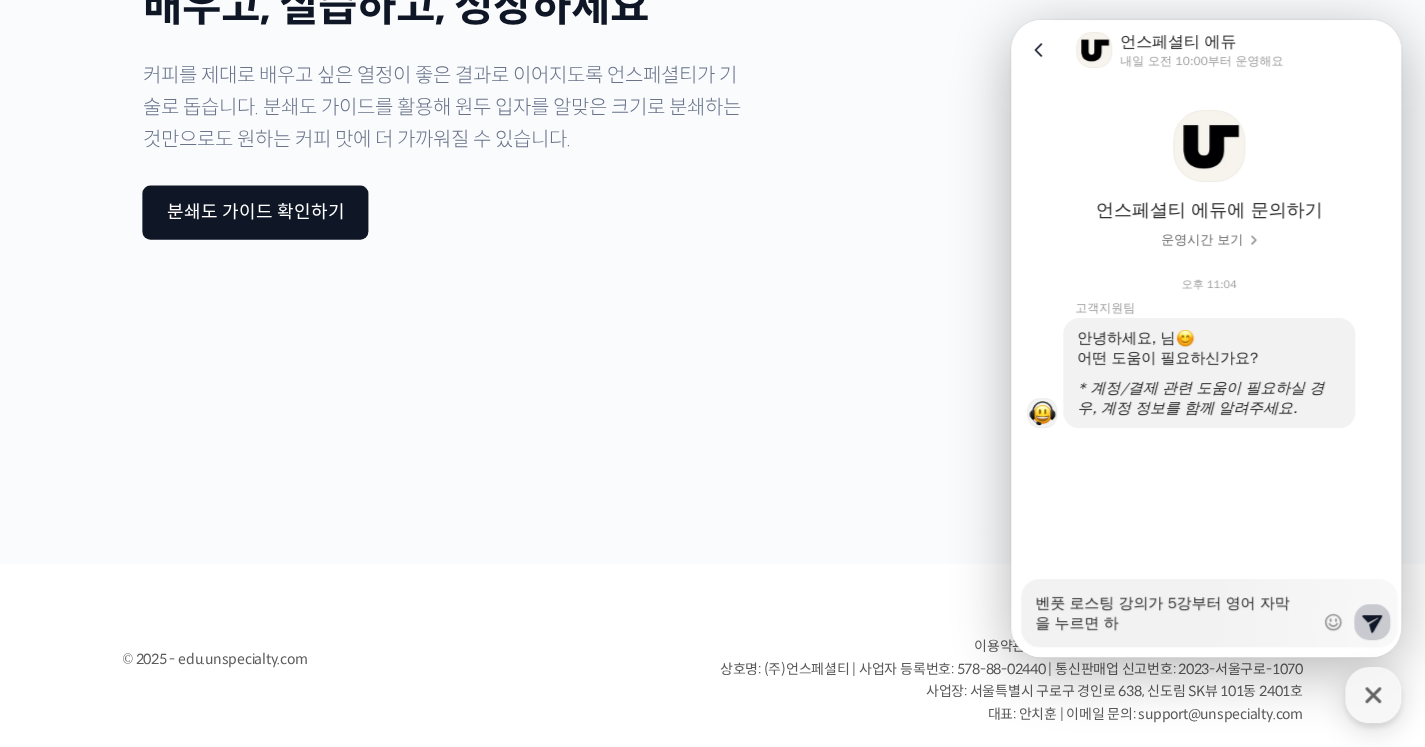 type on "x" 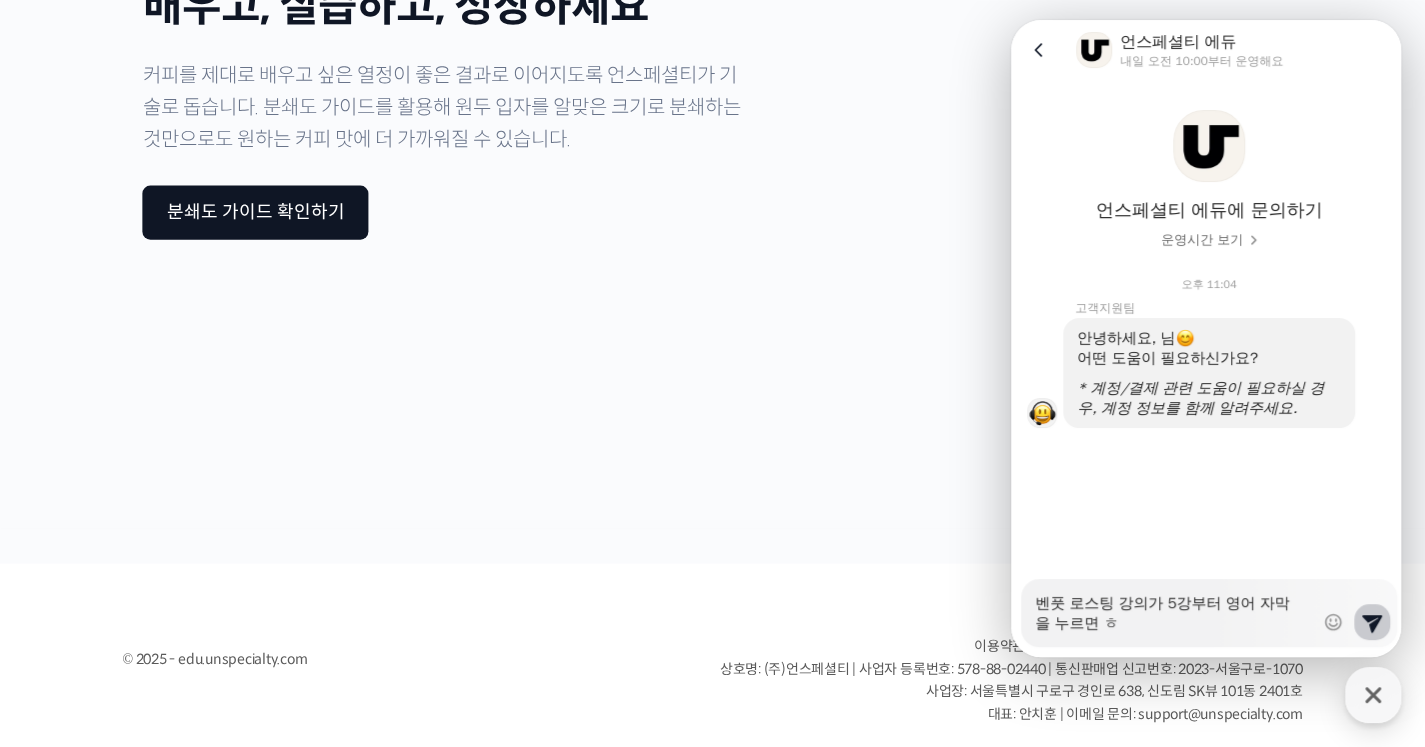 type on "x" 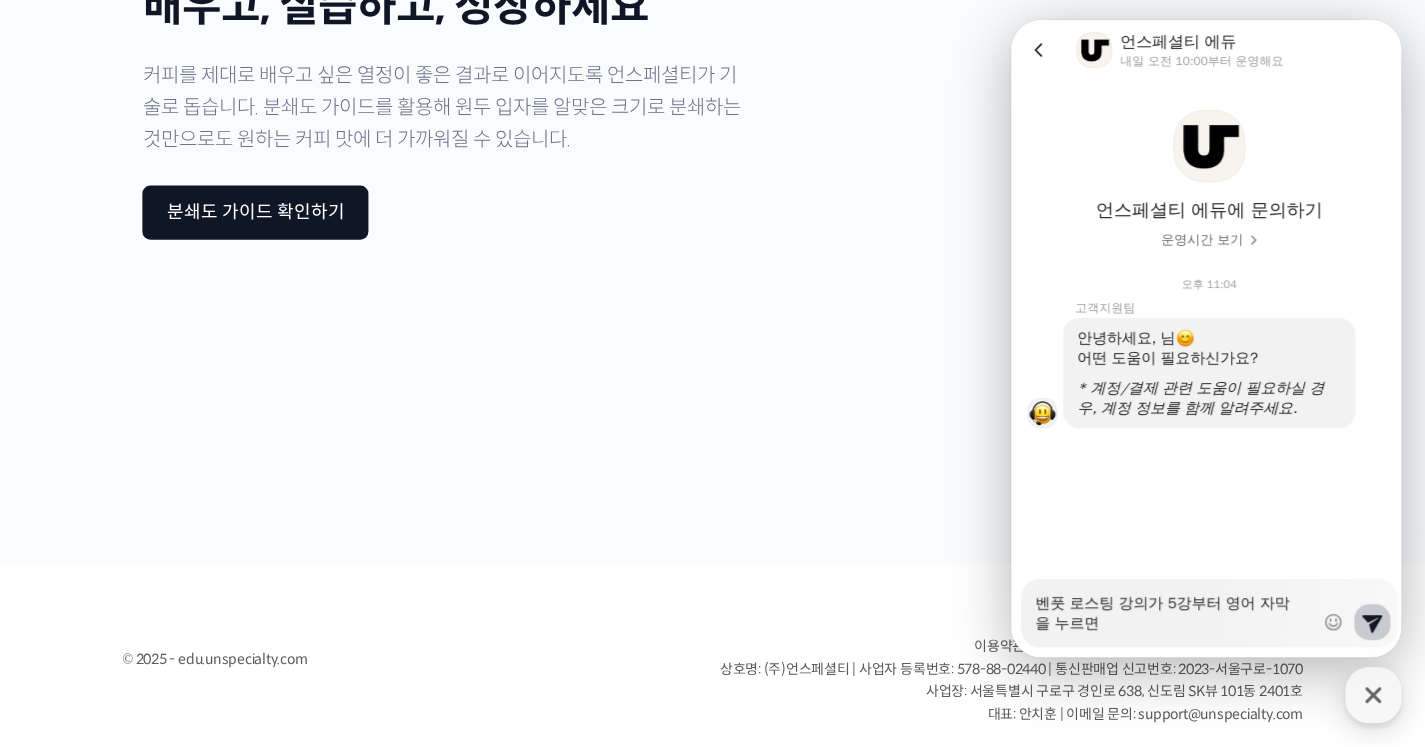 type on "x" 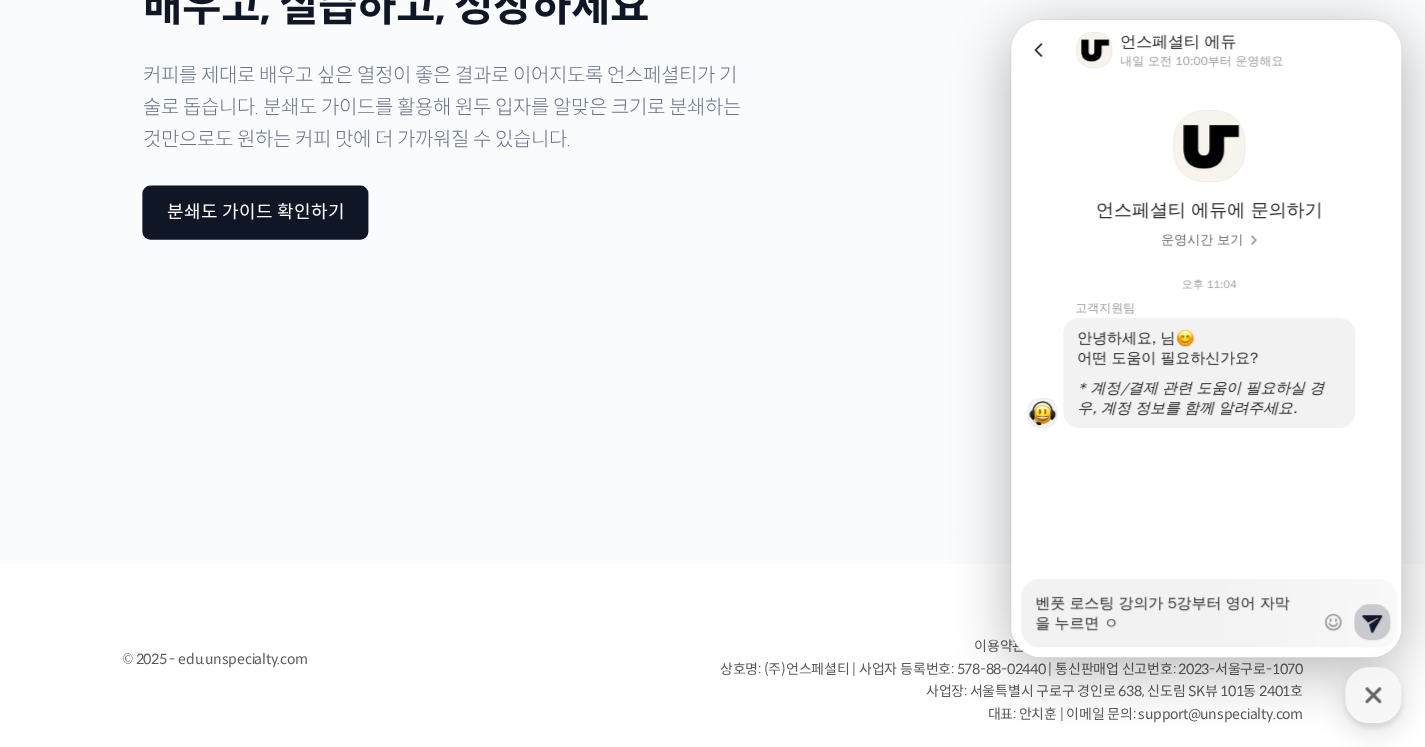 type on "x" 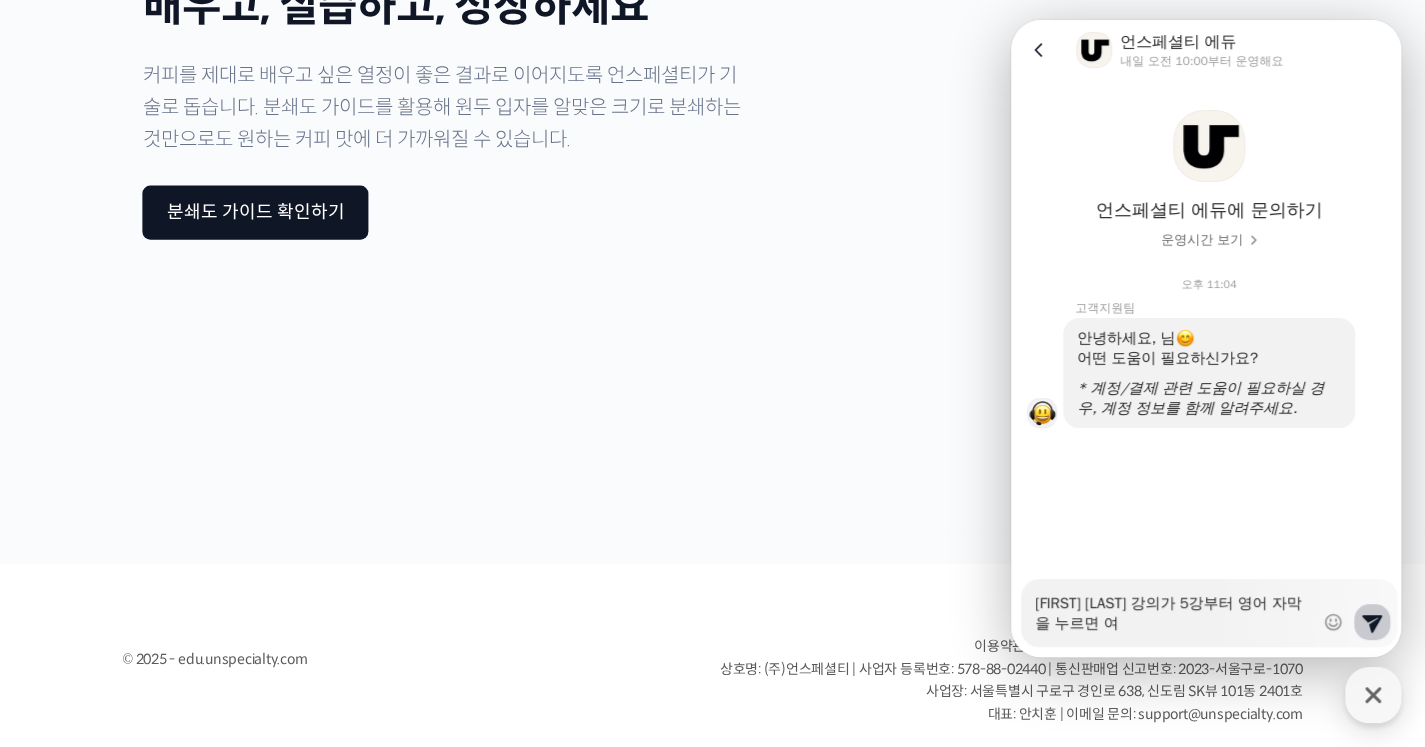 type on "x" 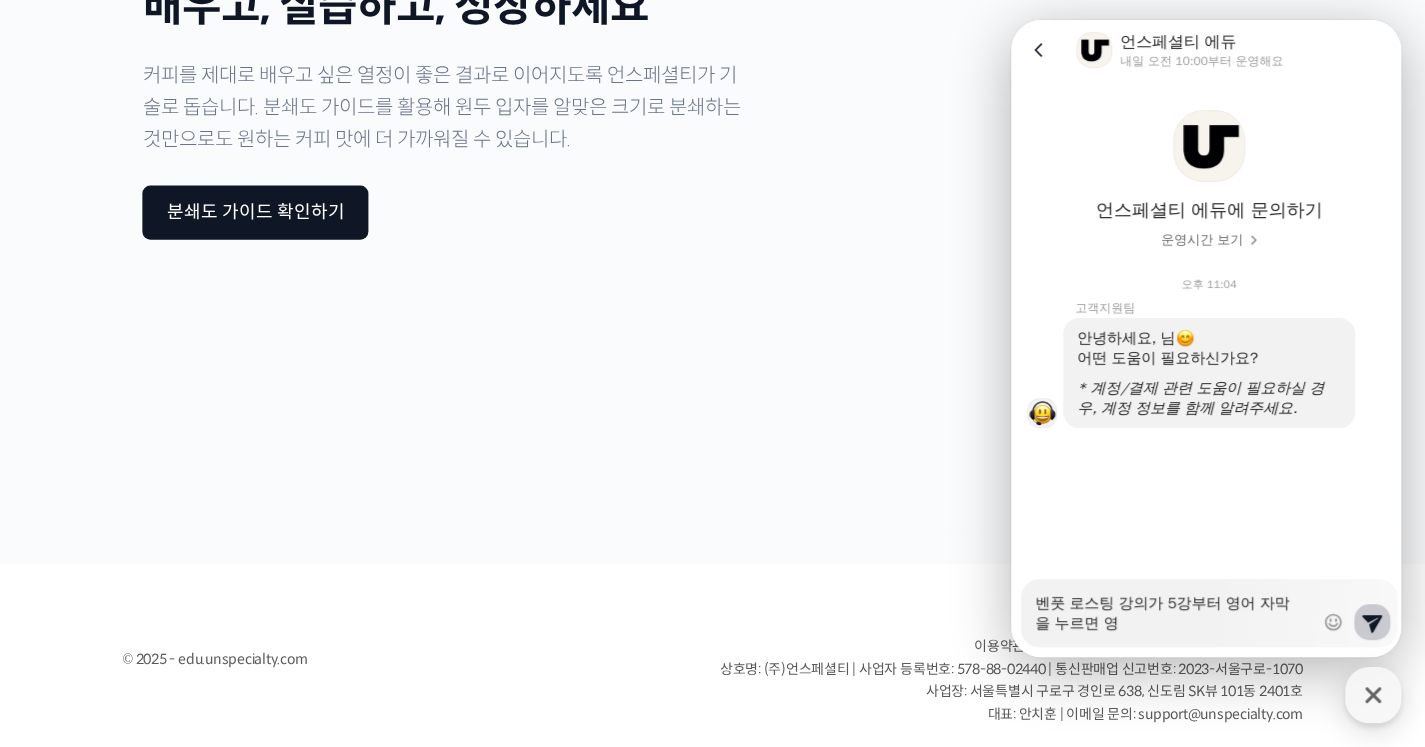 type on "x" 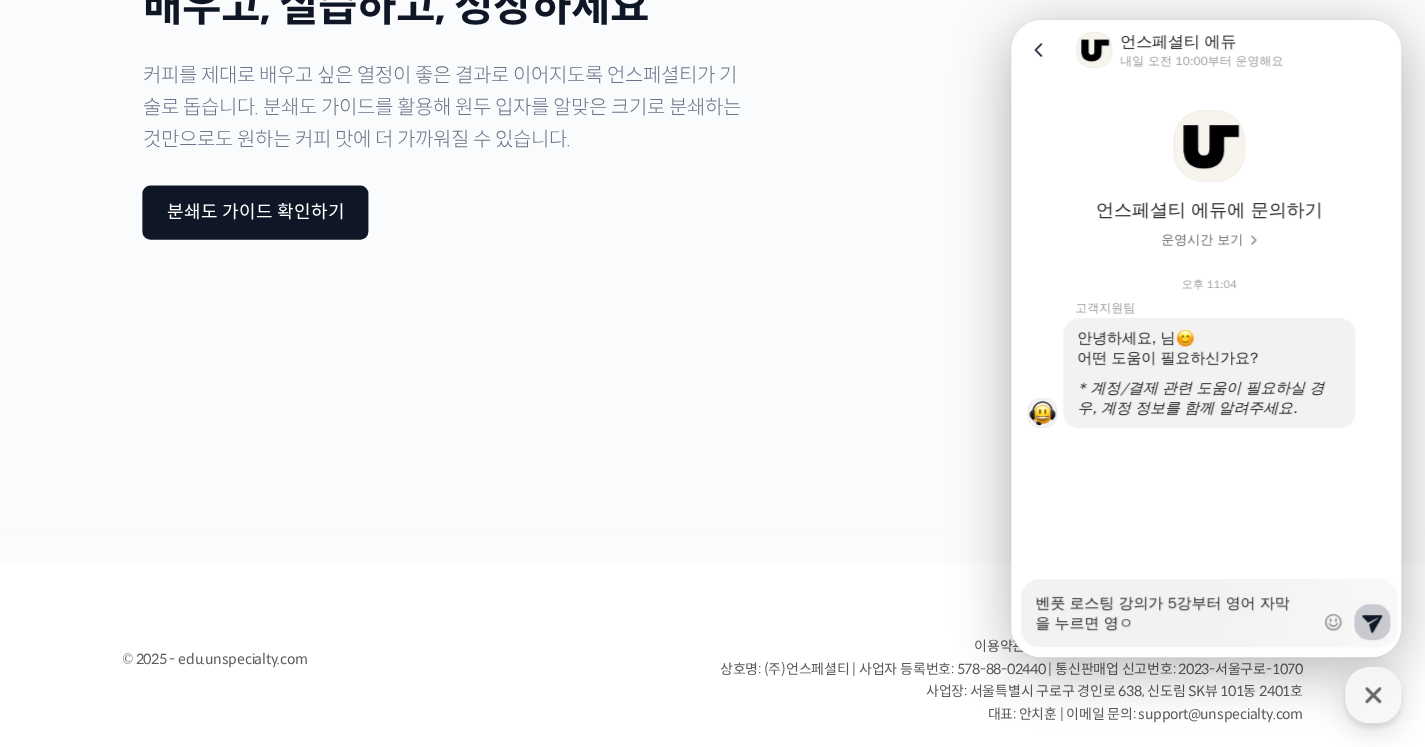 type on "x" 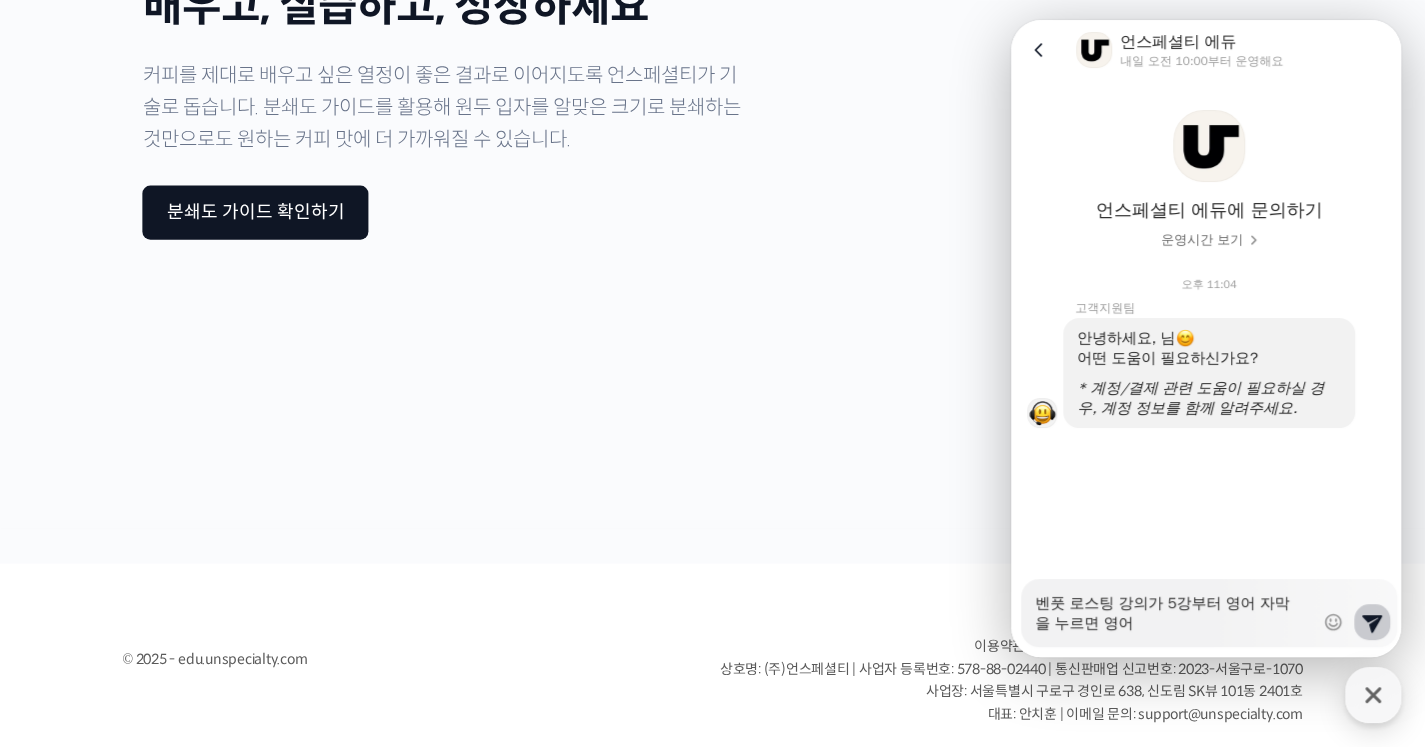 type on "x" 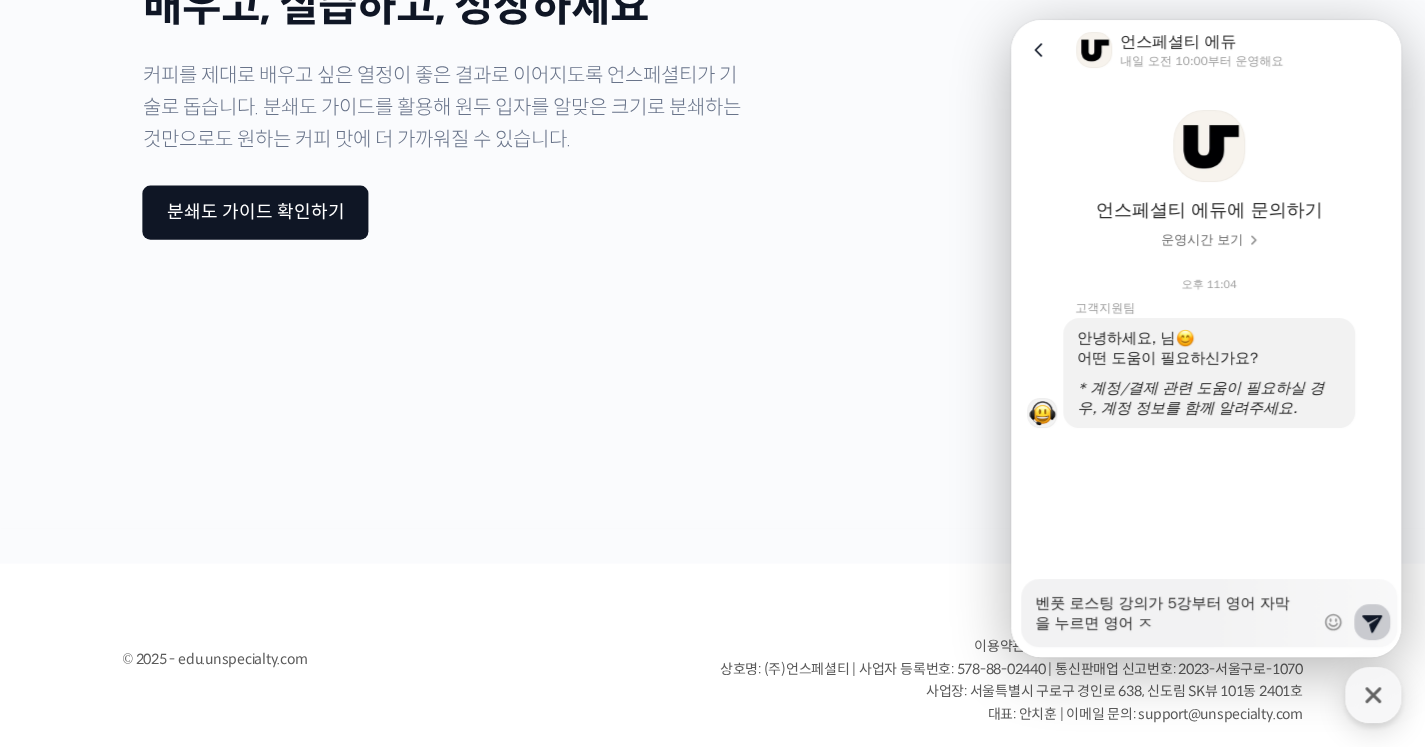 type on "x" 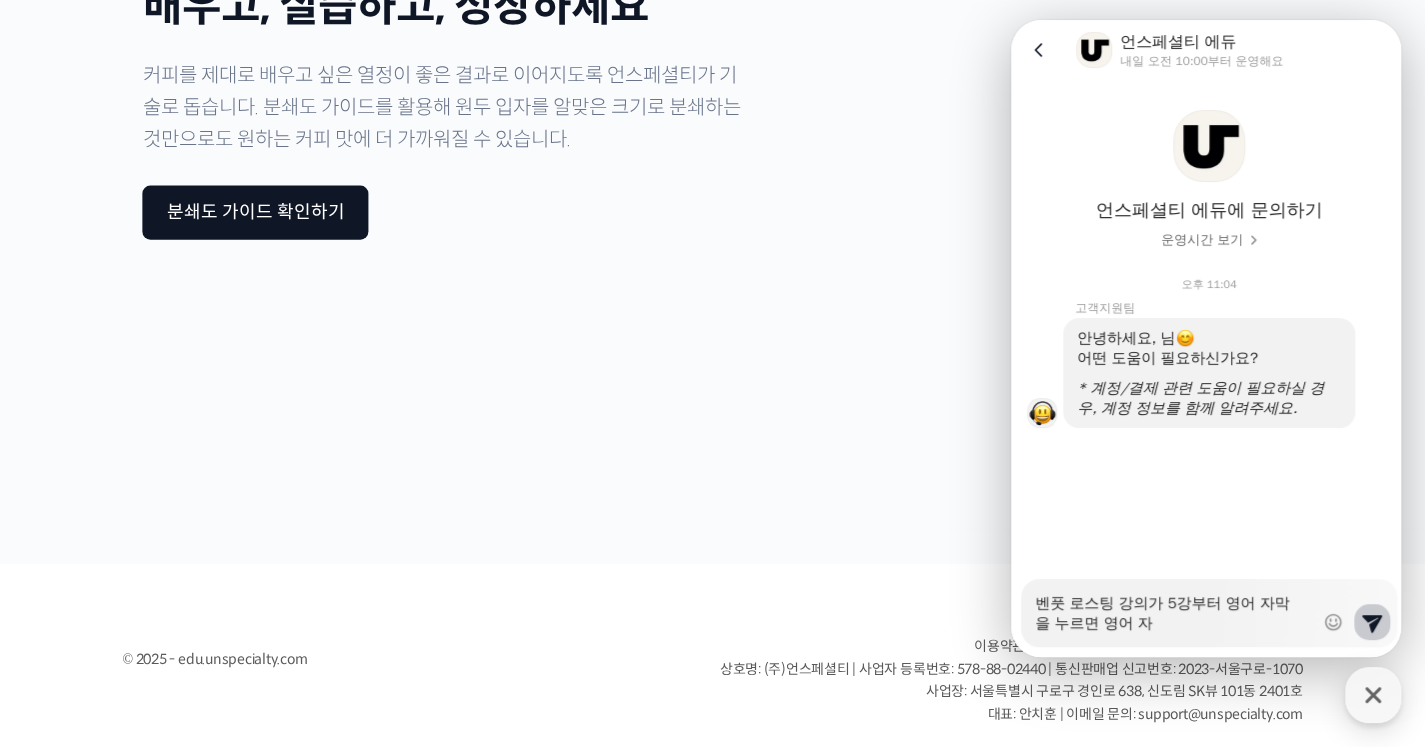 type on "x" 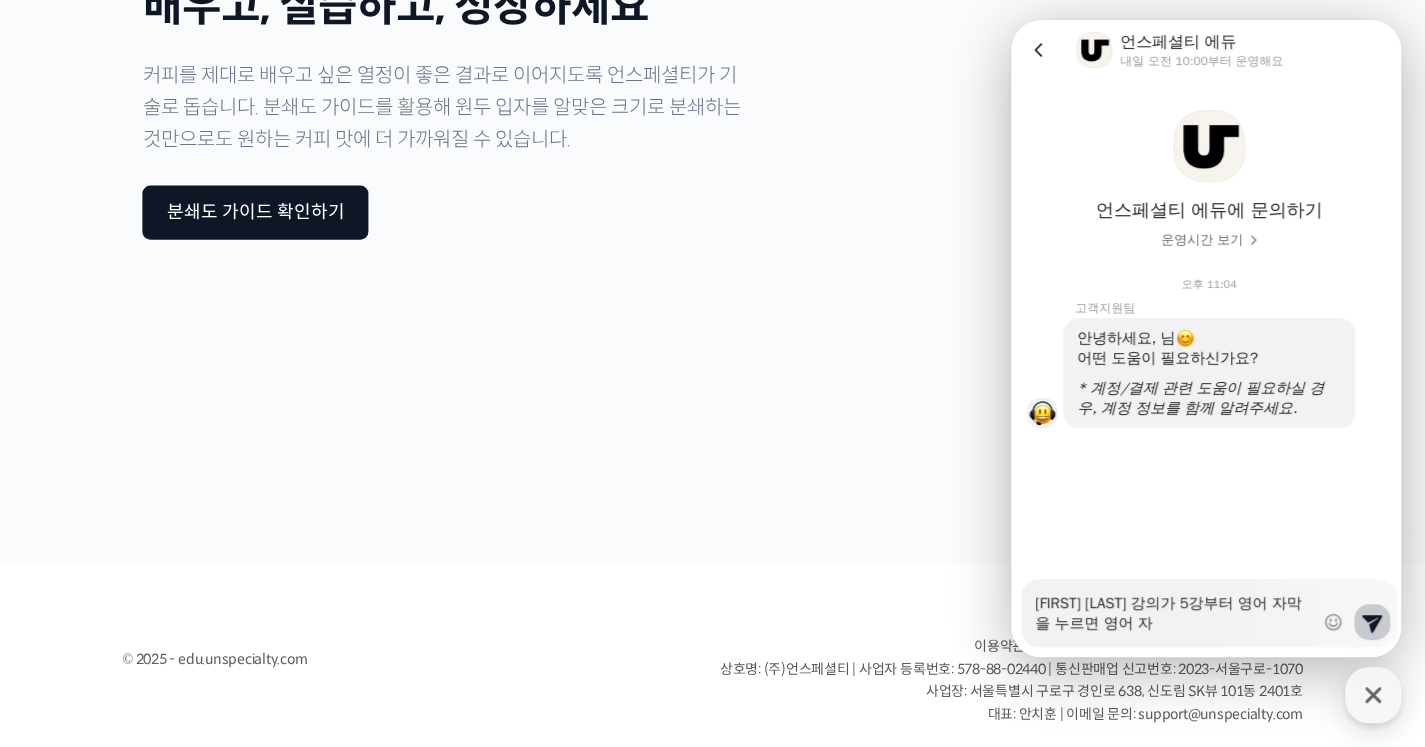 type on "x" 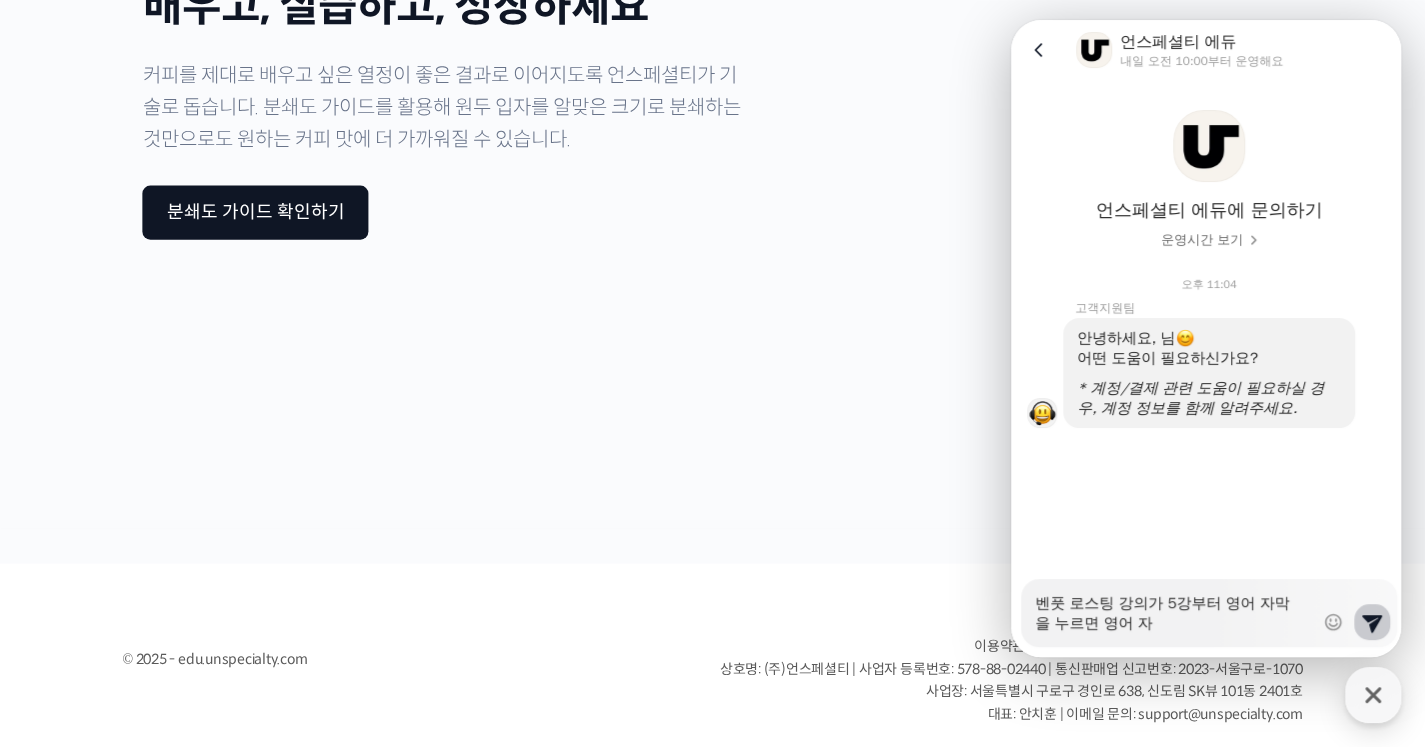 type on "x" 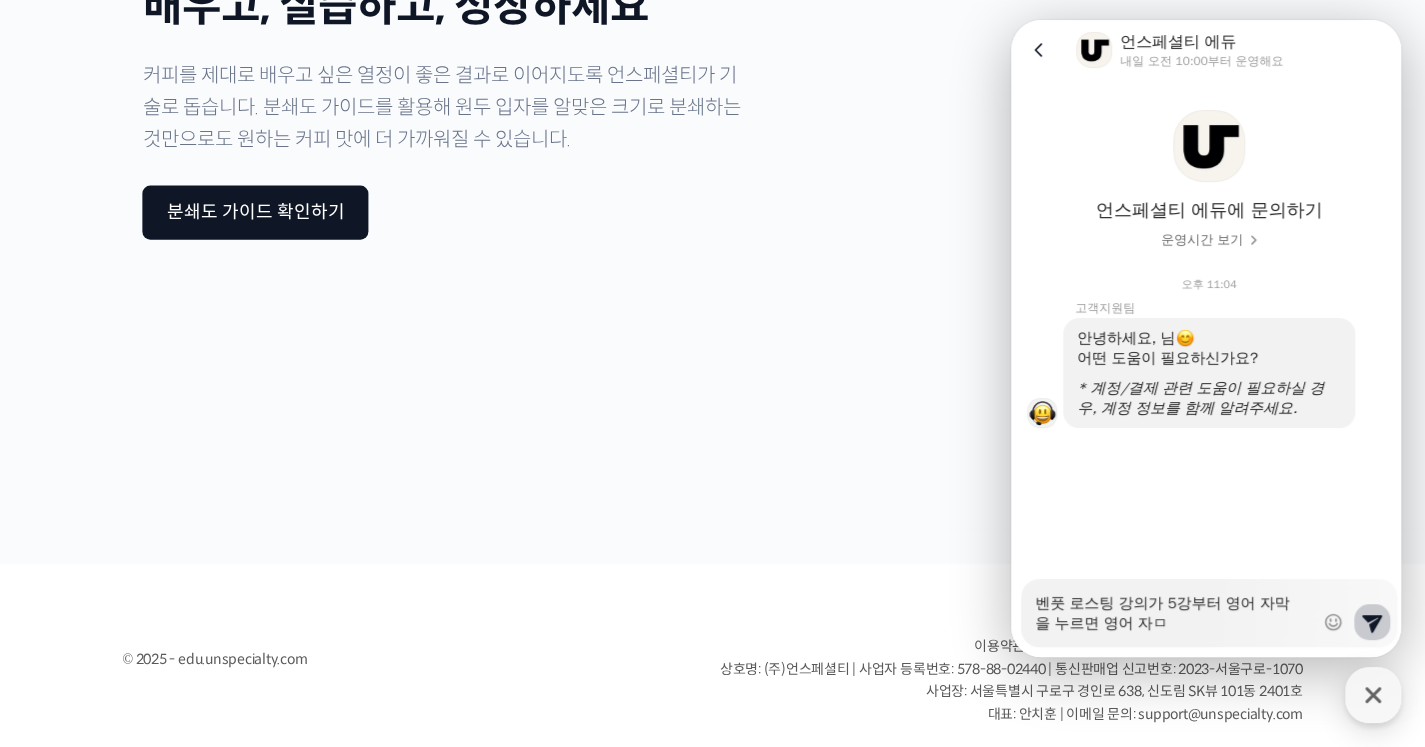 type on "x" 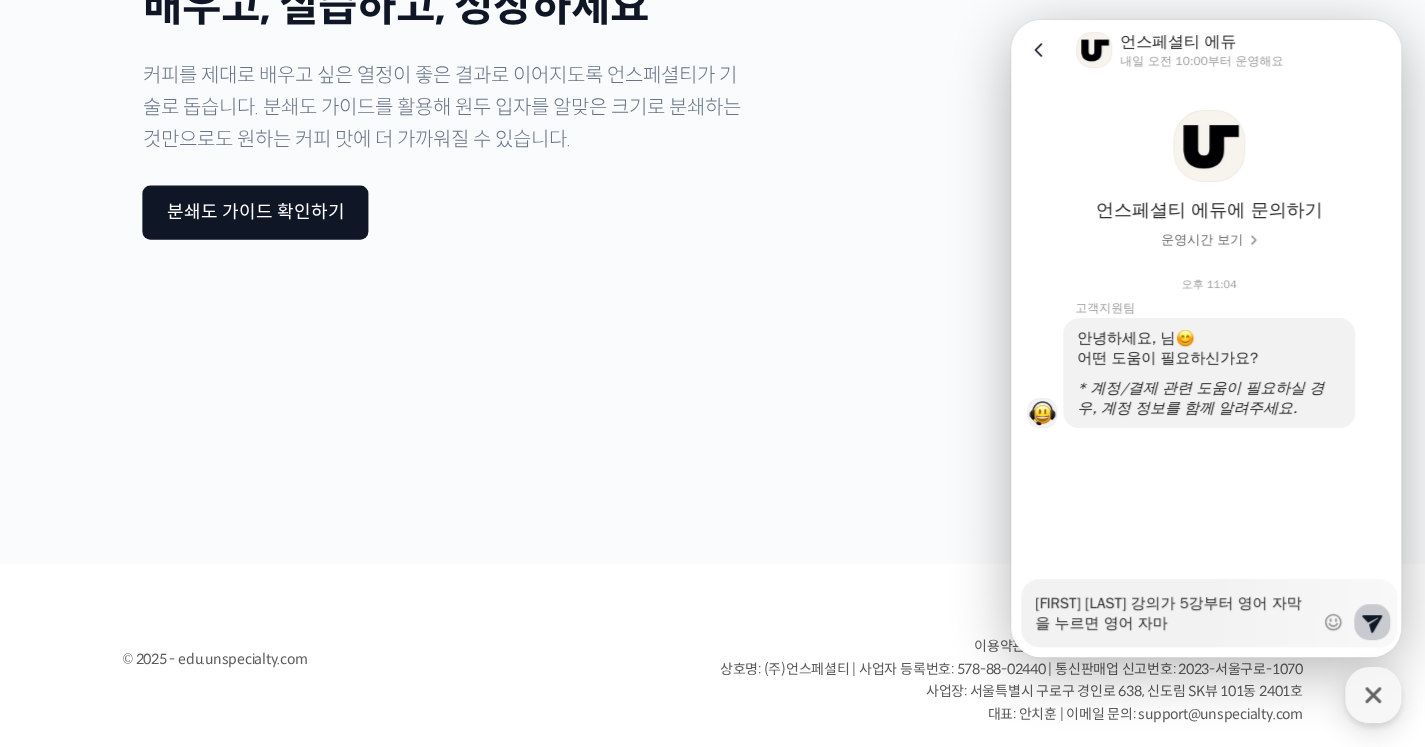 type on "x" 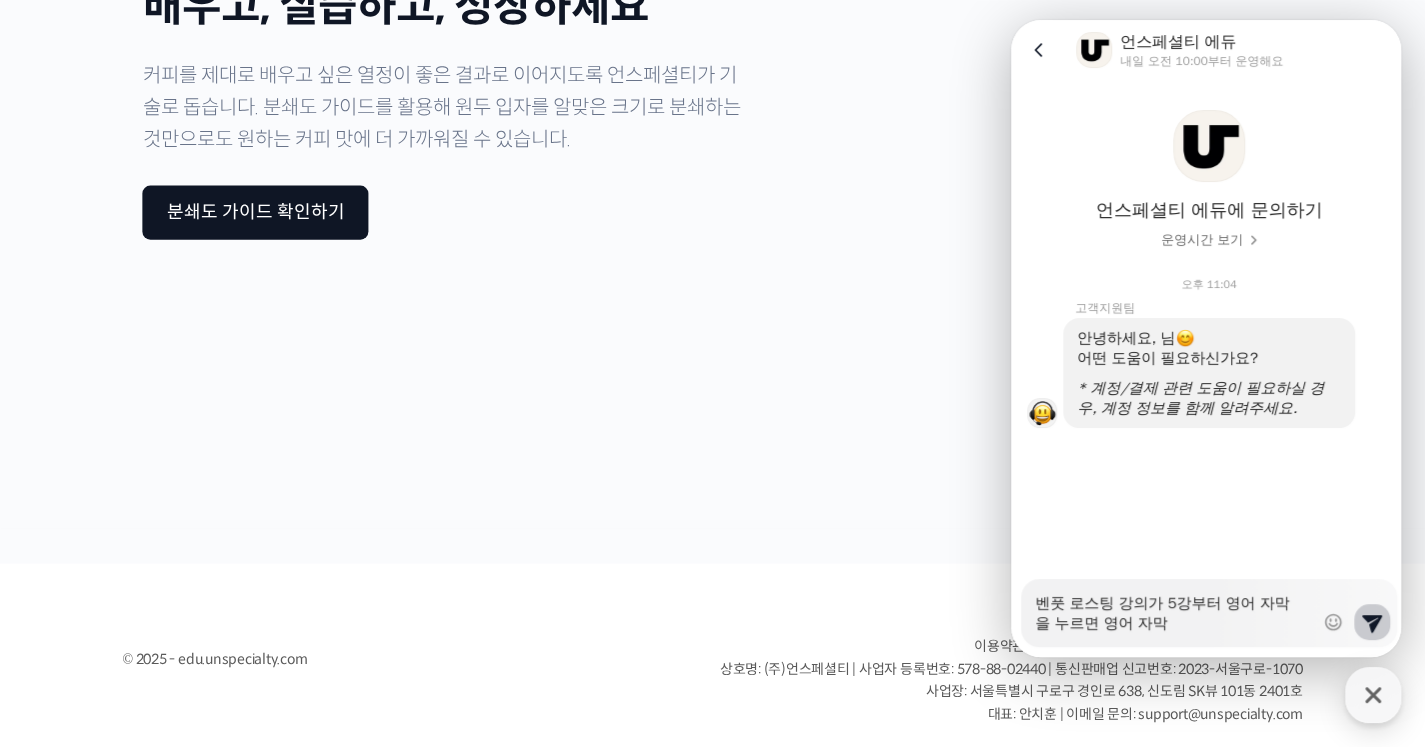 type on "x" 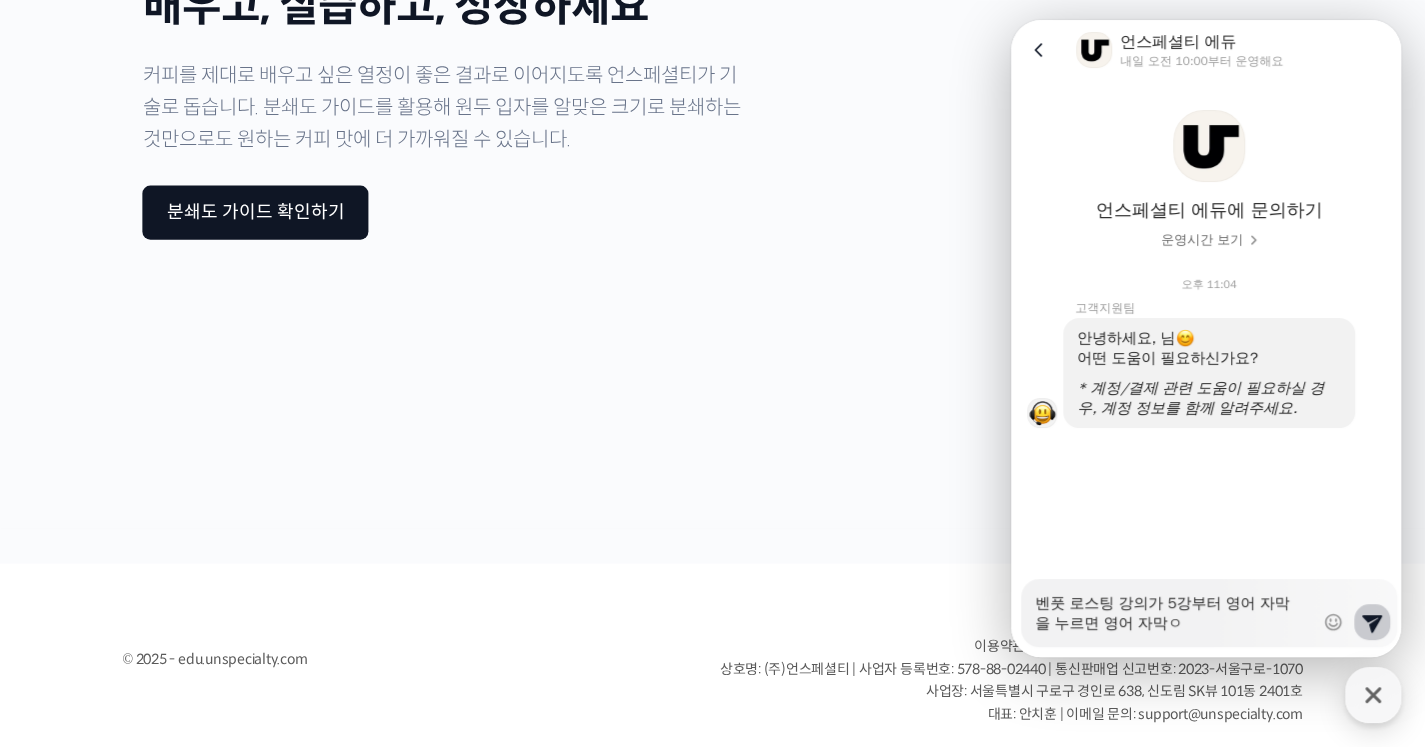 type on "x" 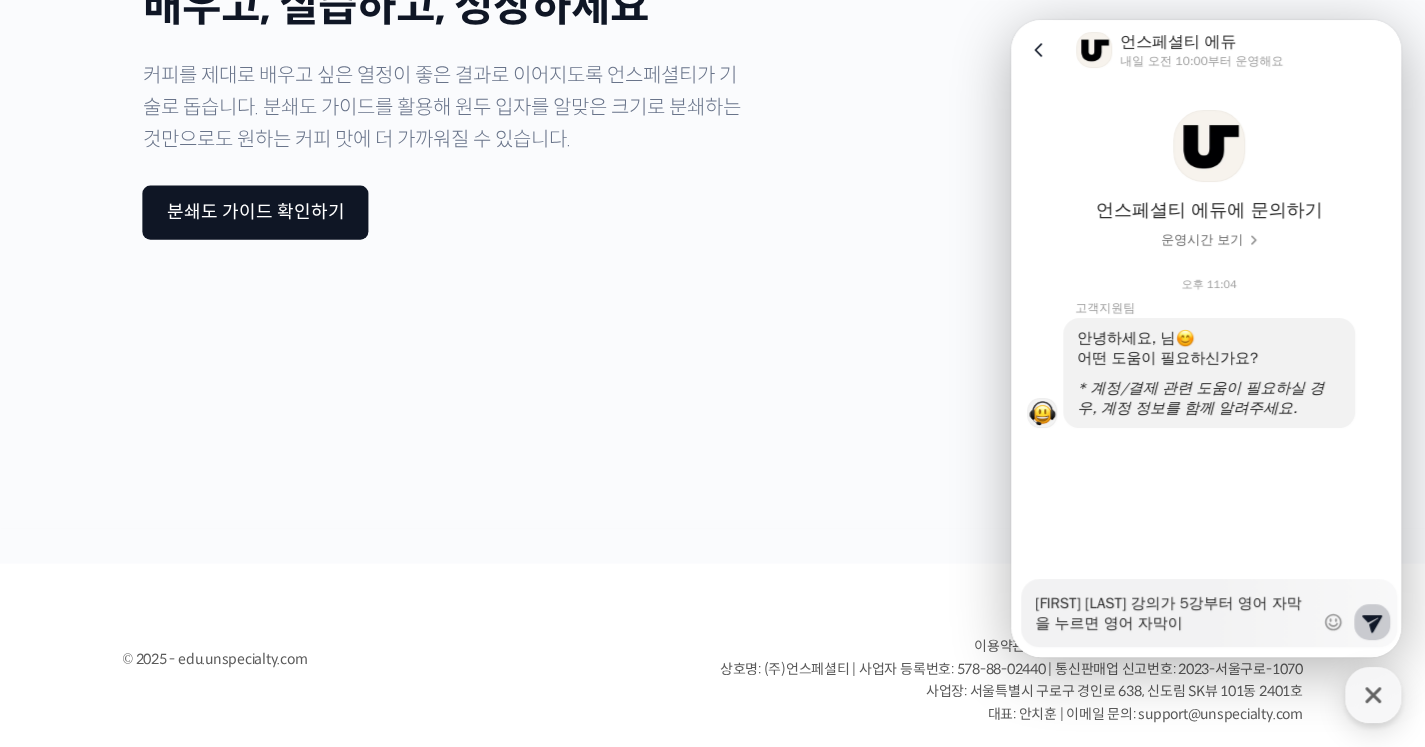 type on "x" 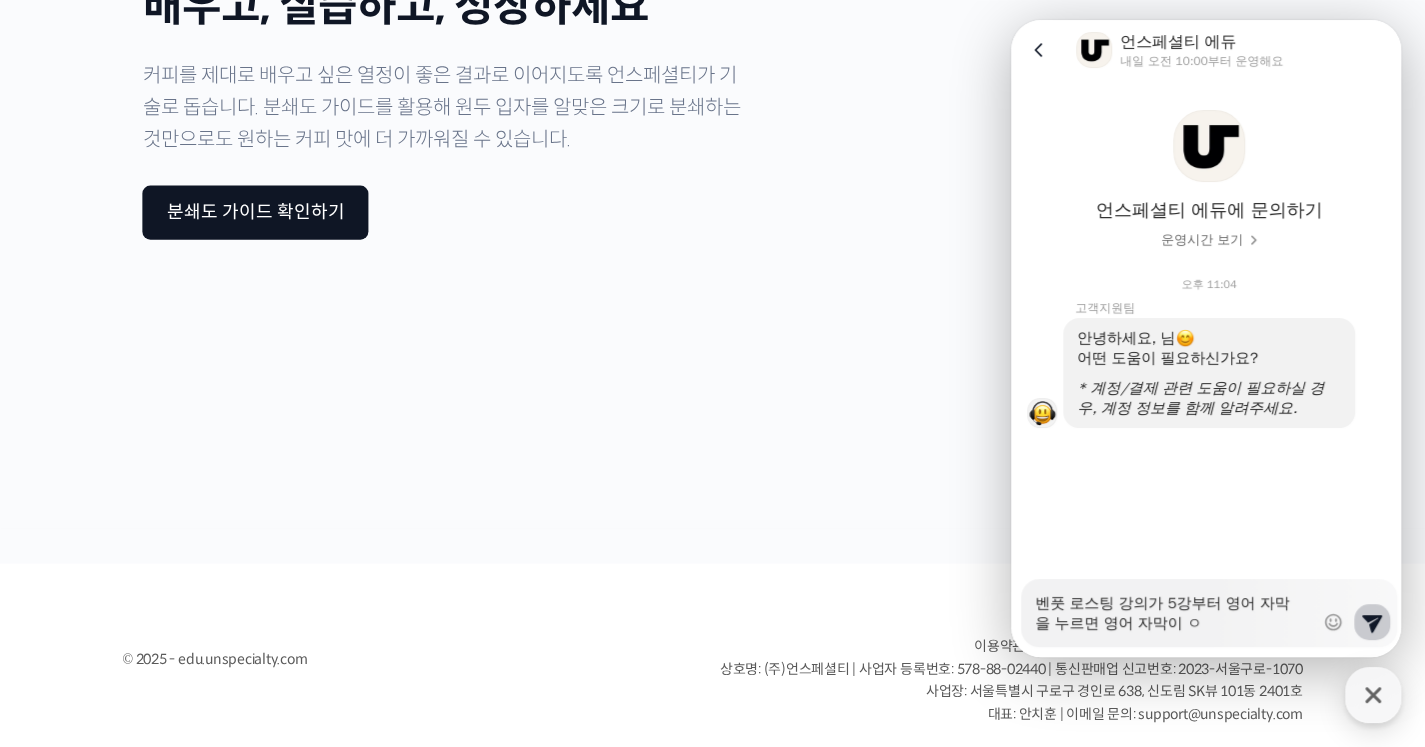 type on "x" 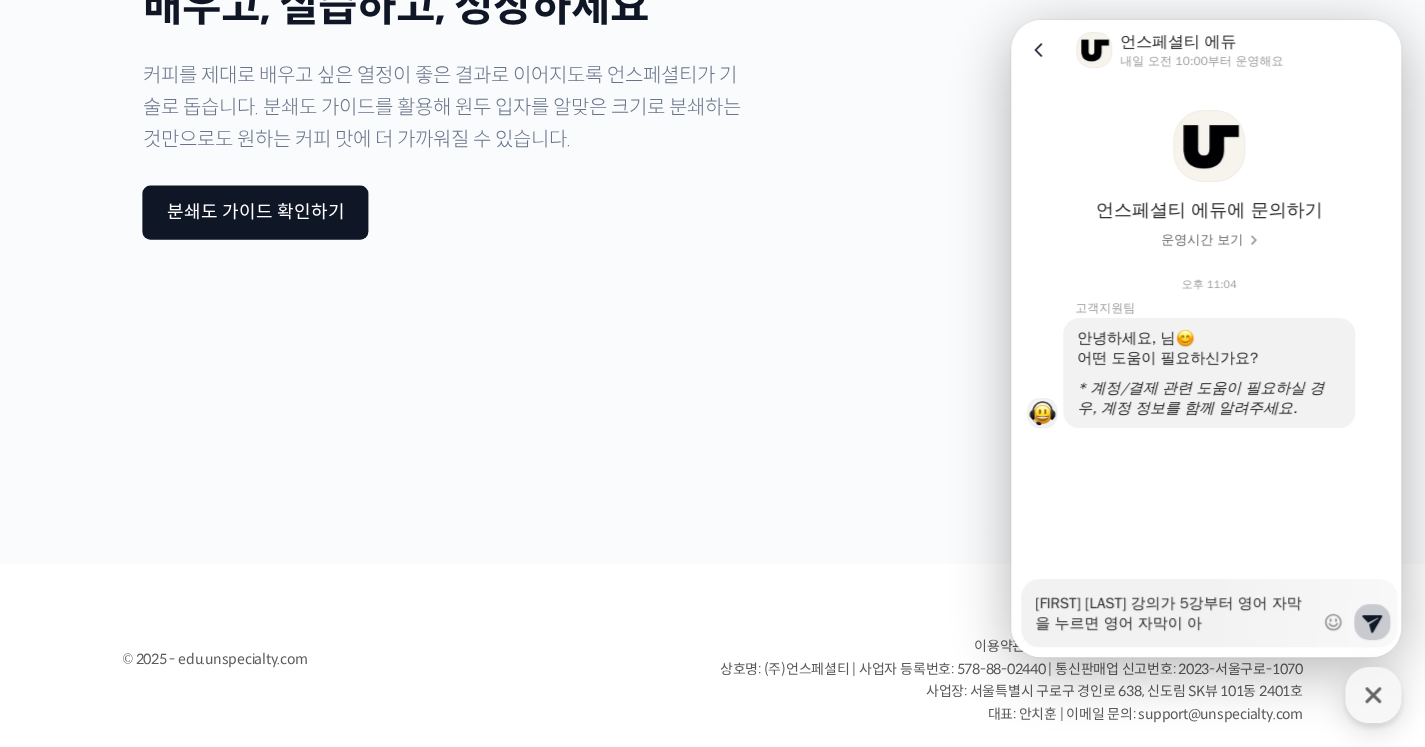 type on "x" 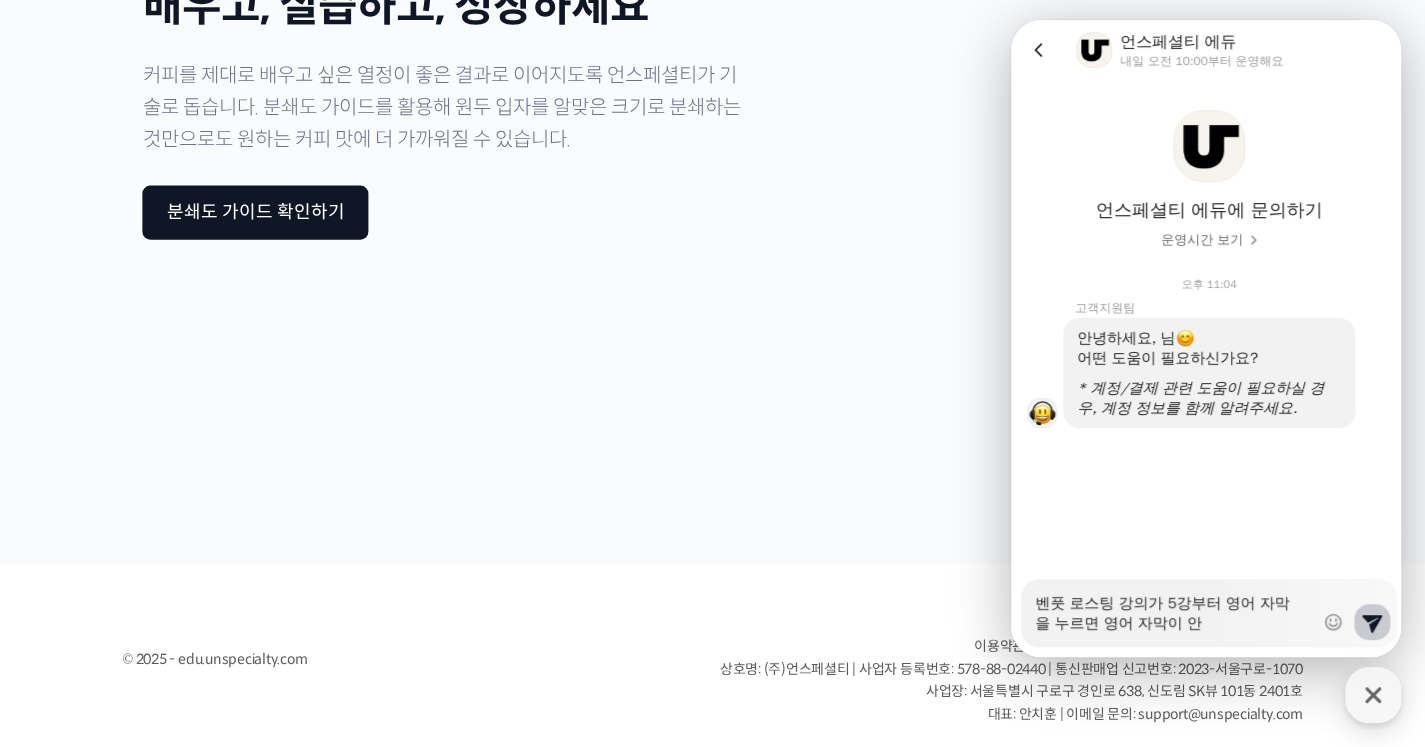 type on "x" 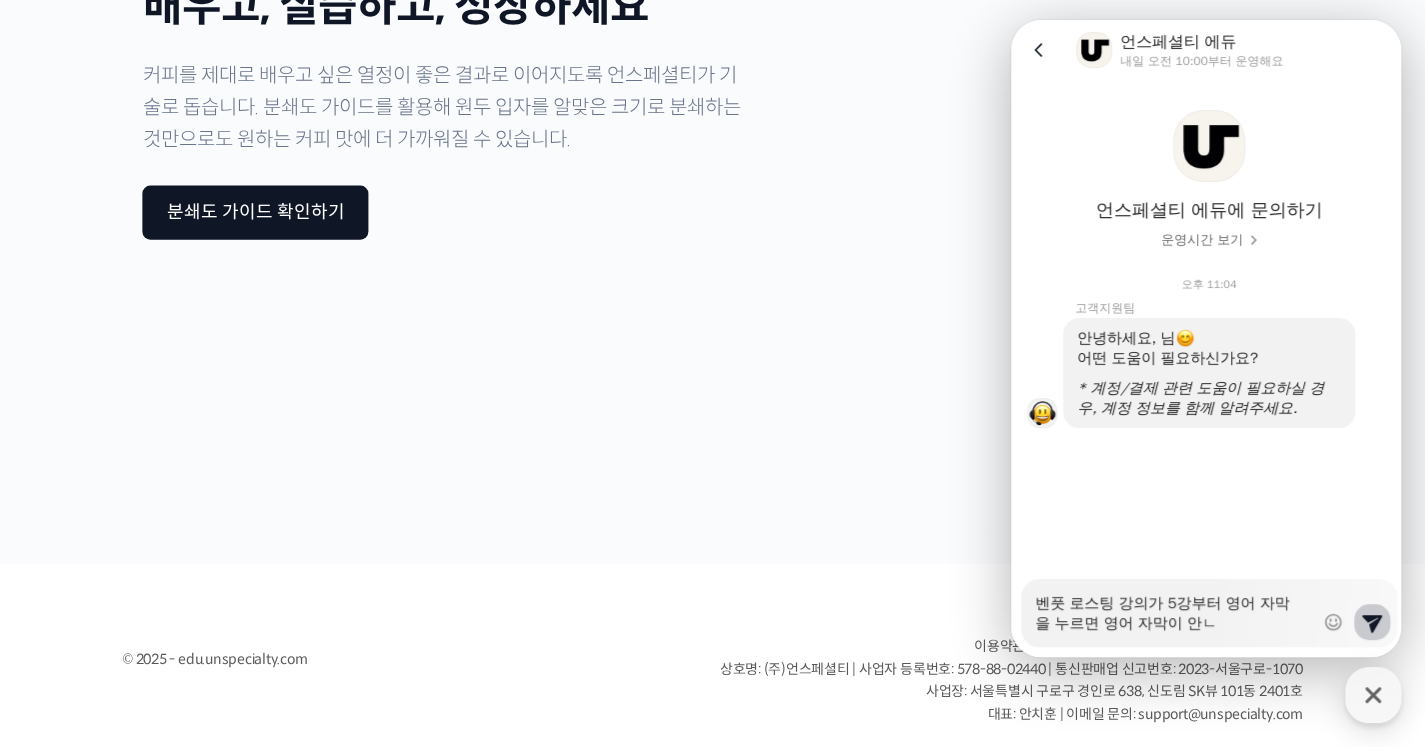 type on "x" 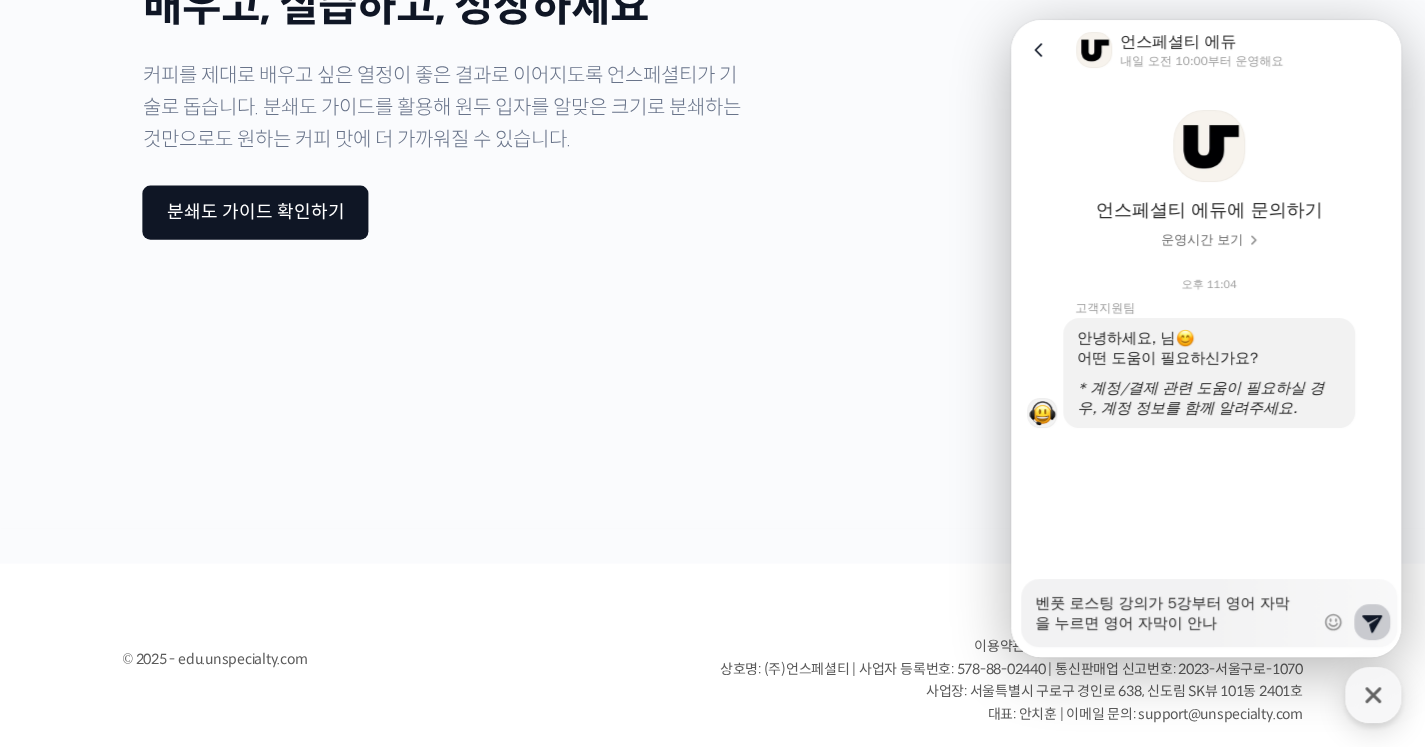 type on "x" 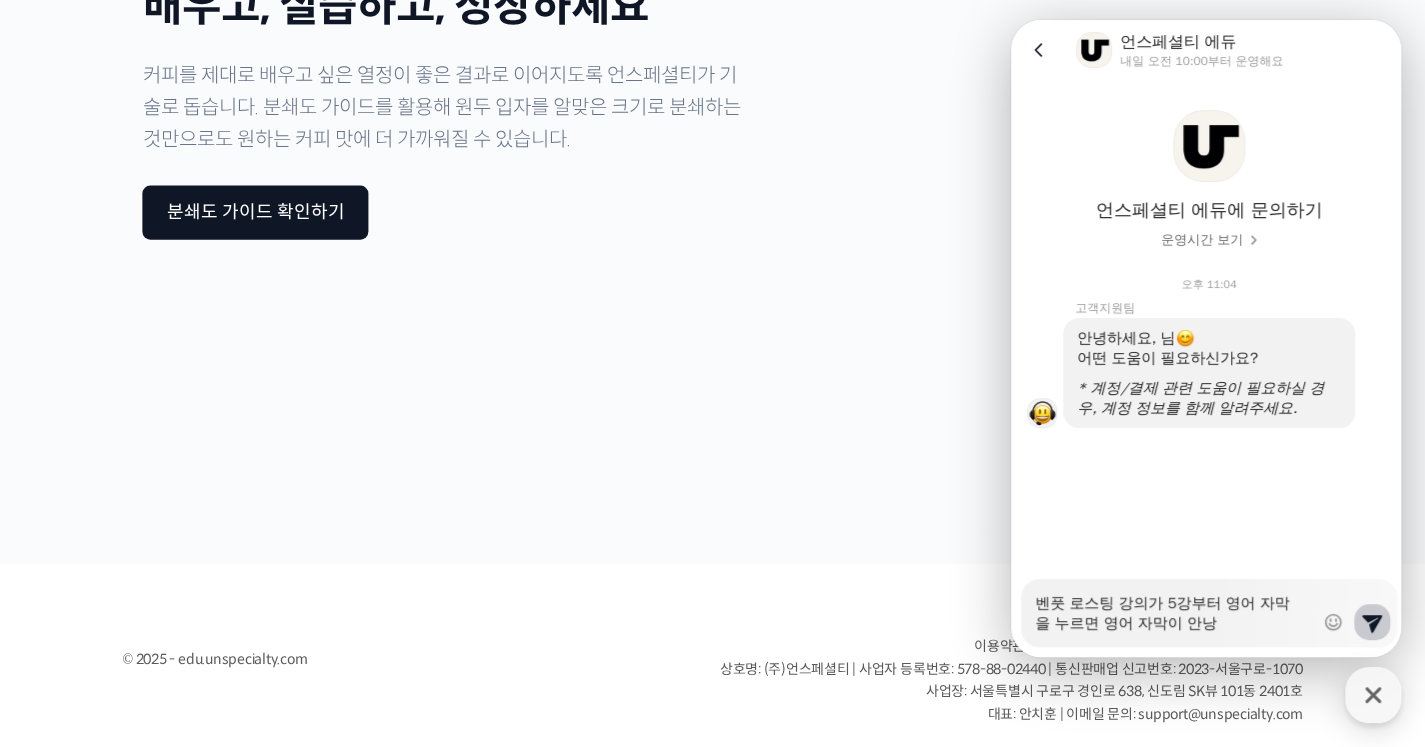 type on "벤풋 로스팅 강의가 5강부터 영어 자막을 누르면 영어 자막이 안나오" 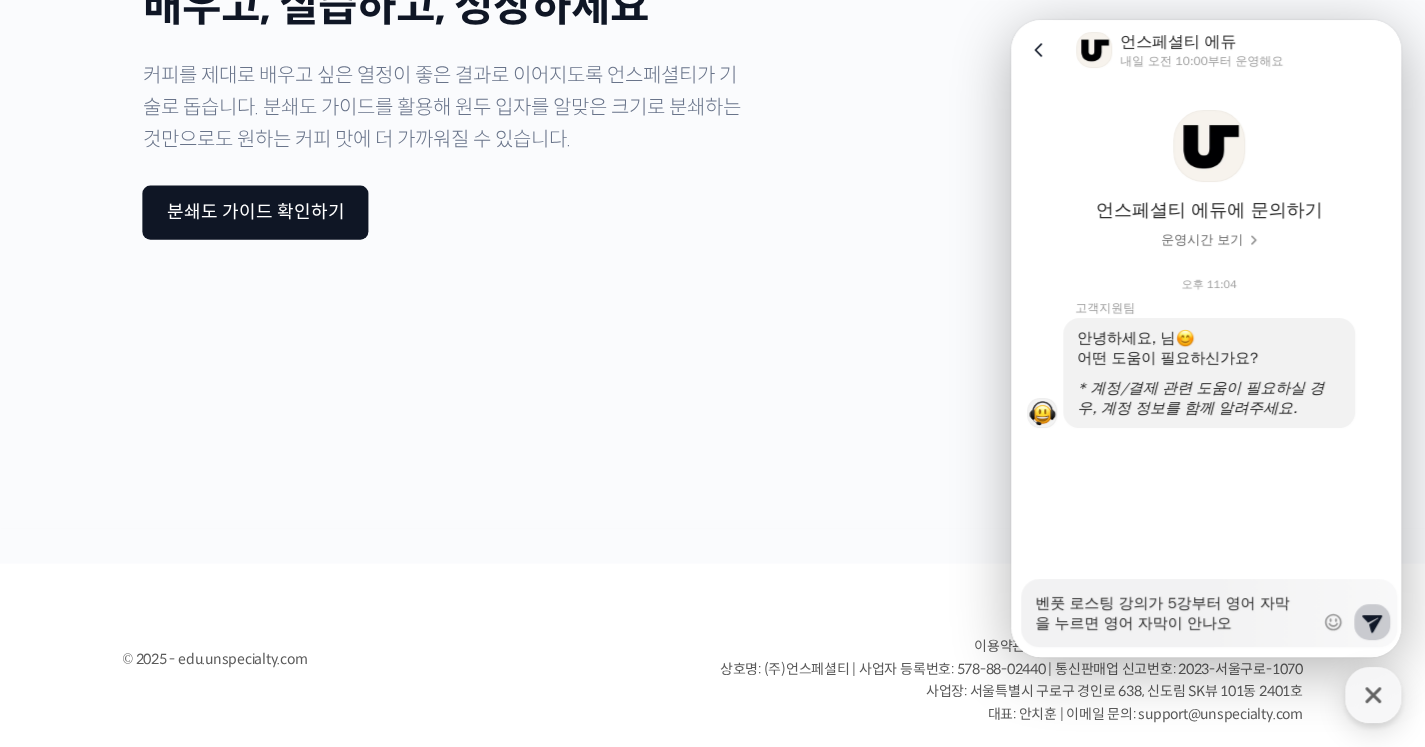 type on "x" 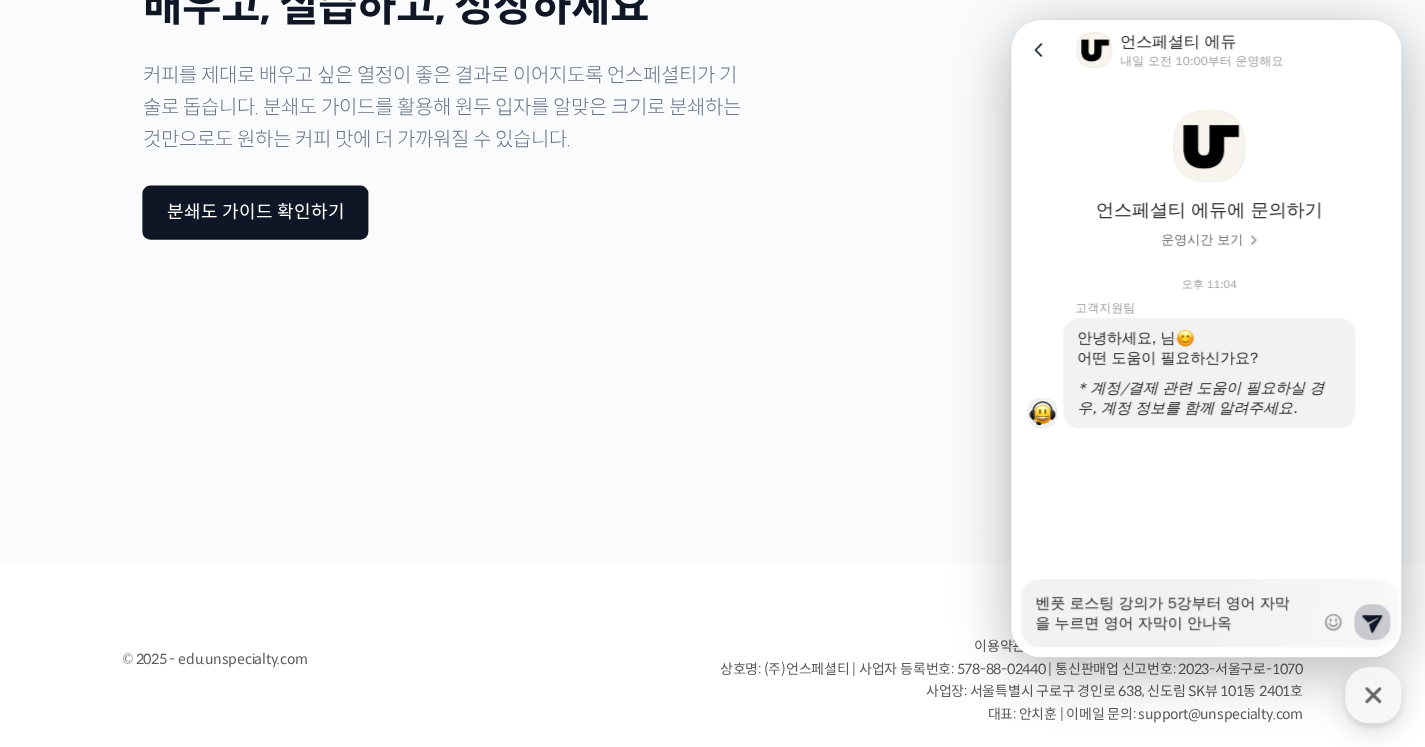 type on "x" 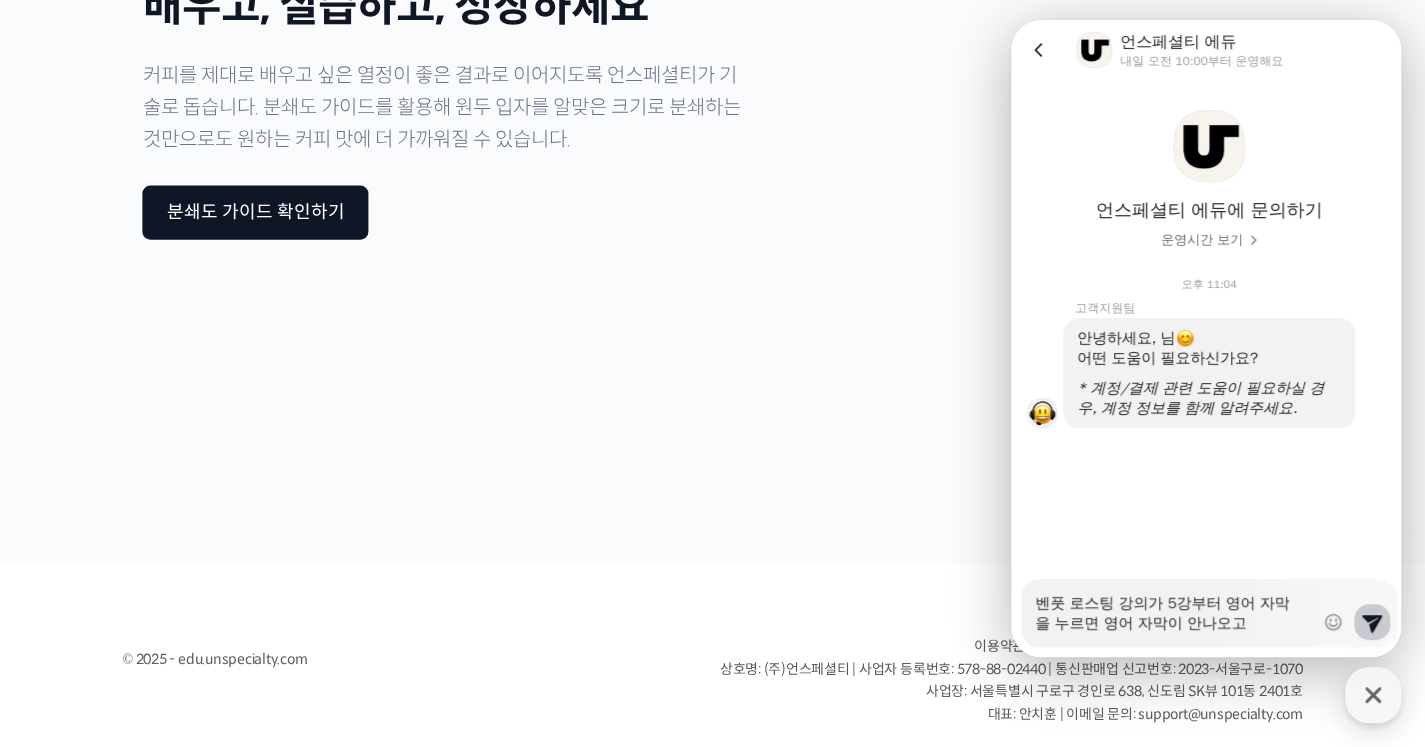 type on "x" 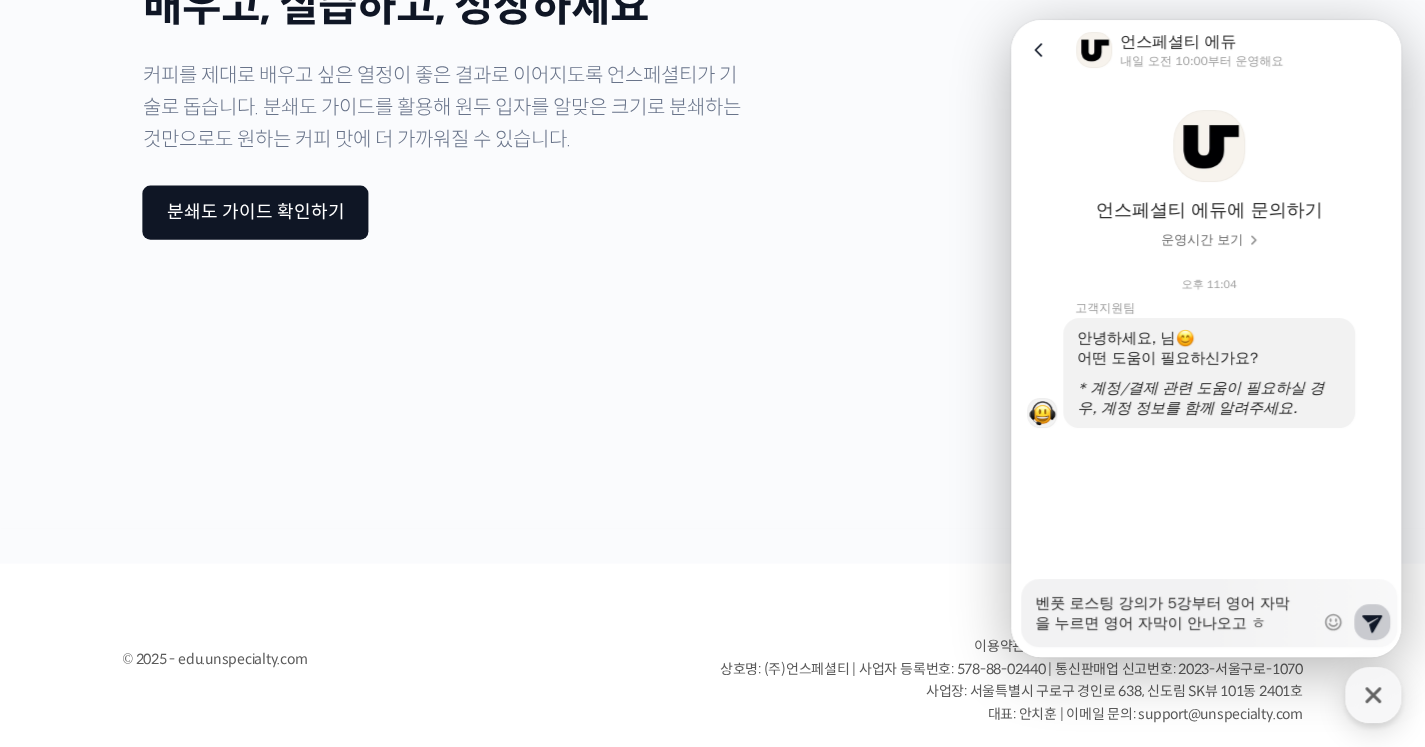 type on "x" 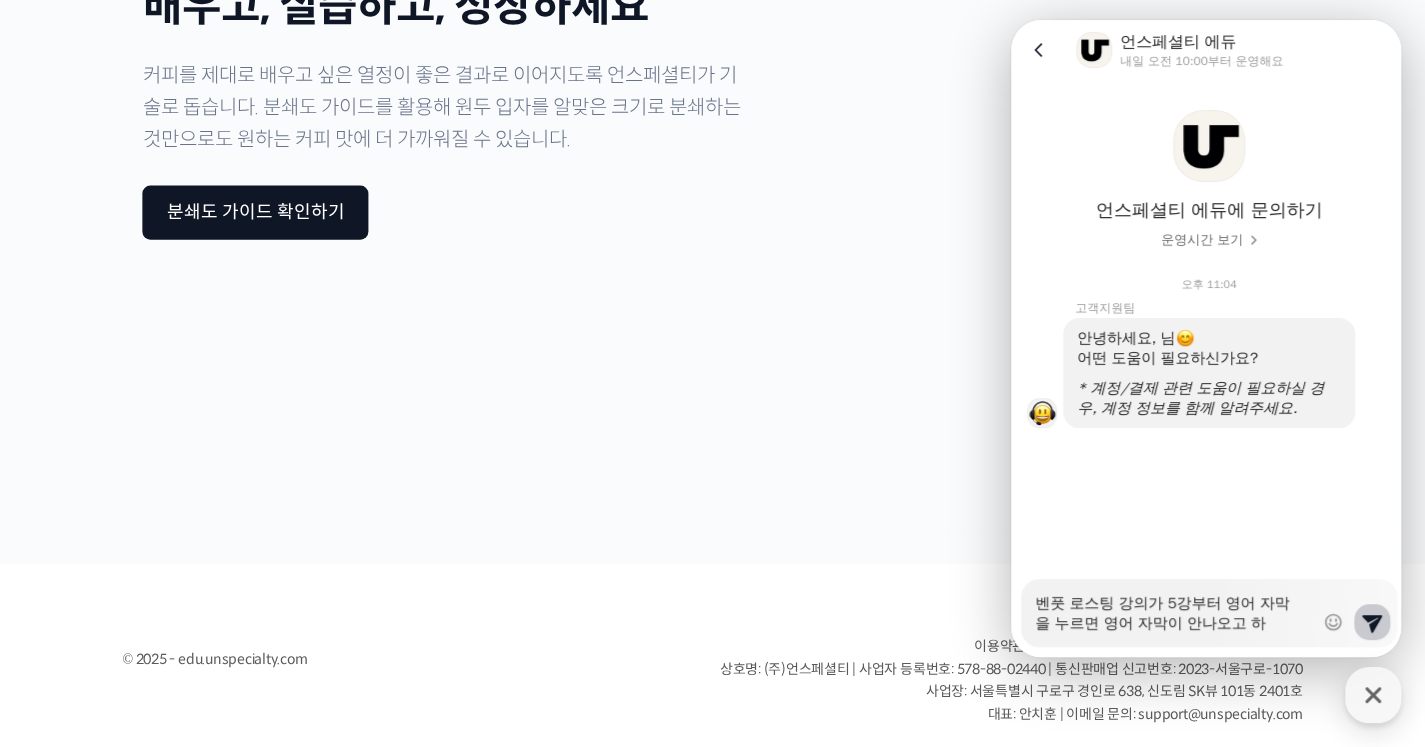 type on "x" 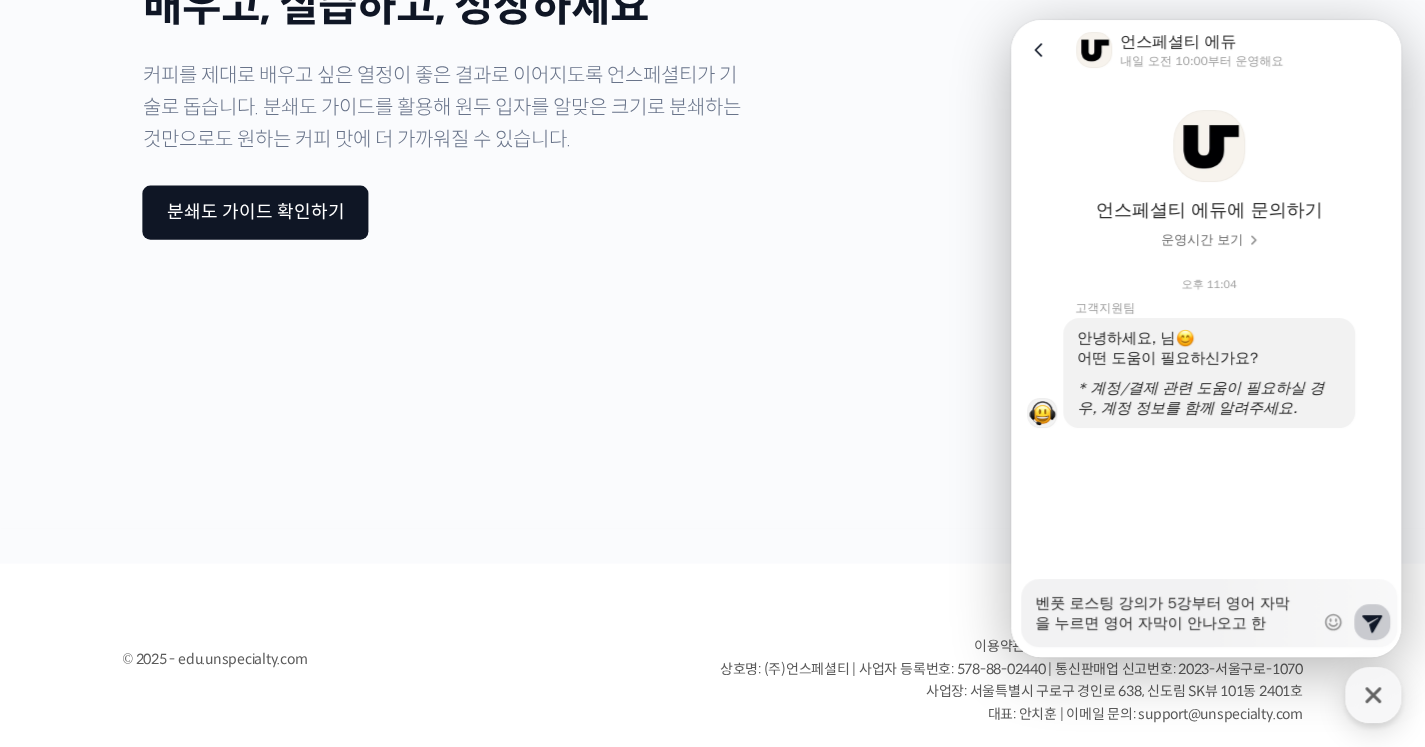 type on "x" 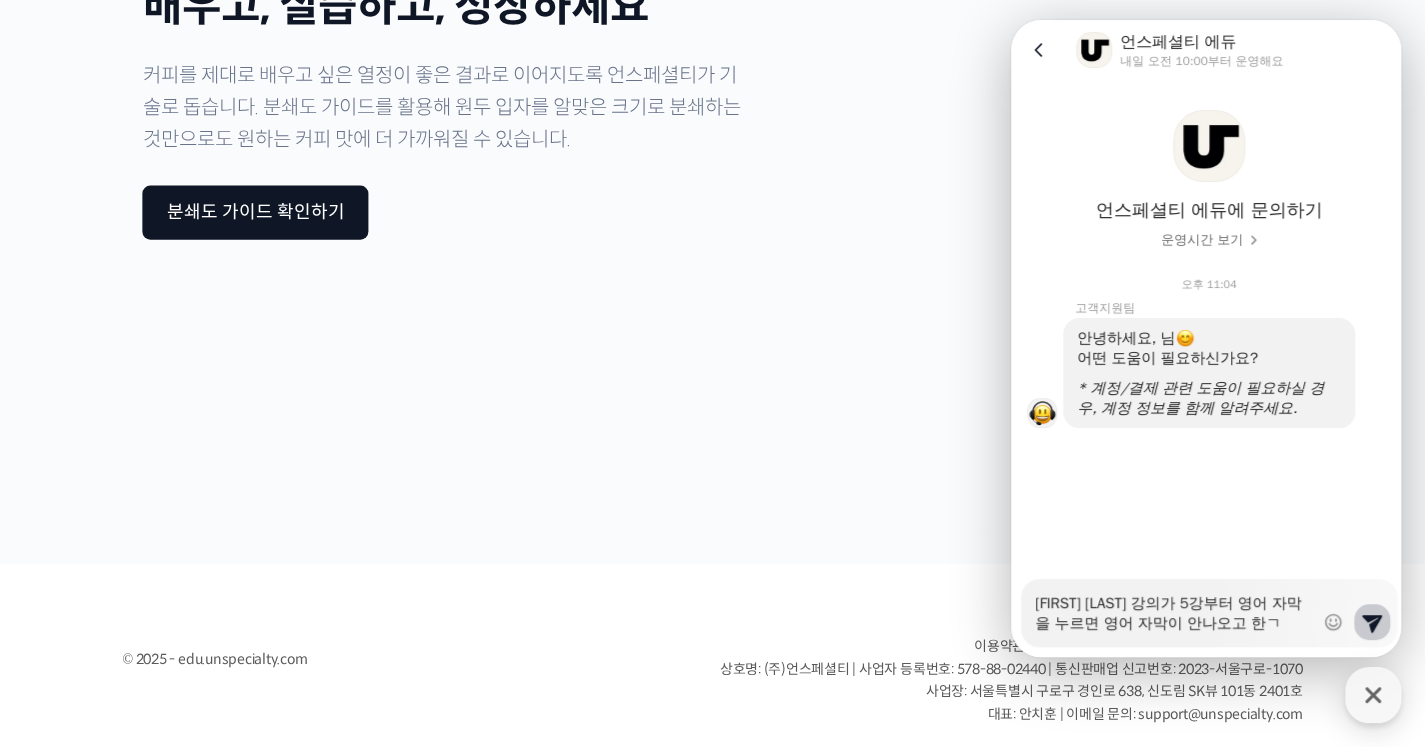 type on "x" 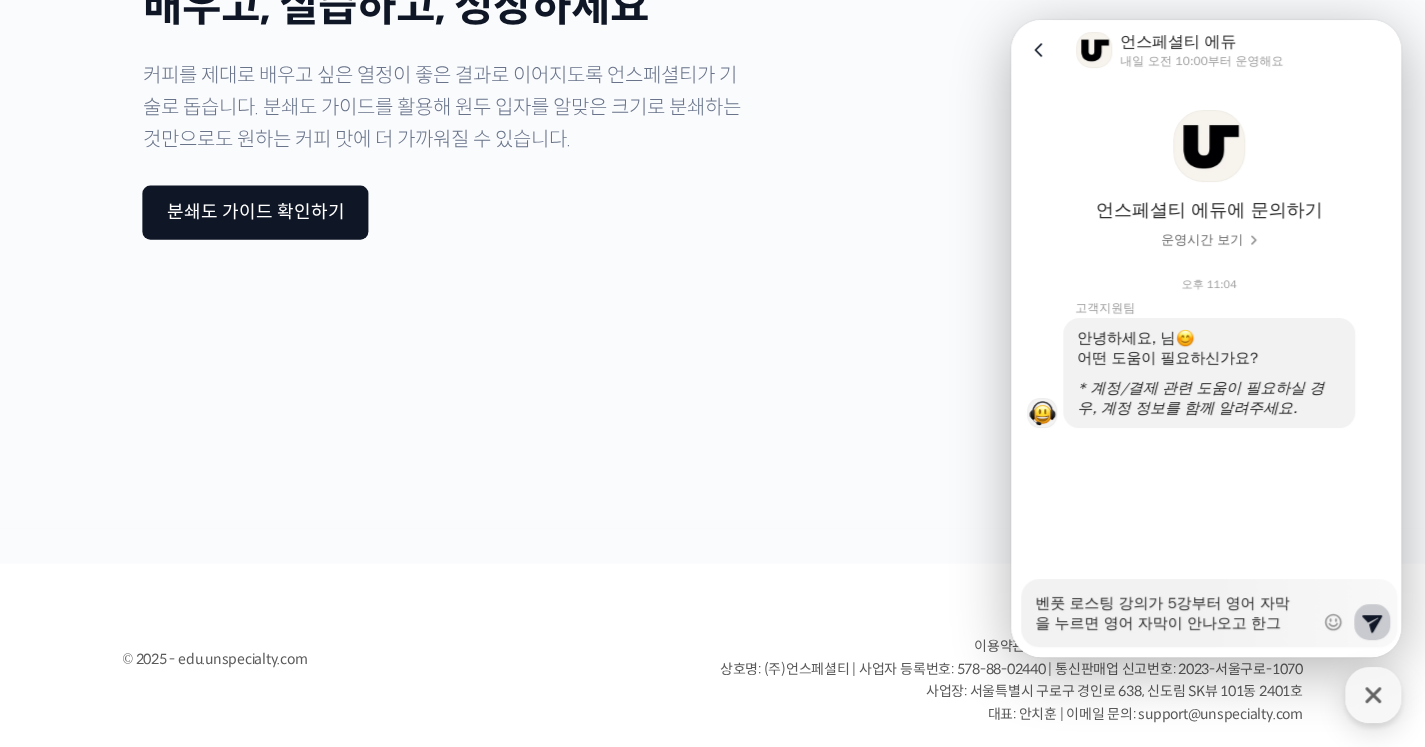 type on "x" 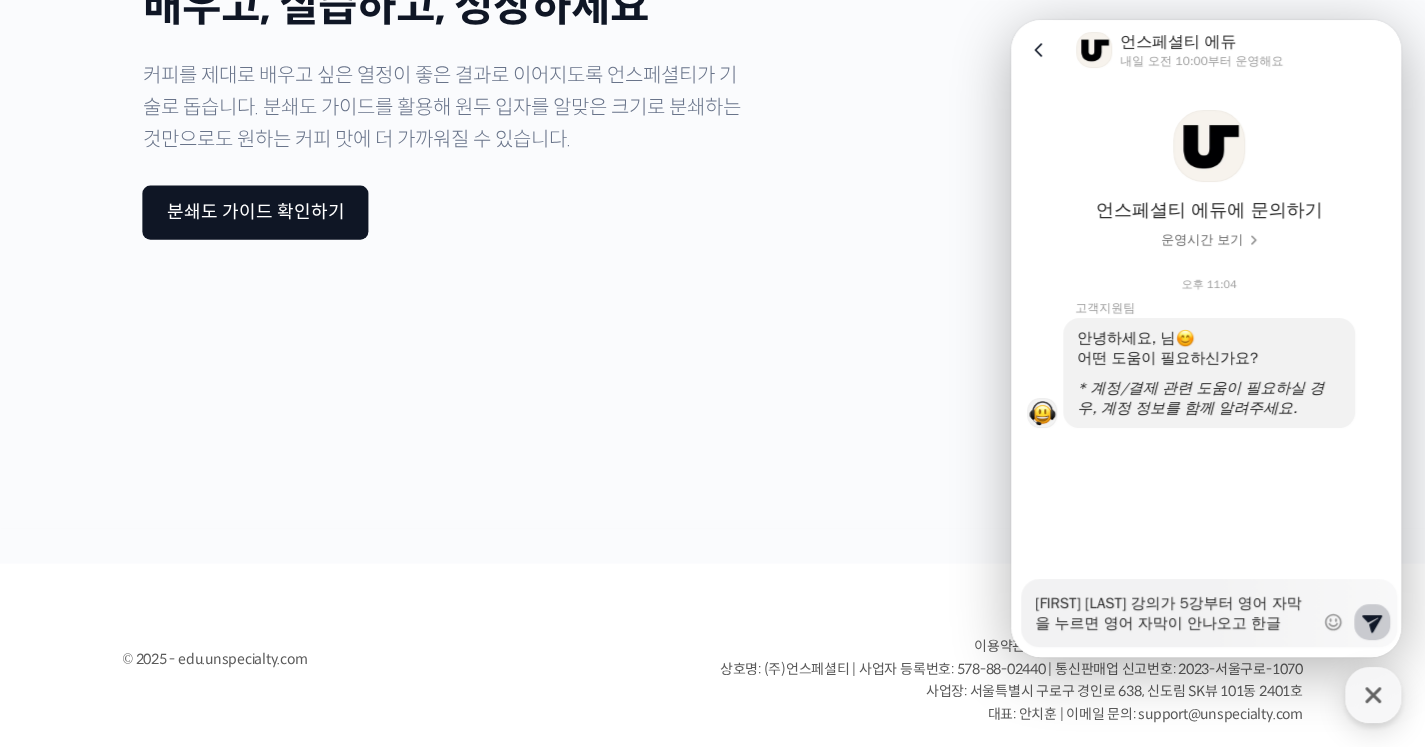 type on "x" 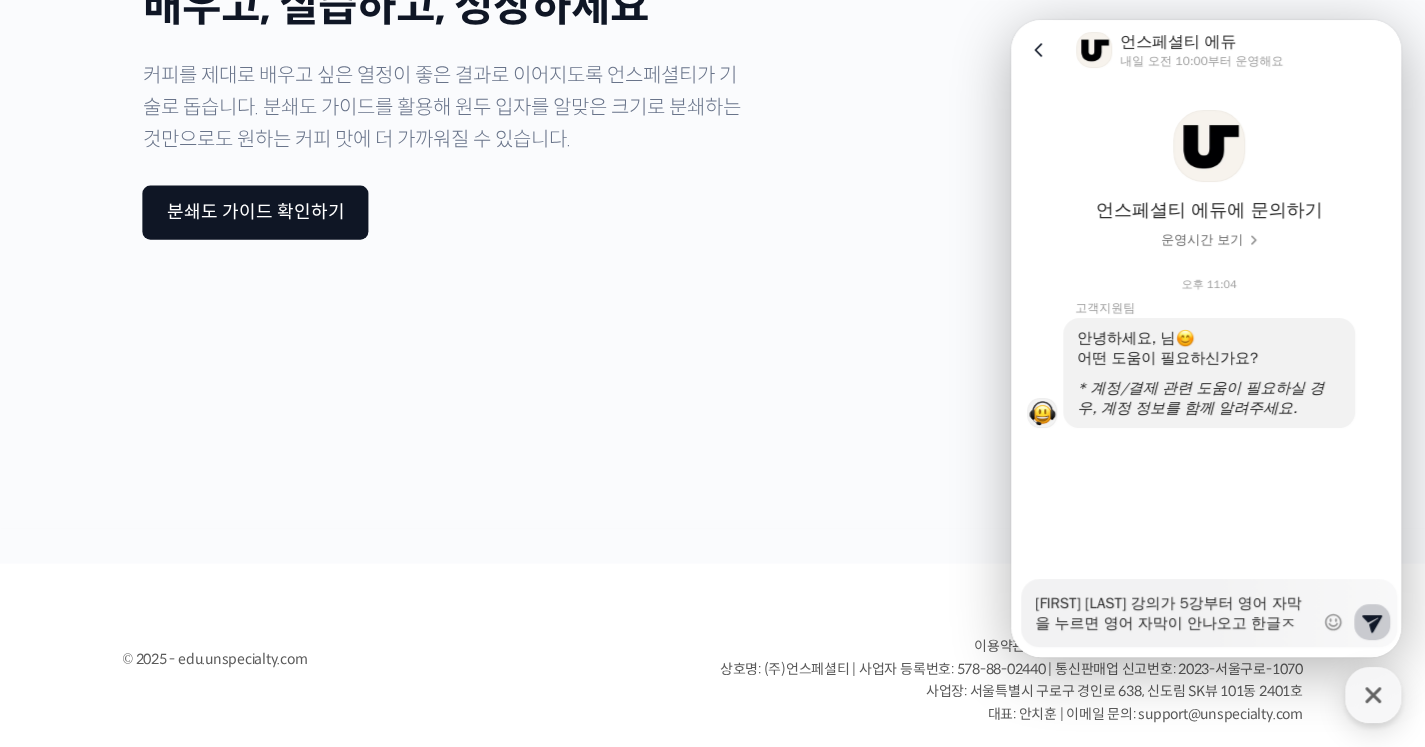 type on "x" 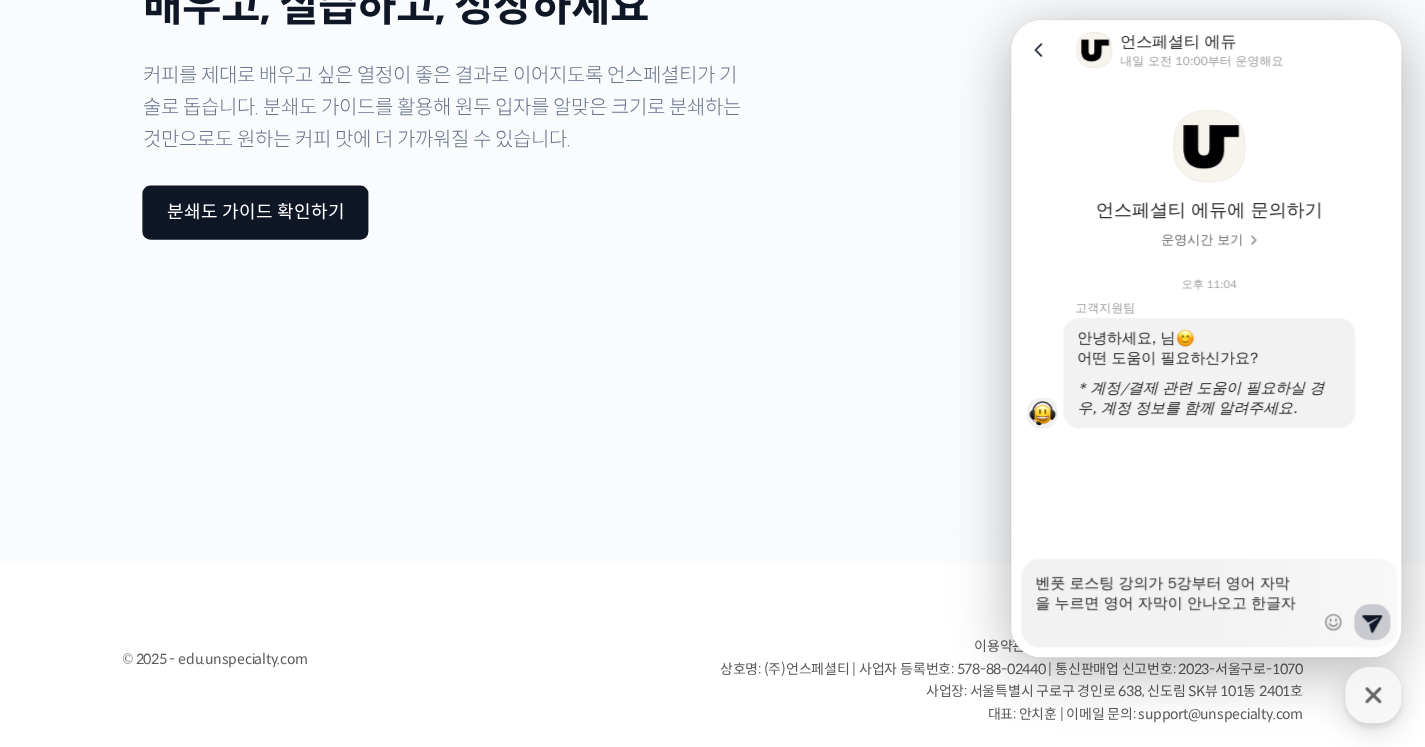 type on "x" 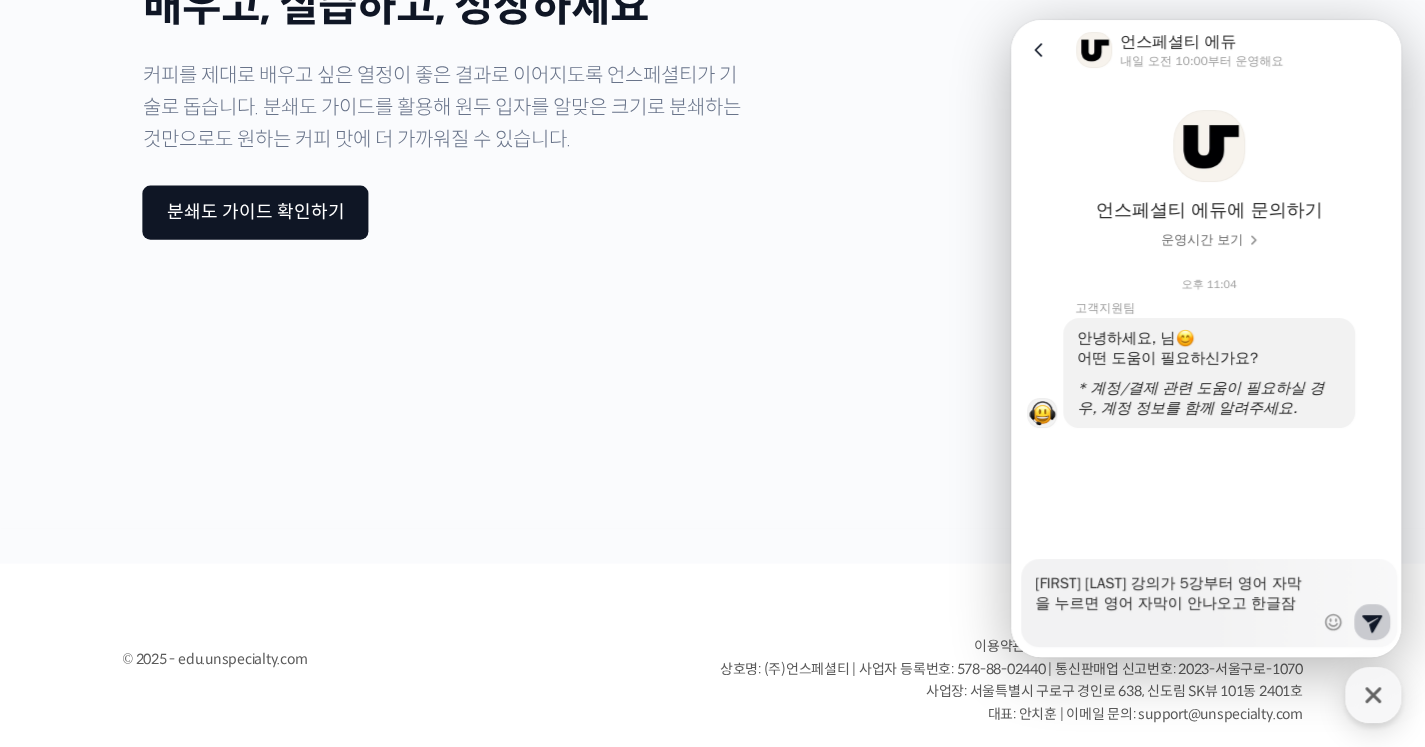 type on "x" 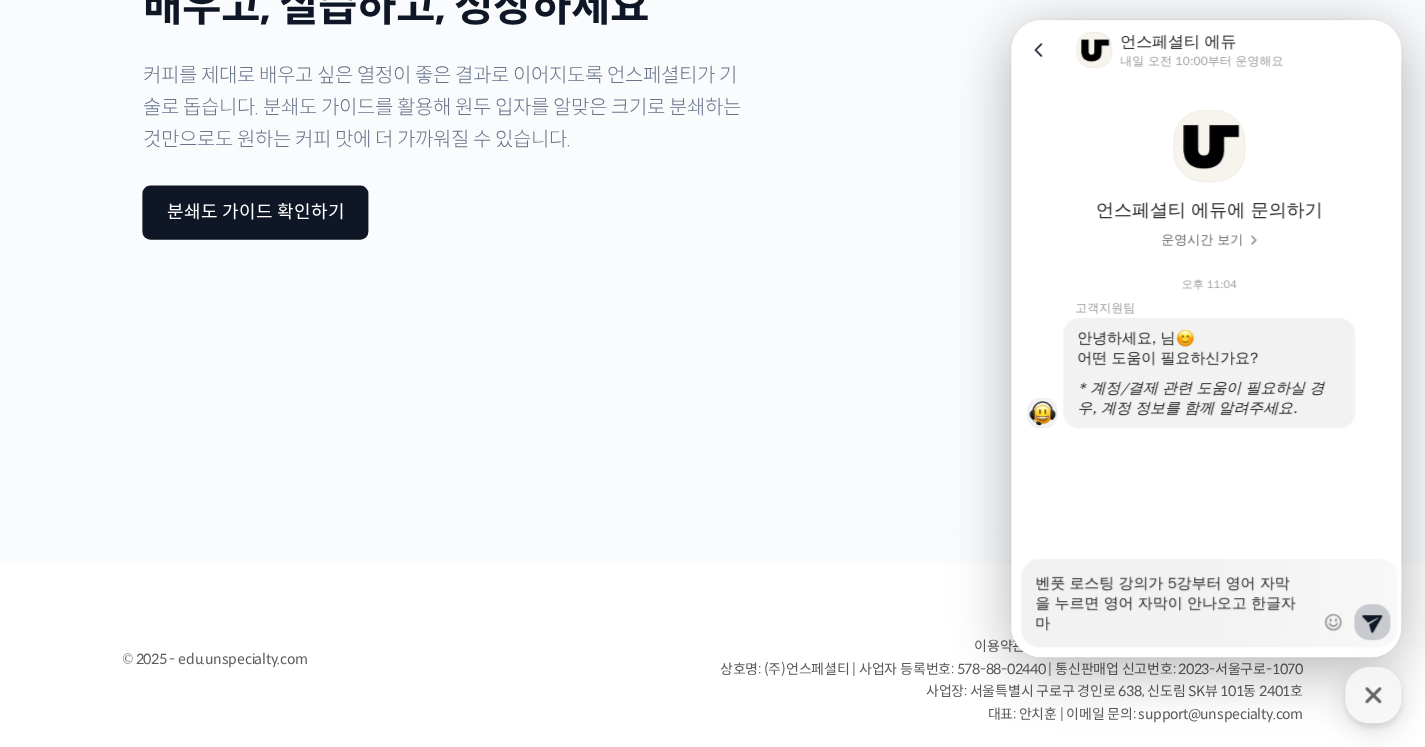 type on "x" 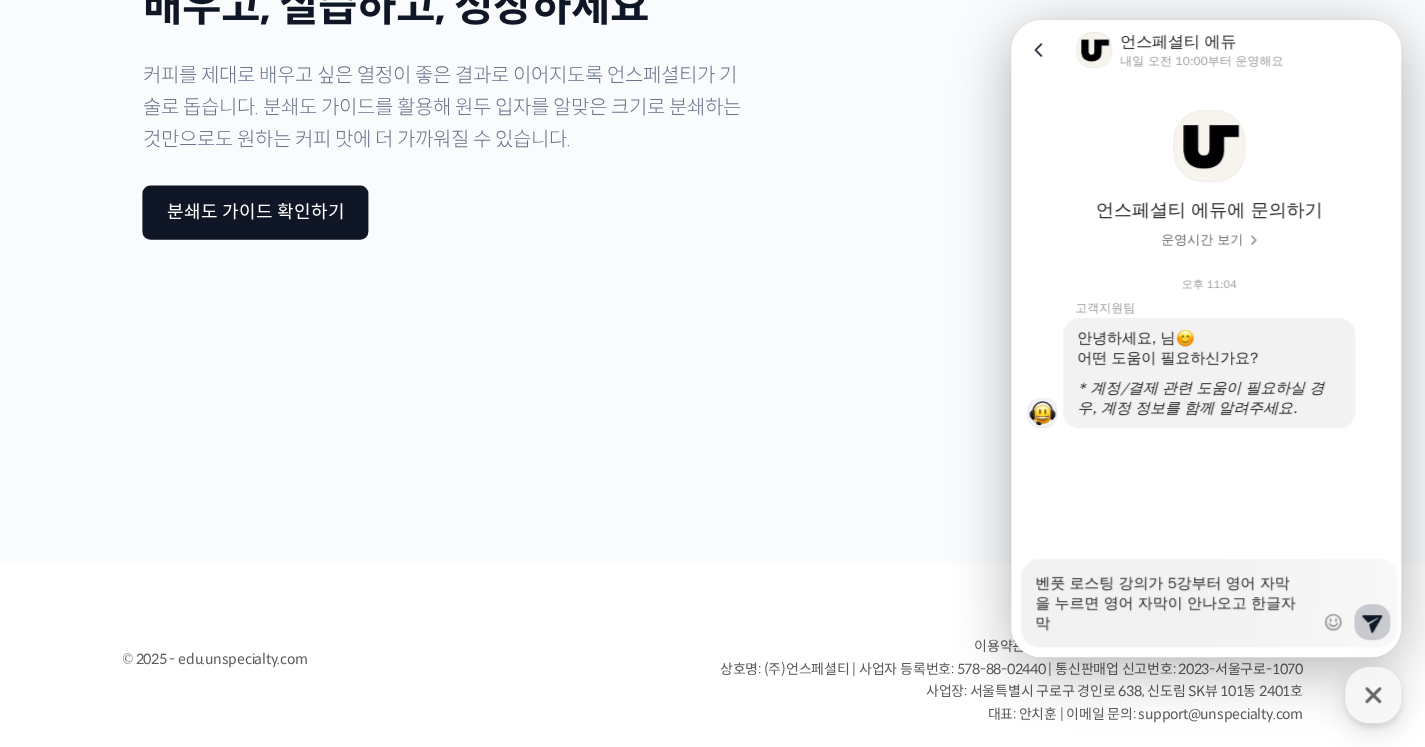 type on "x" 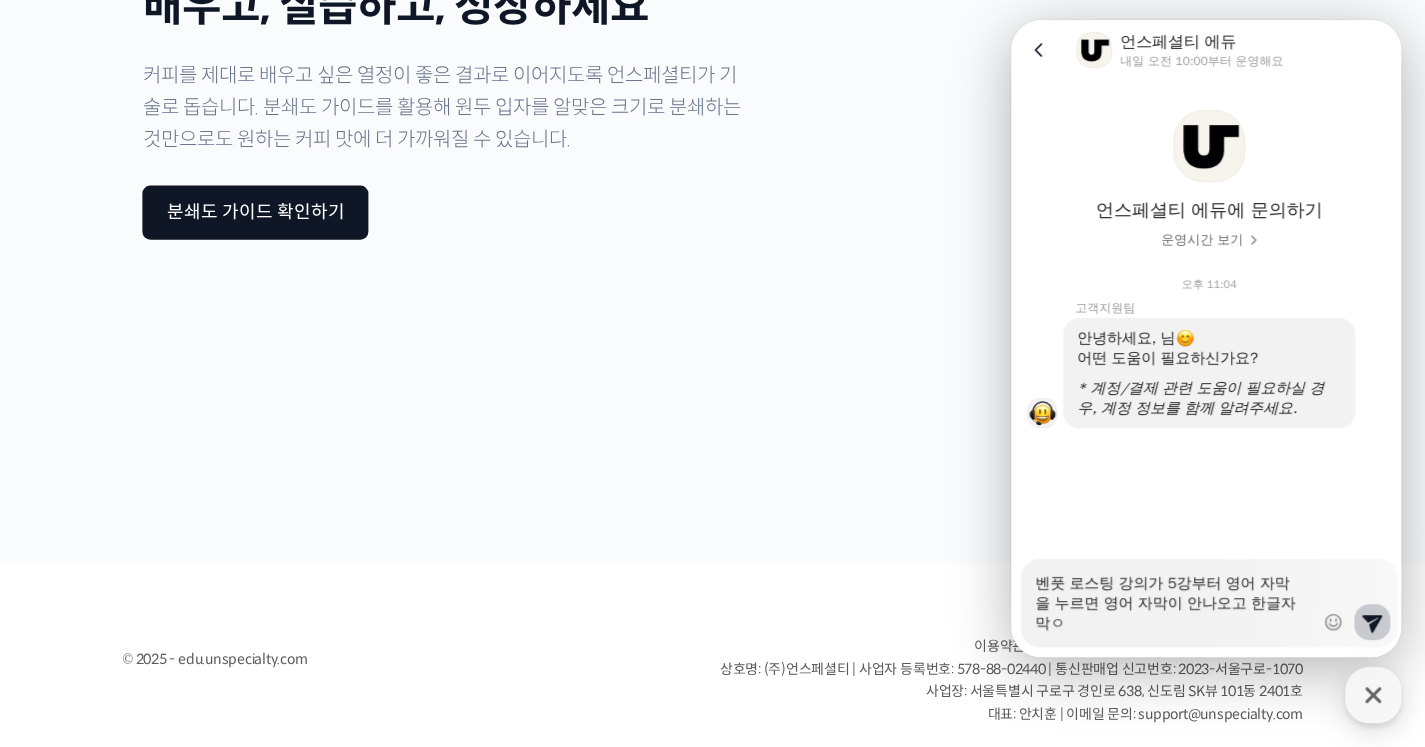 type 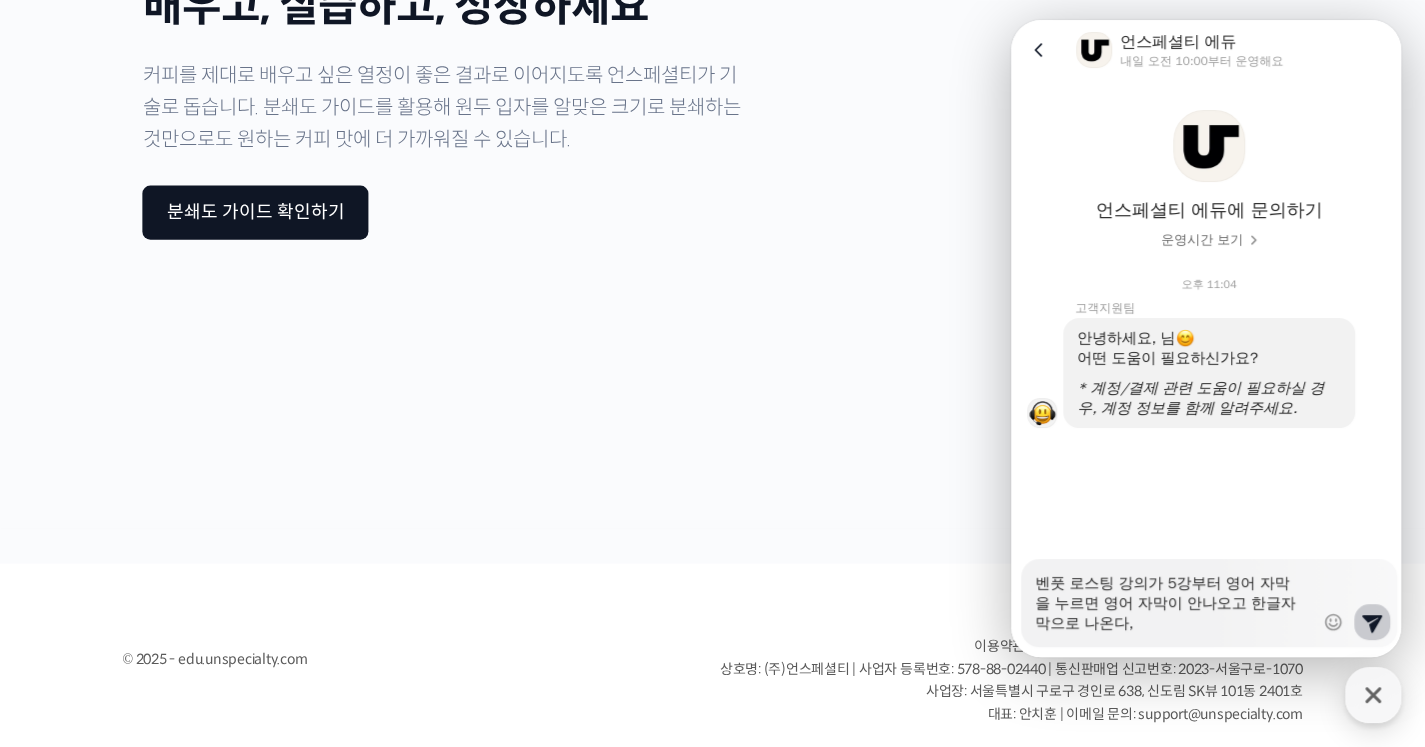 click on "벤풋 로스팅 강의가 5강부터 영어 자막을 누르면 영어 자막이 안나오고 한글자막으로 나온다," at bounding box center (1174, 596) 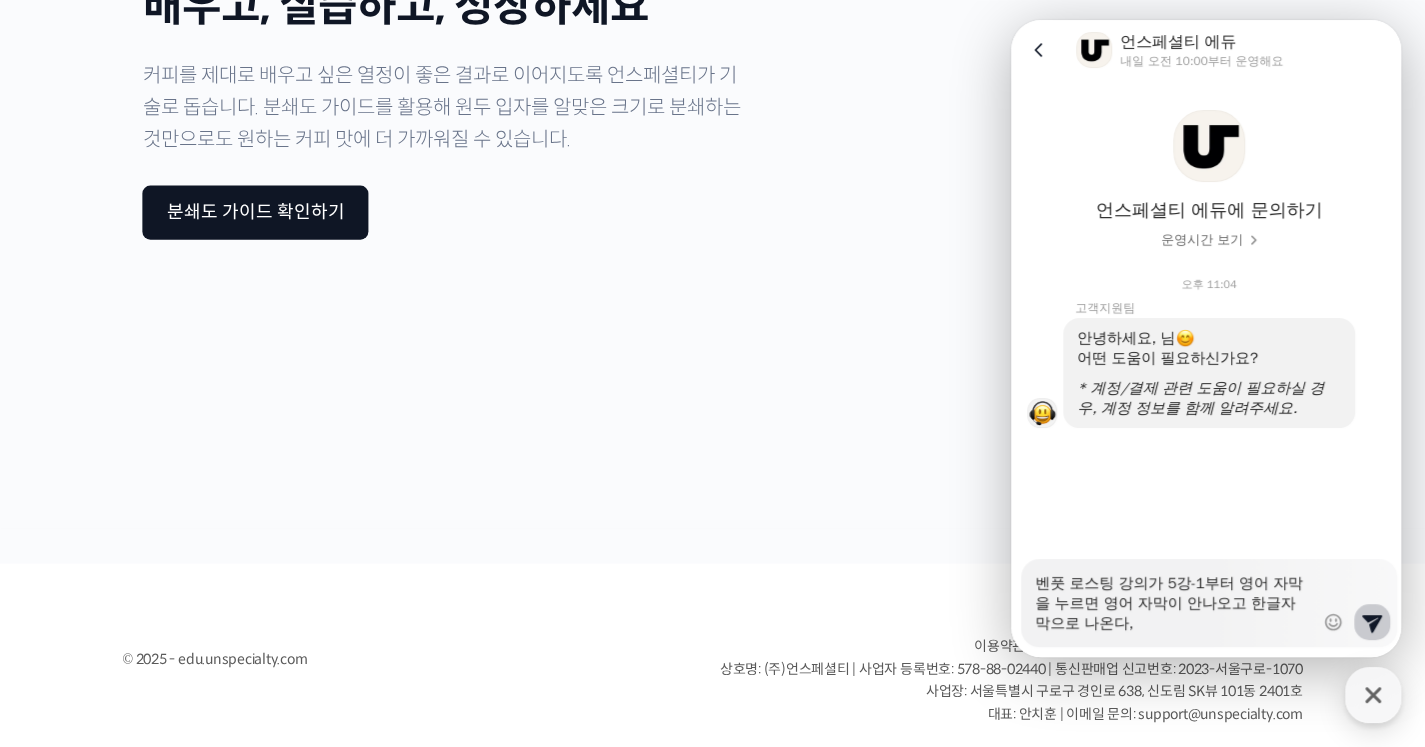 click on "벤풋 로스팅 강의가 5강-1부터 영어 자막을 누르면 영어 자막이 안나오고 한글자막으로 나온다," at bounding box center (1174, 596) 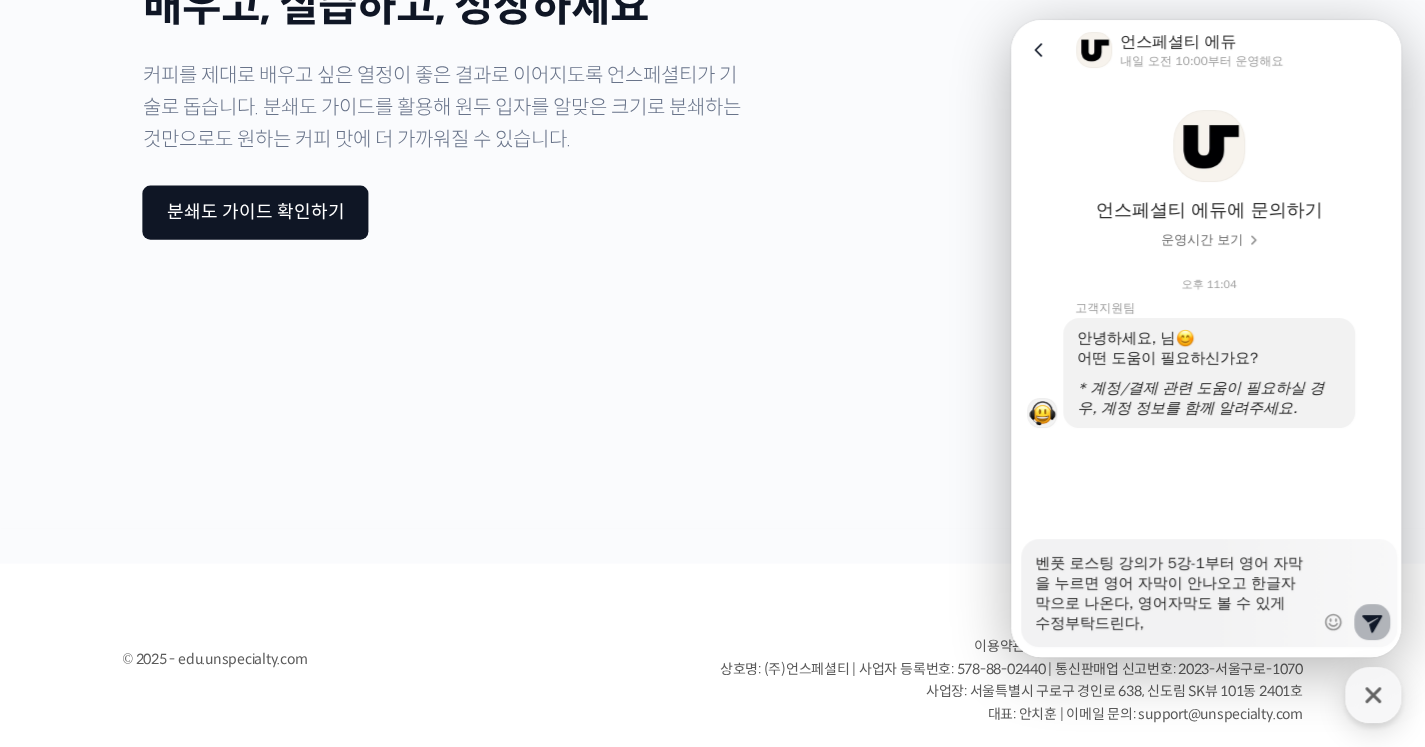 click 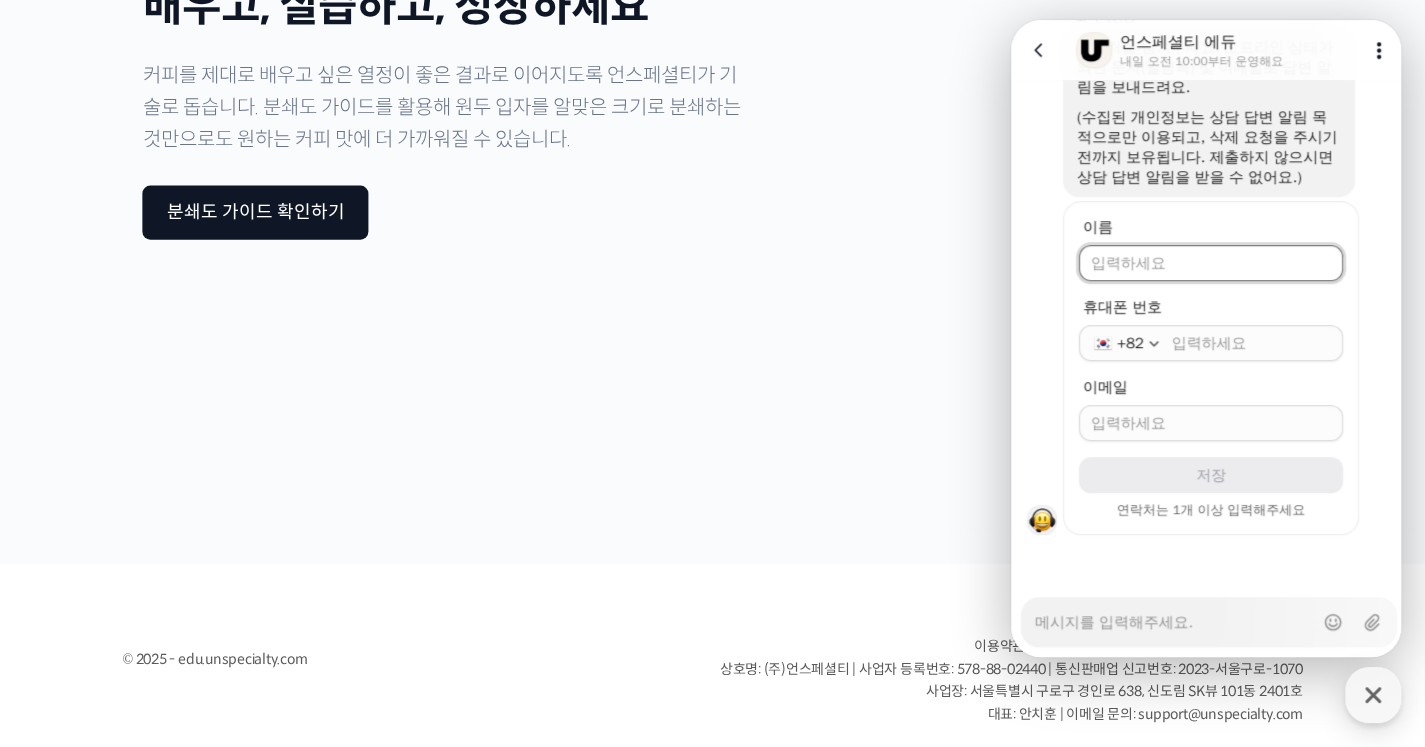 scroll, scrollTop: 576, scrollLeft: 0, axis: vertical 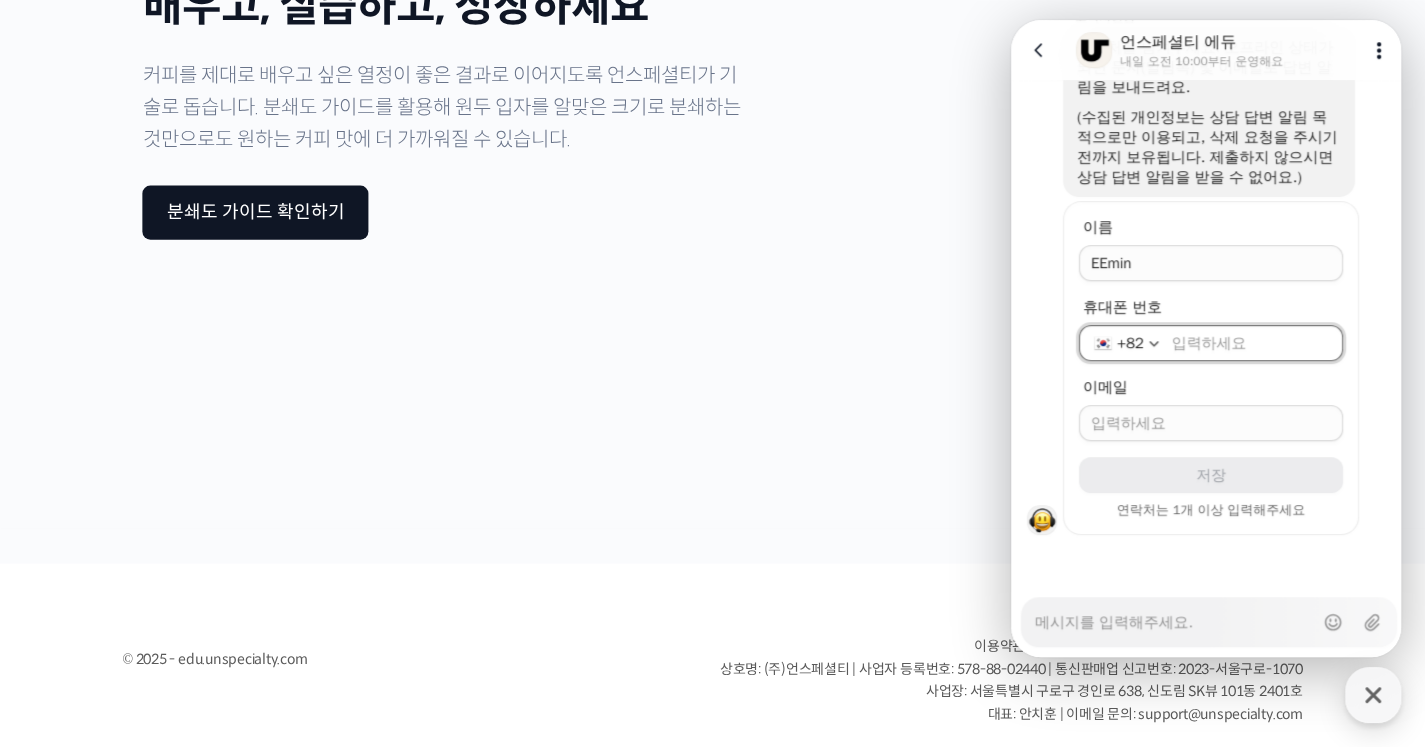 click on "휴대폰 번호" at bounding box center (1251, 343) 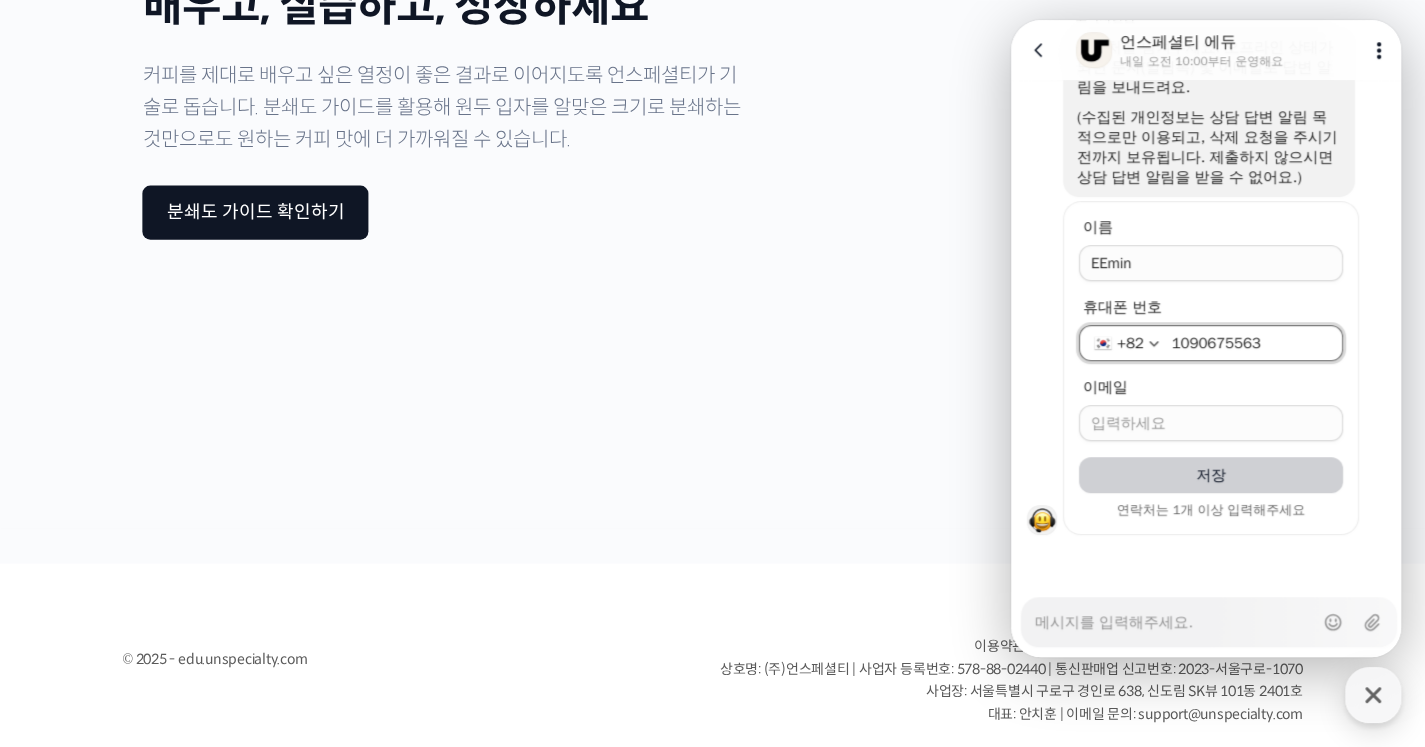 click on "이메일" at bounding box center [1211, 423] 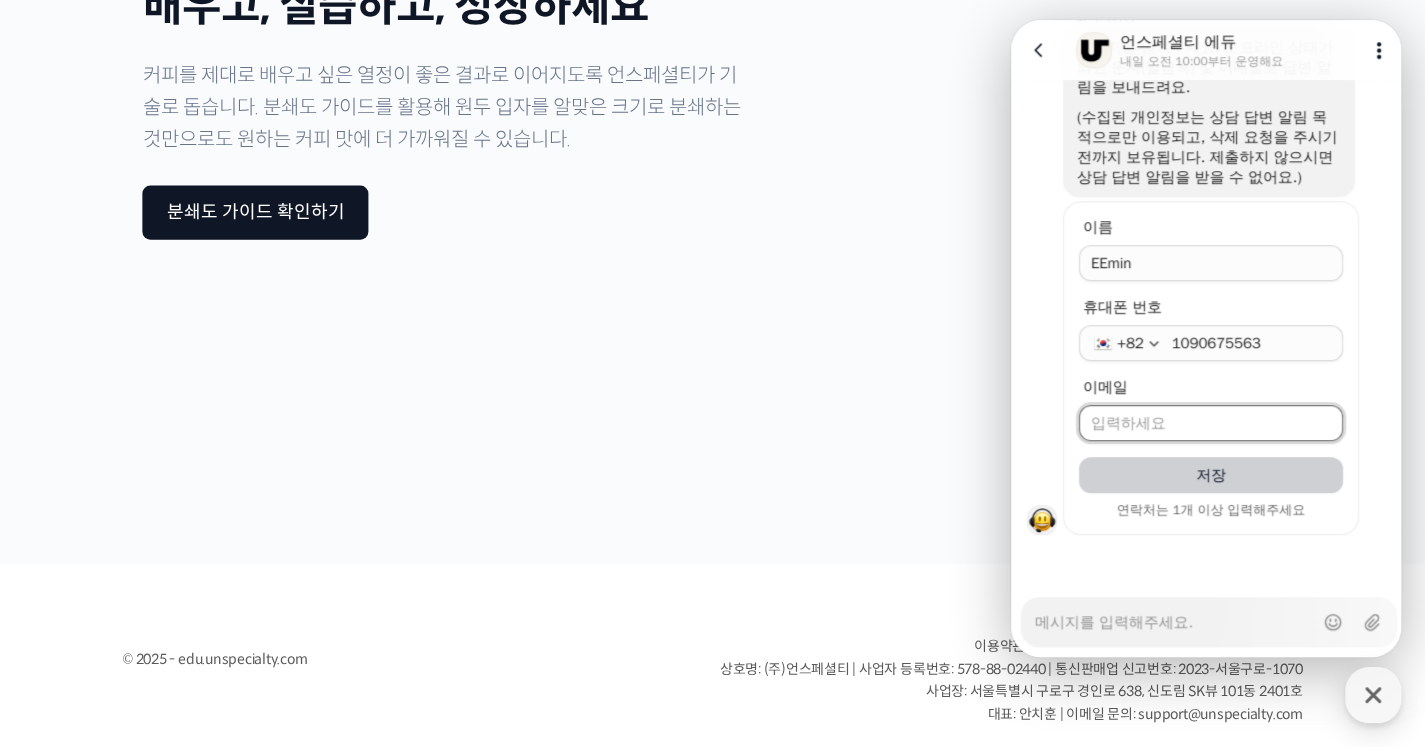 click on "이메일" at bounding box center [1211, 423] 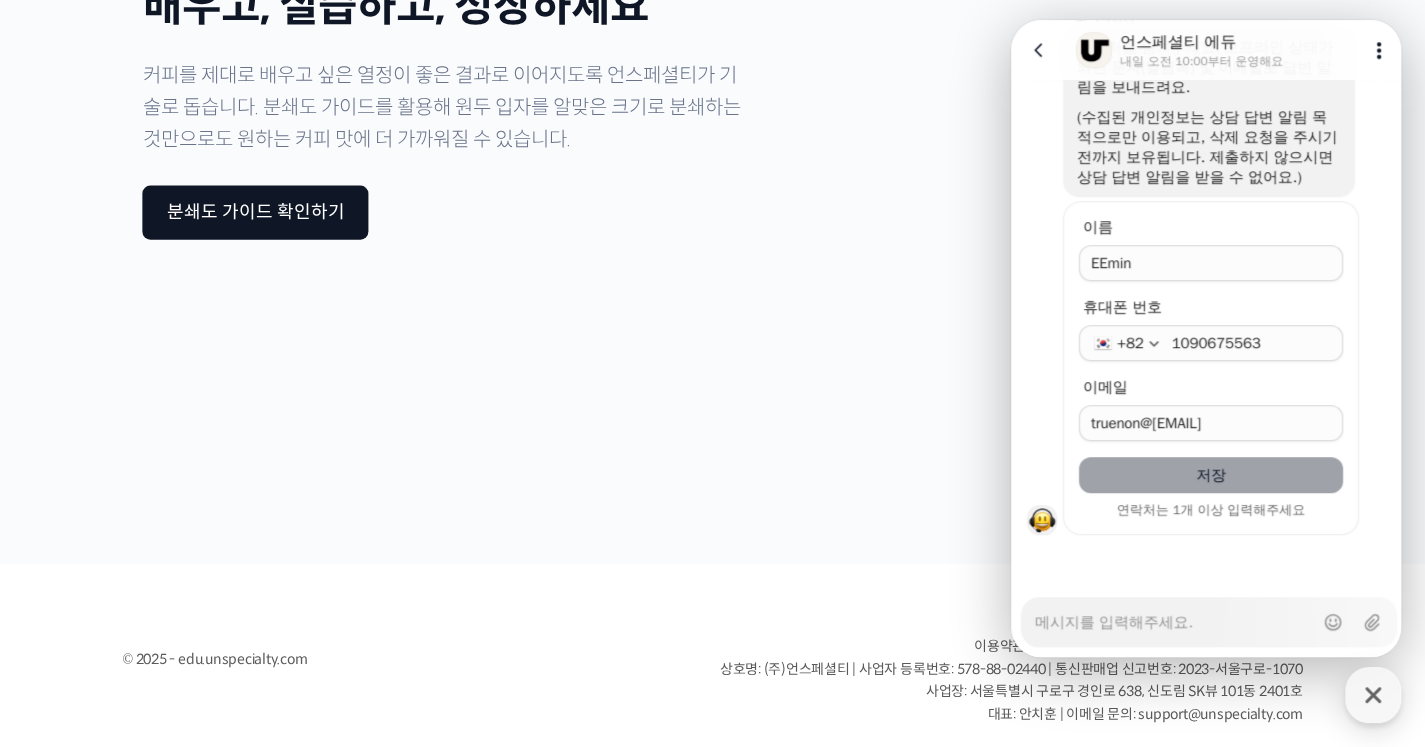 click on "저장" at bounding box center [1211, 475] 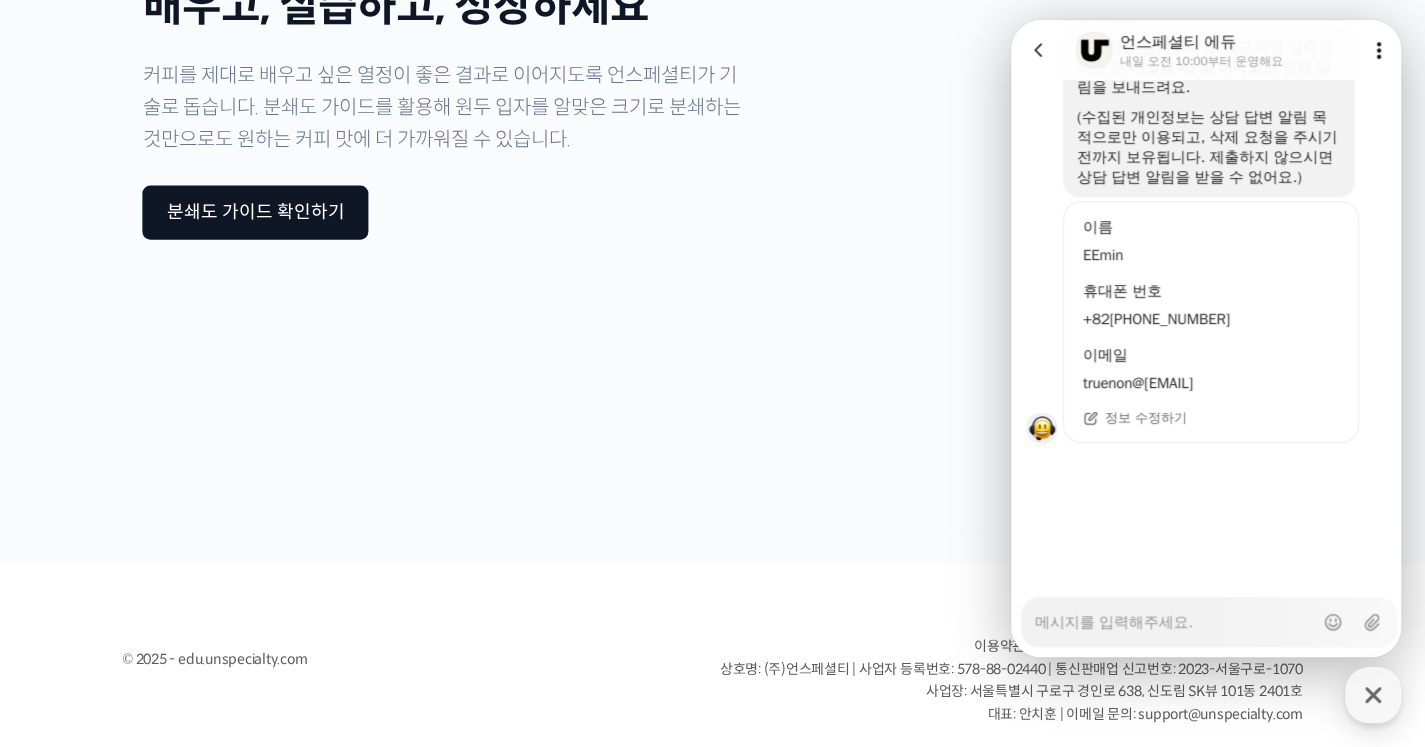 scroll, scrollTop: 484, scrollLeft: 0, axis: vertical 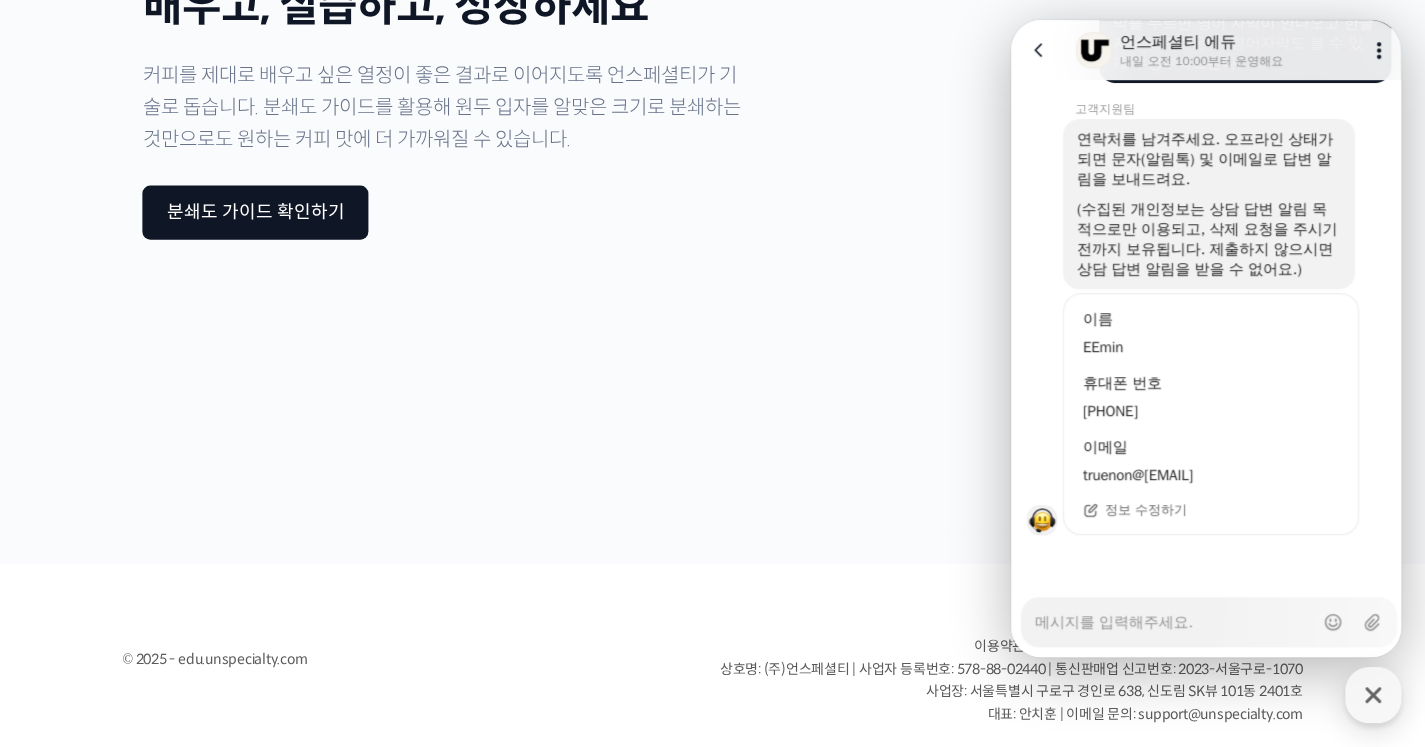 click on "Messenger Input Textarea" at bounding box center [1174, 615] 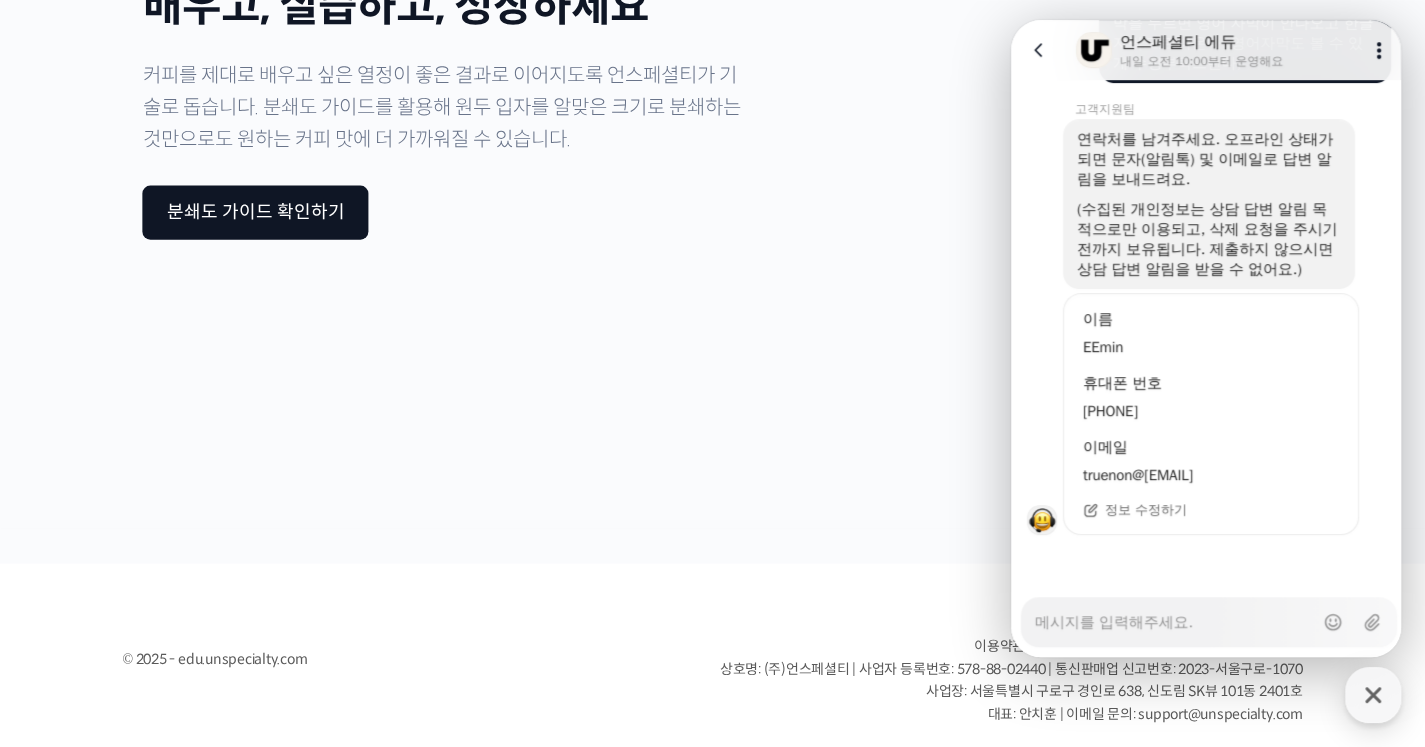 click on "(수집된 개인정보는 상담 답변 알림 목적으로만 이용되고, 삭제 요청을 주시기 전까지 보유됩니다. 제출하지 않으시면 상담 답변 알림을 받을 수 없어요.)" at bounding box center [1209, 239] 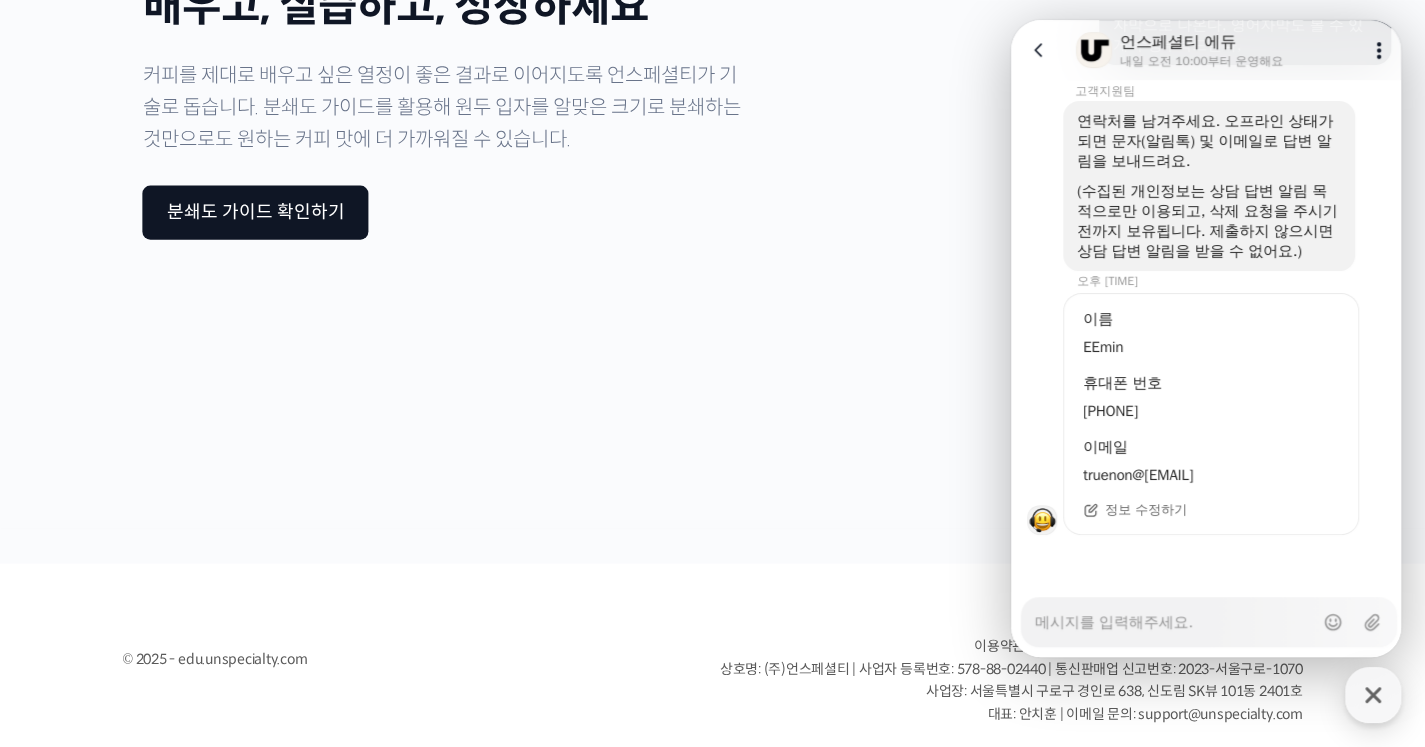 scroll, scrollTop: 502, scrollLeft: 0, axis: vertical 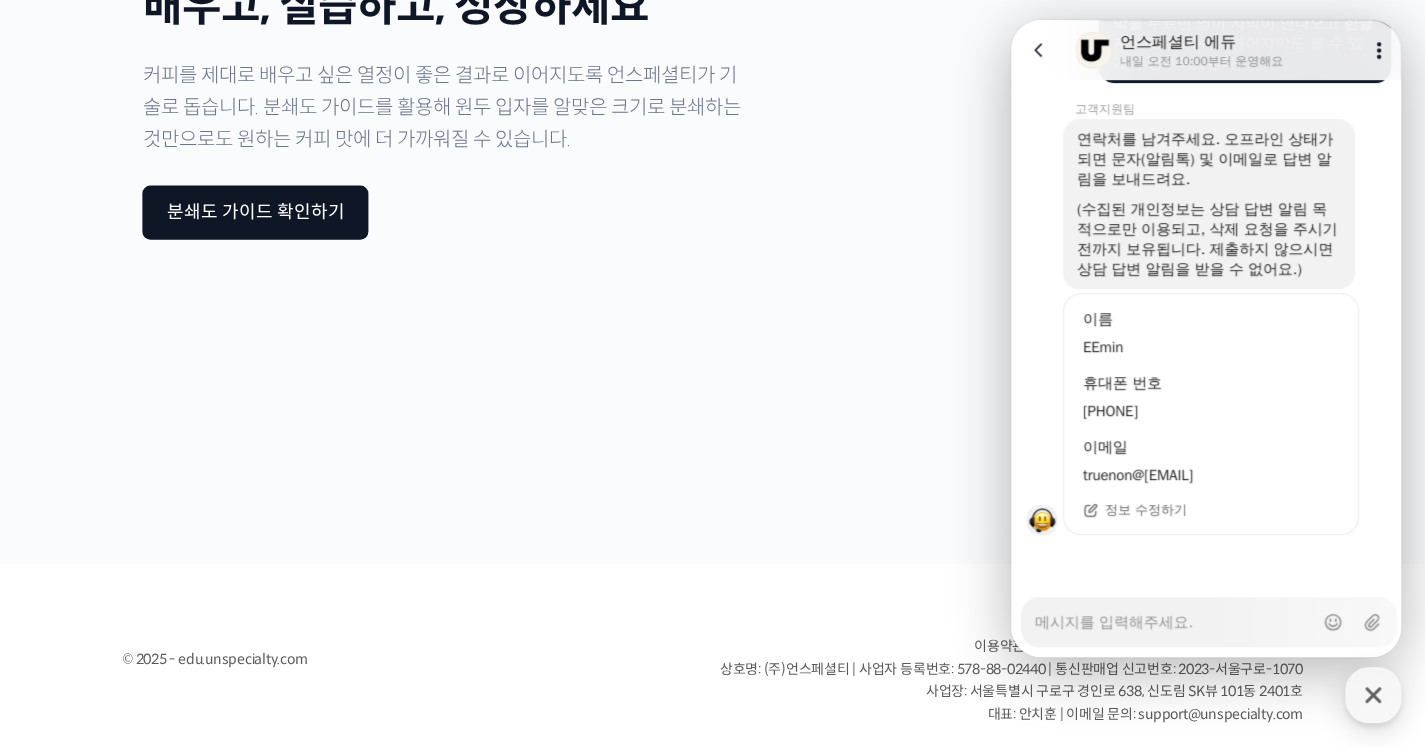 click on "Messenger Input Textarea" at bounding box center [1174, 615] 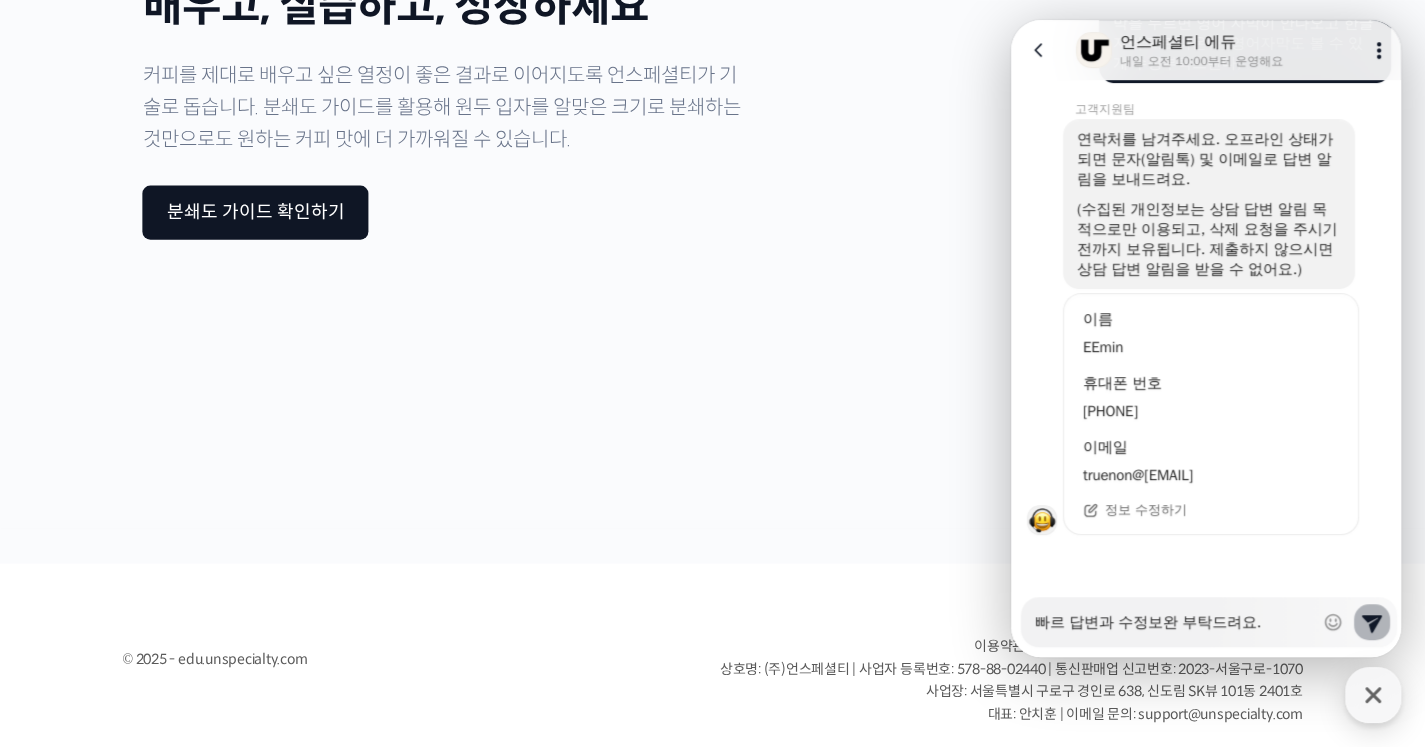 click 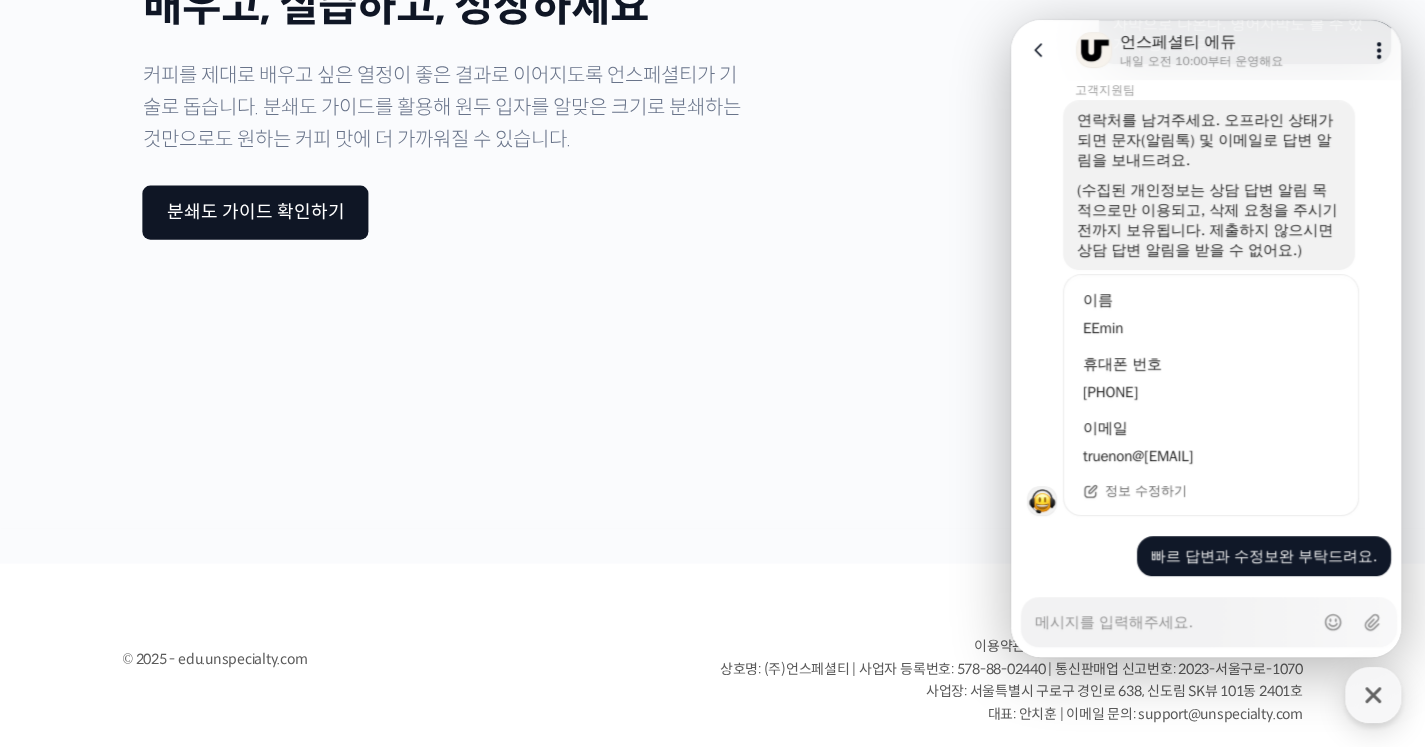 scroll, scrollTop: 544, scrollLeft: 0, axis: vertical 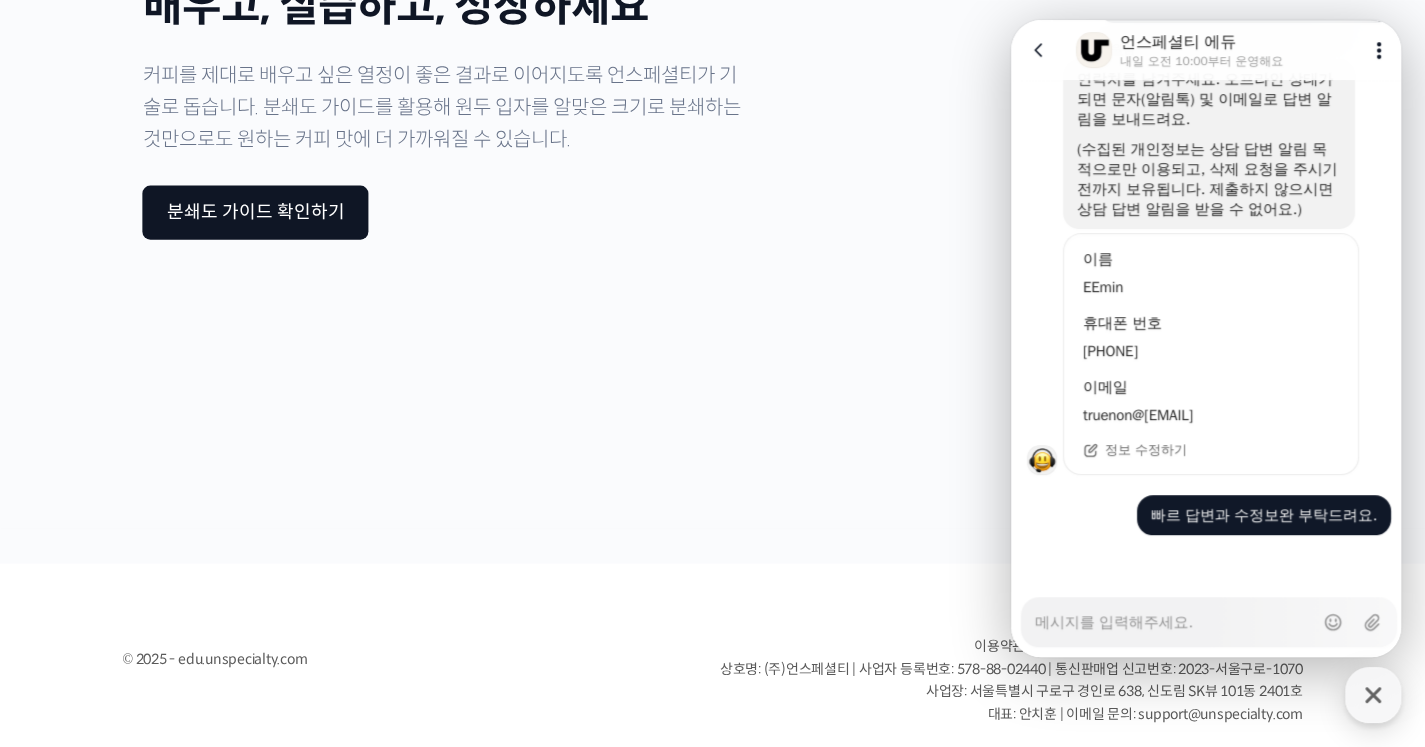 click on "정보 수정하기" at bounding box center (1146, 450) 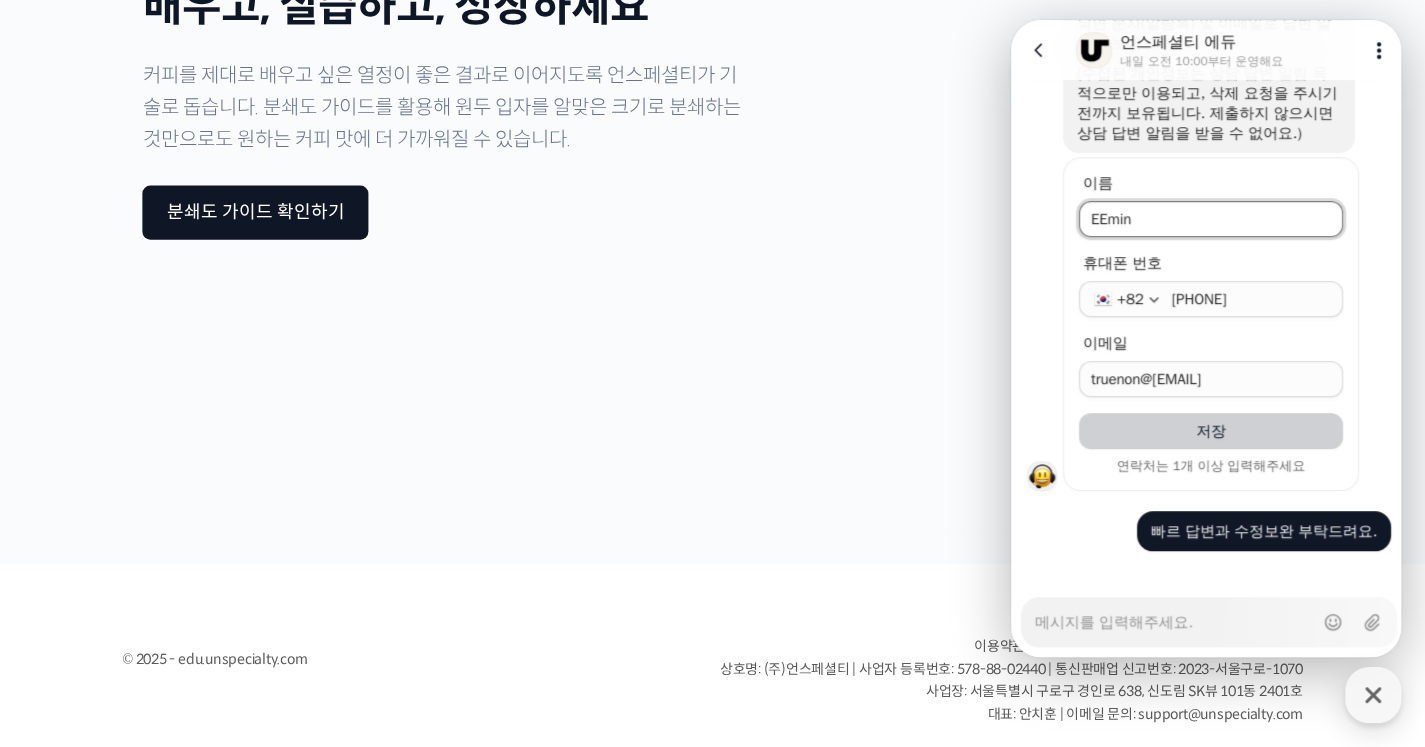 scroll, scrollTop: 636, scrollLeft: 0, axis: vertical 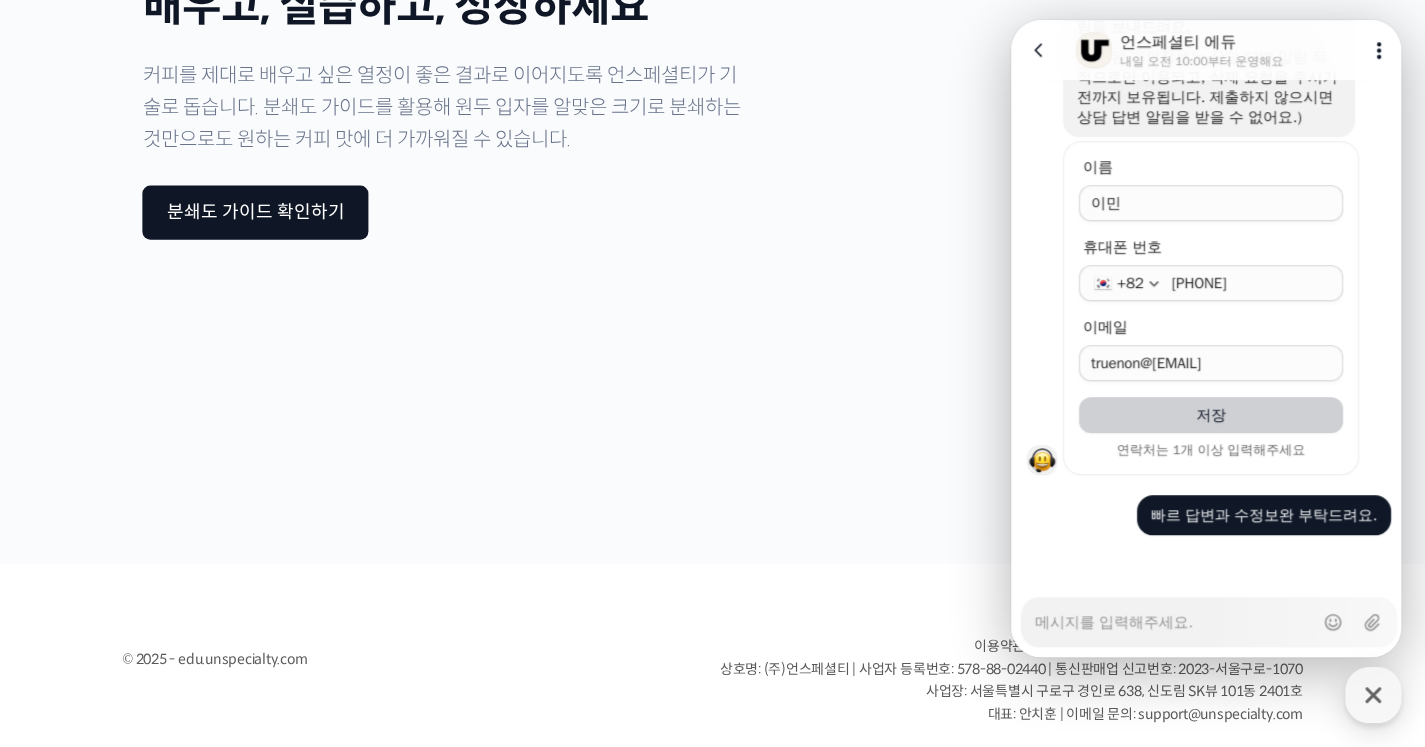 click at bounding box center (1209, 562) 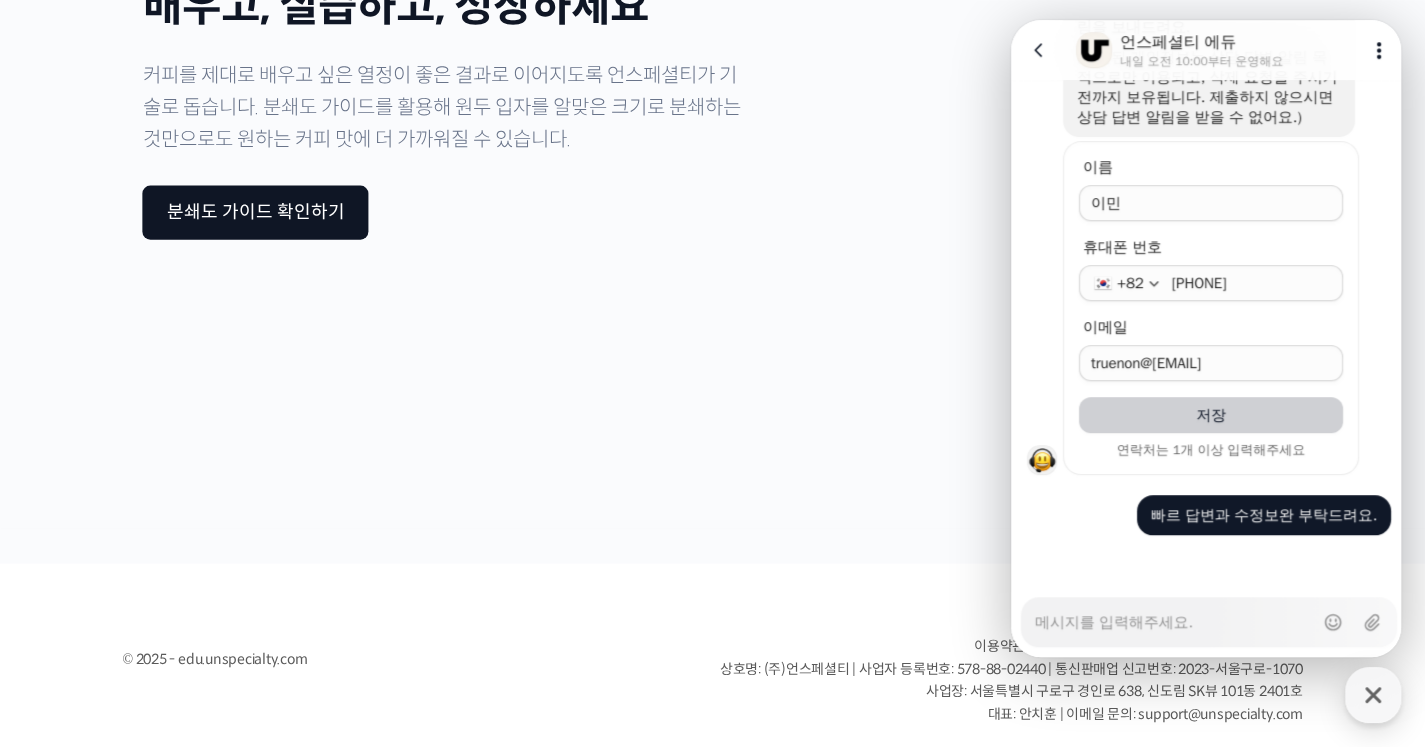 click on "Messenger Input Textarea" at bounding box center [1174, 622] 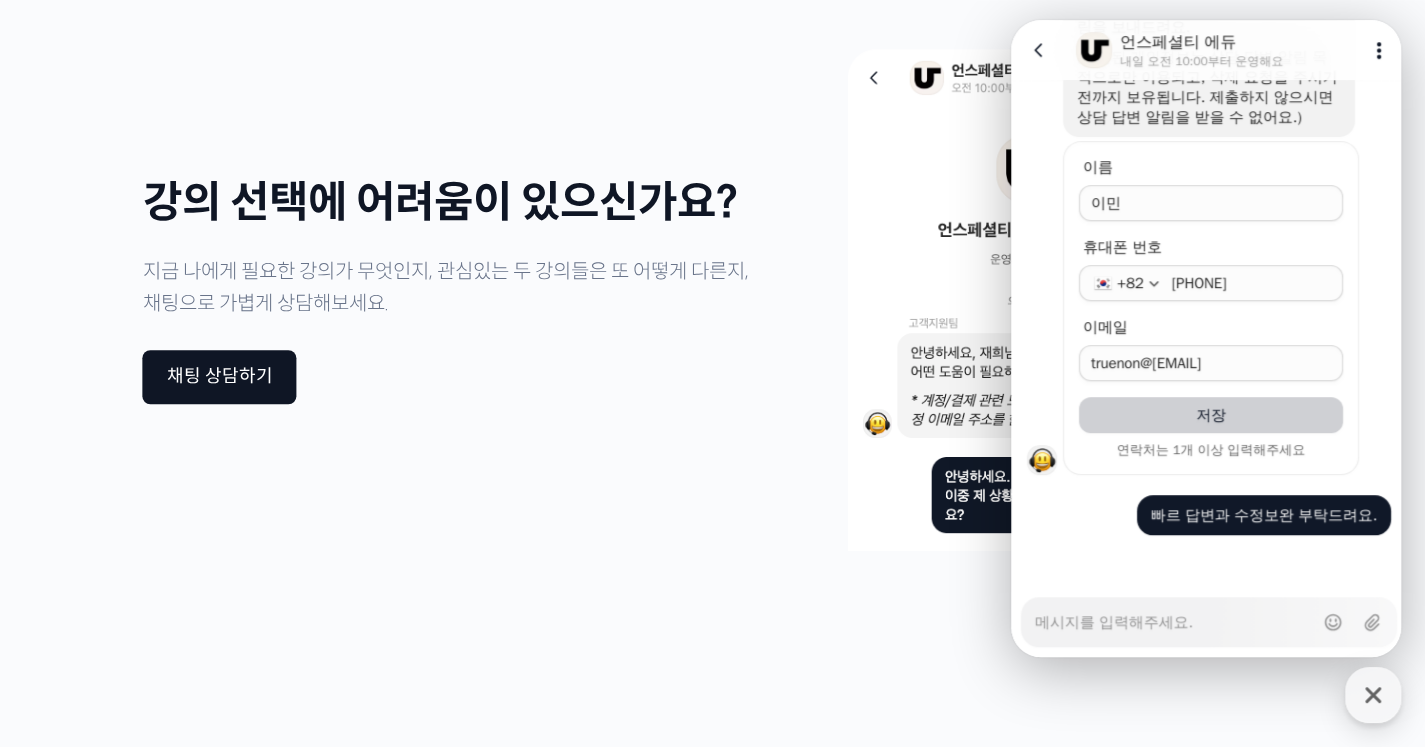 scroll, scrollTop: 4957, scrollLeft: 0, axis: vertical 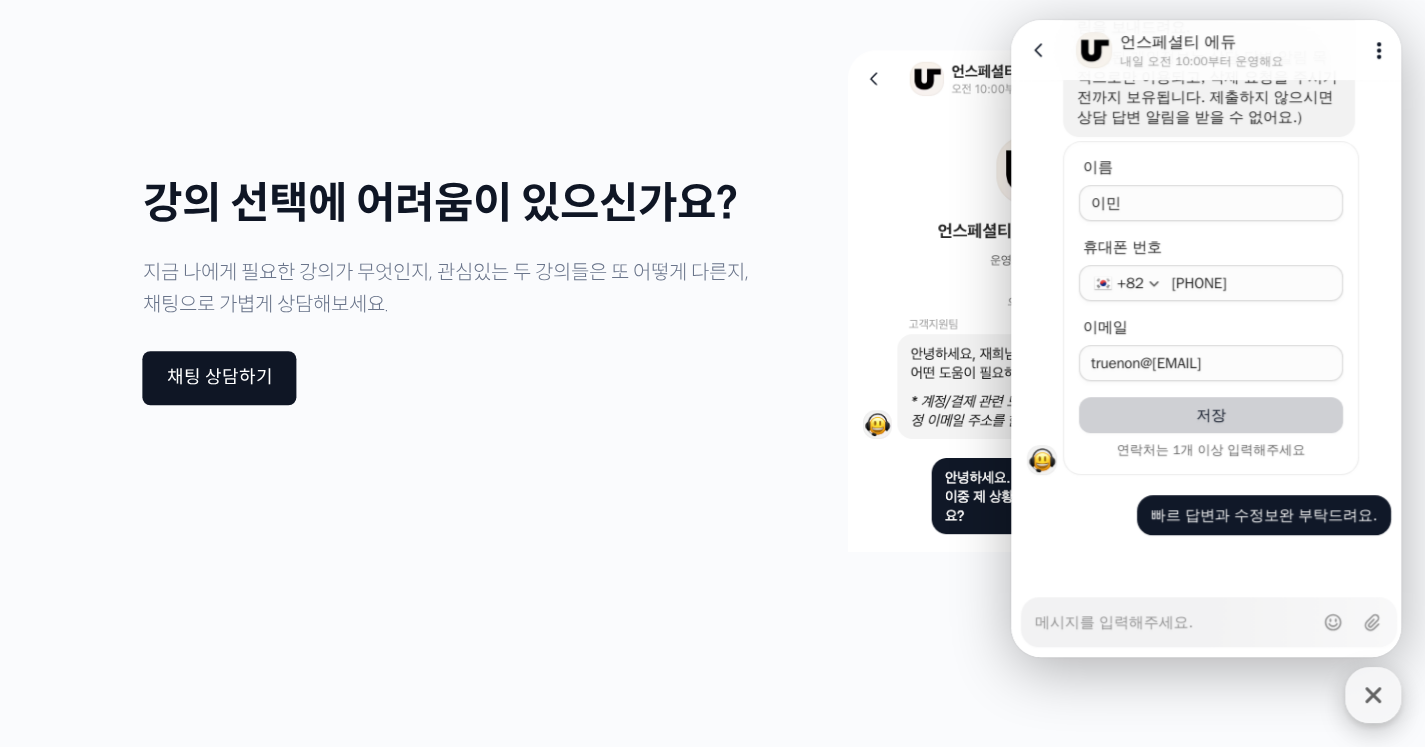 click 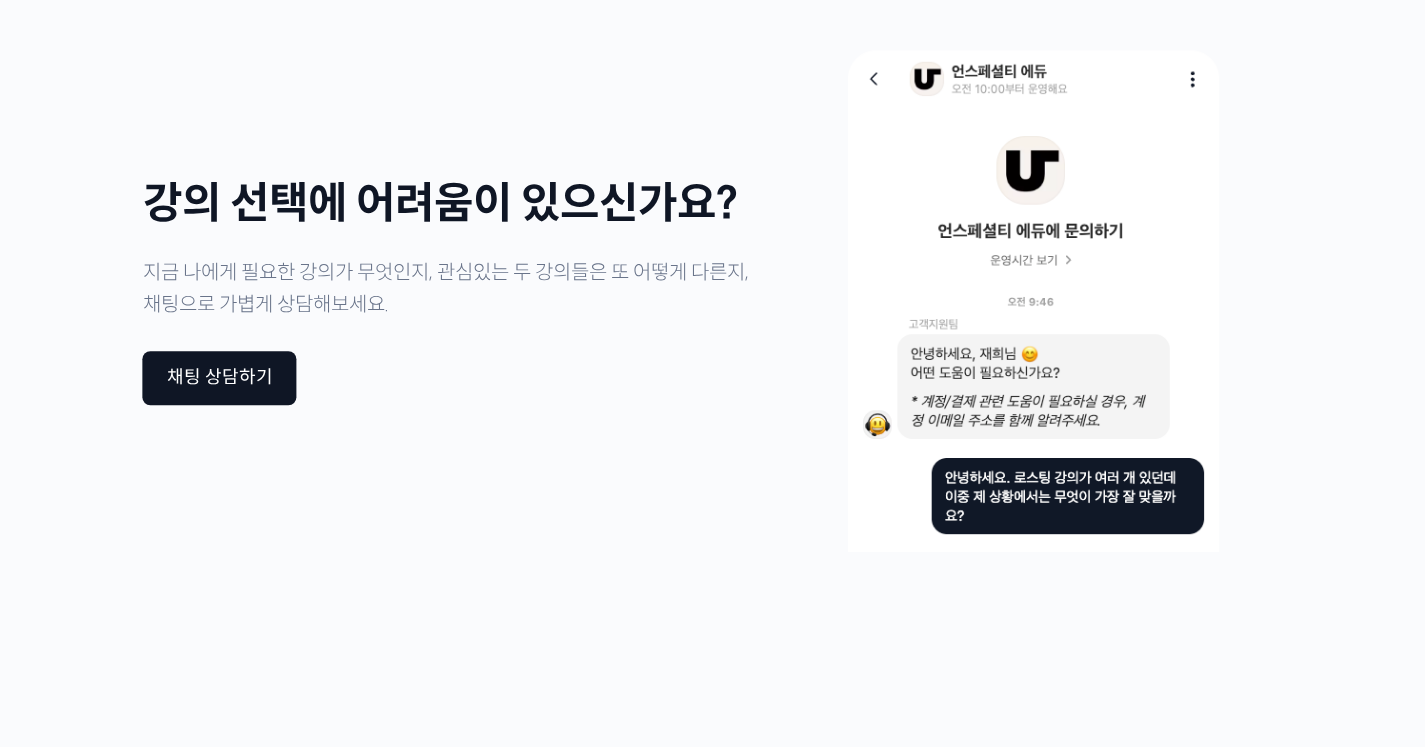 click on "Slide" at bounding box center [713, 1042] 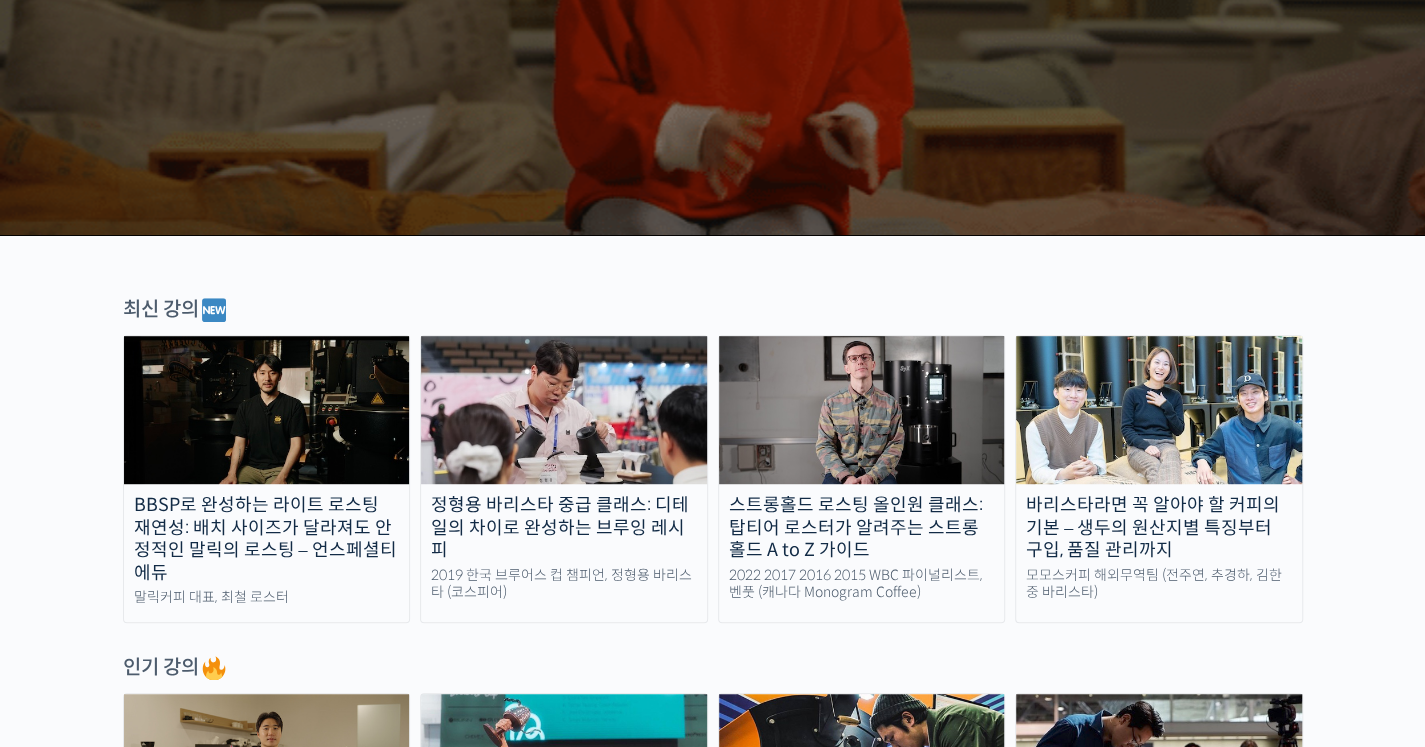 scroll, scrollTop: 451, scrollLeft: 0, axis: vertical 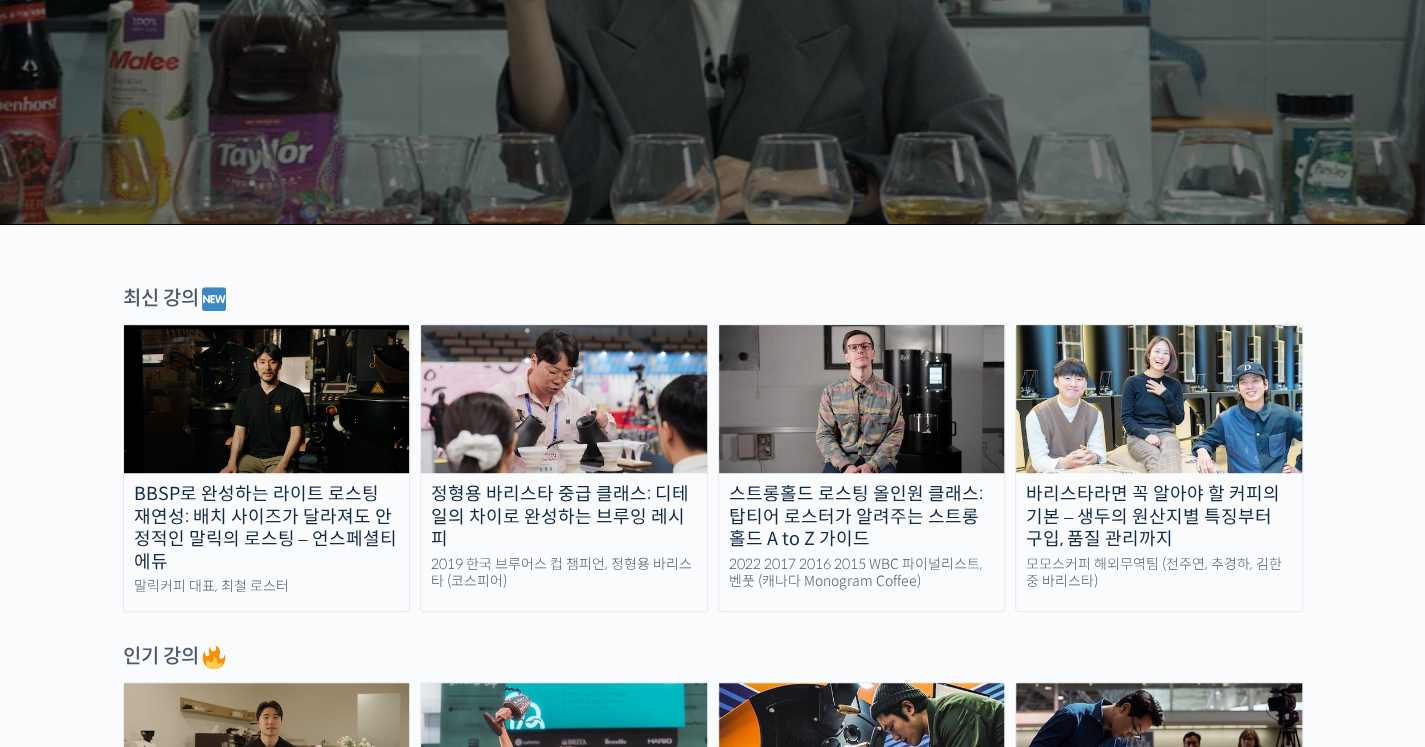 click on "스트롱홀드 로스팅 올인원 클래스: 탑티어 로스터가 알려주는 스트롱홀드 A to Z 가이드" at bounding box center (862, 517) 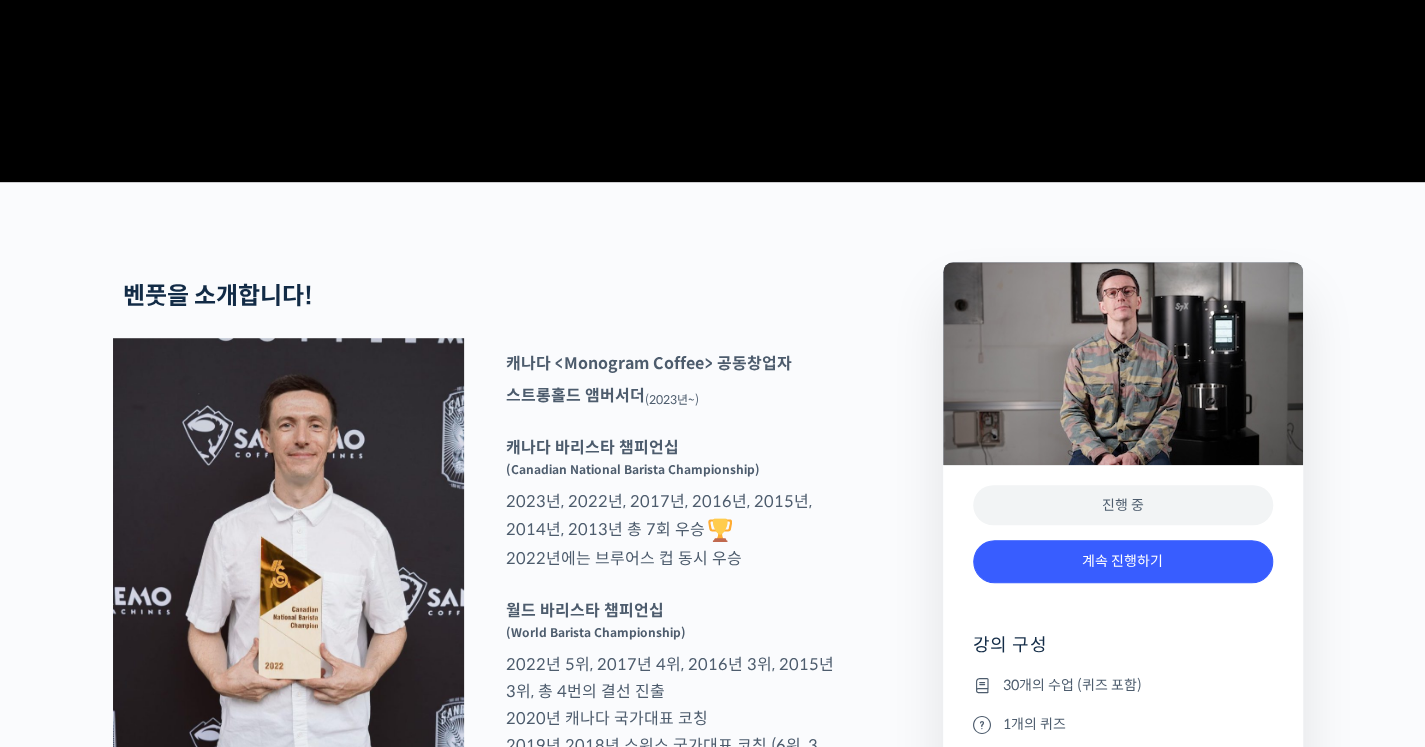 scroll, scrollTop: 594, scrollLeft: 0, axis: vertical 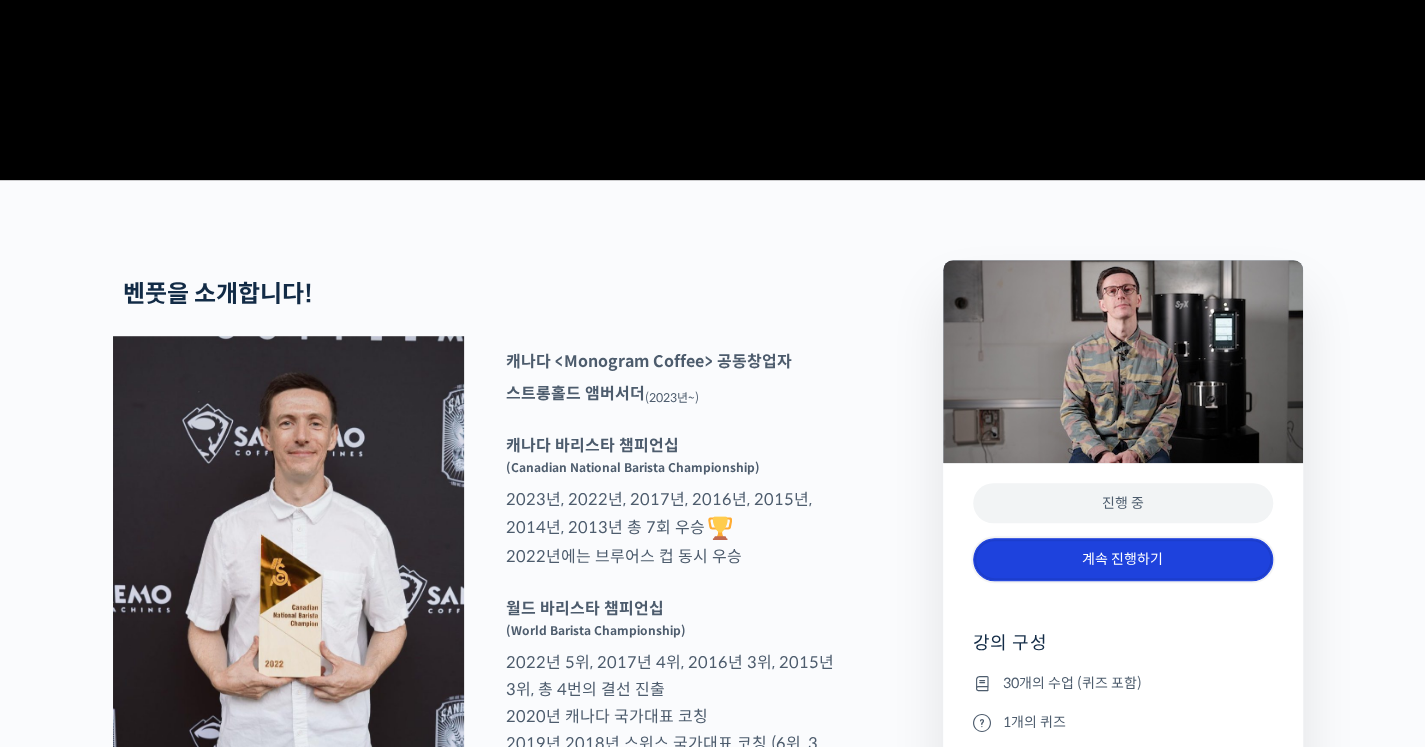click on "계속 진행하기" at bounding box center (1123, 559) 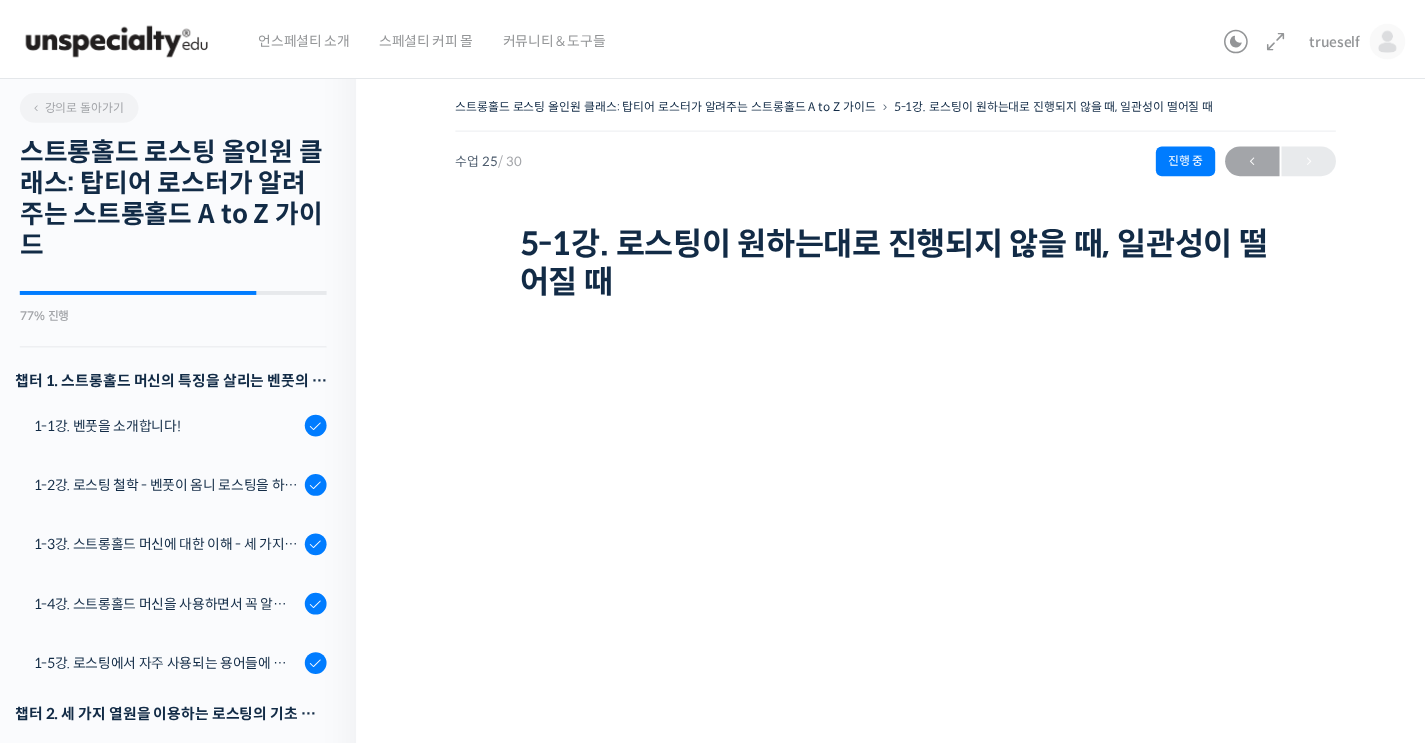 scroll, scrollTop: 0, scrollLeft: 0, axis: both 